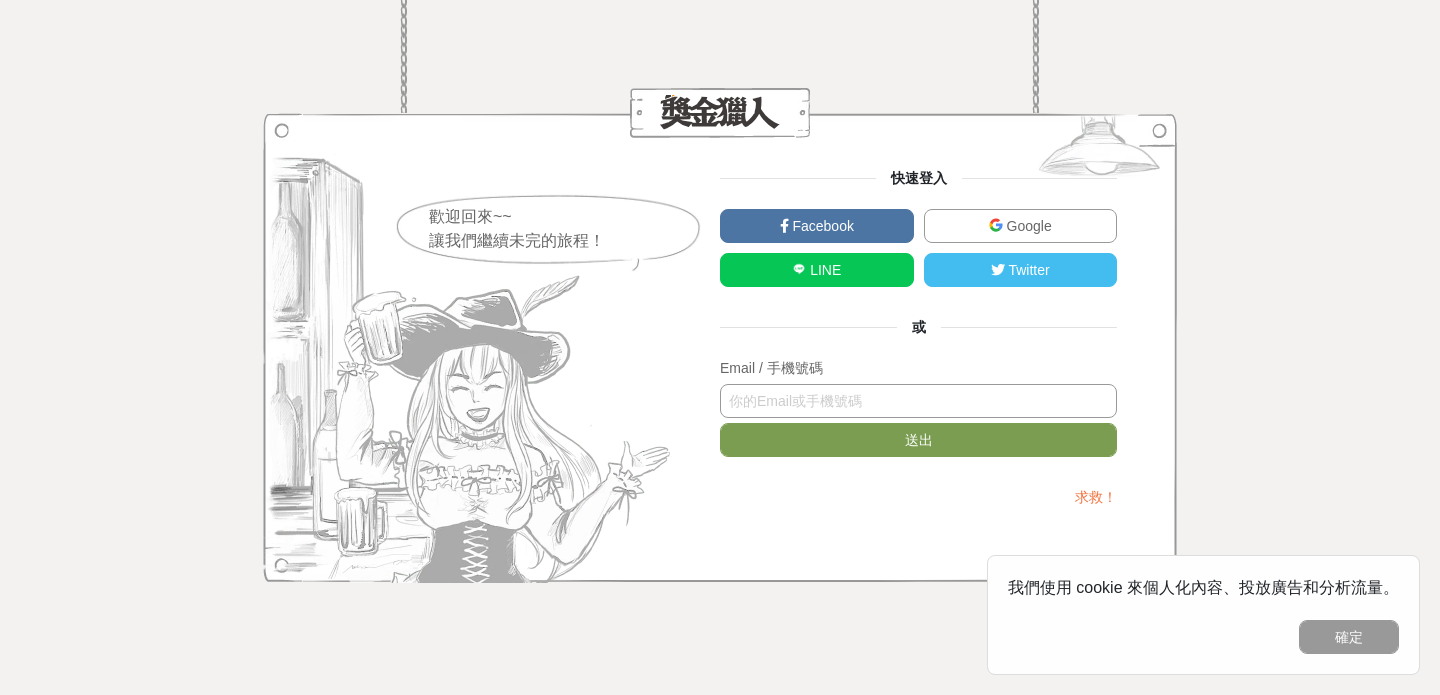 scroll, scrollTop: 0, scrollLeft: 0, axis: both 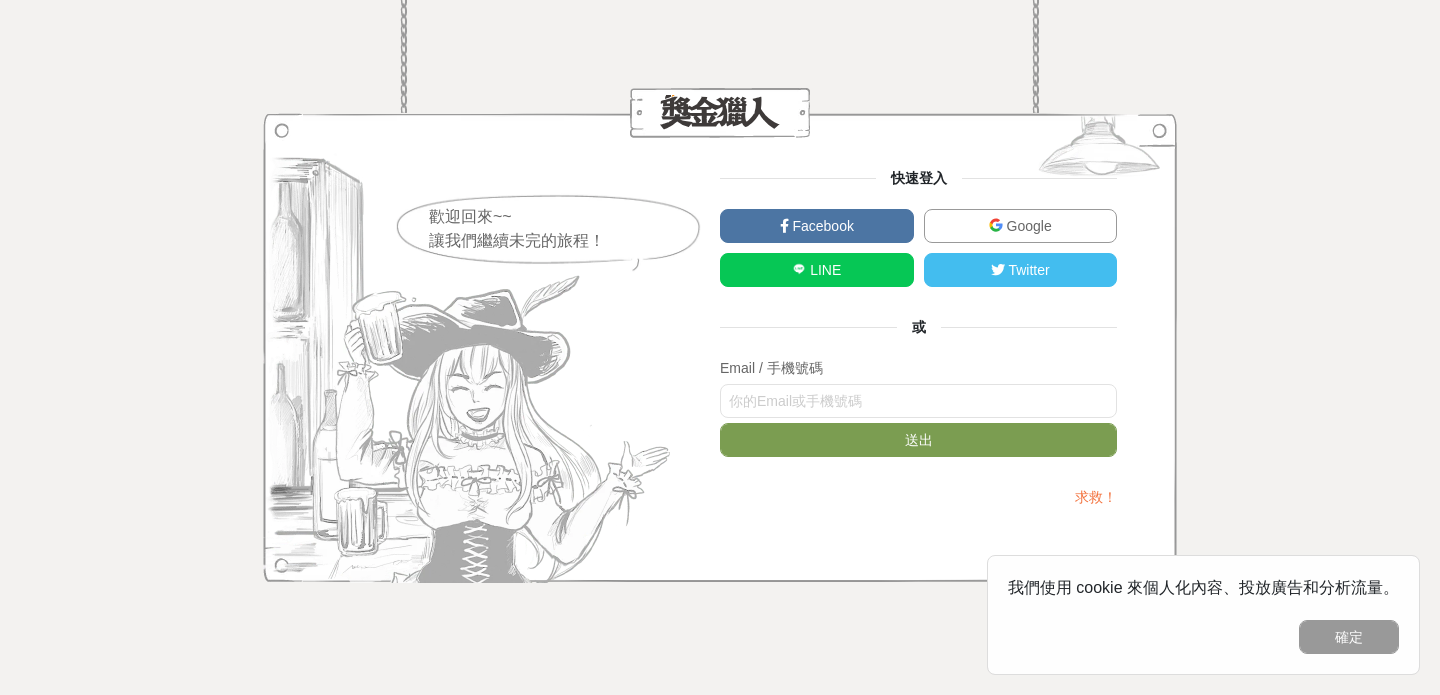 click on "Google" at bounding box center (1021, 226) 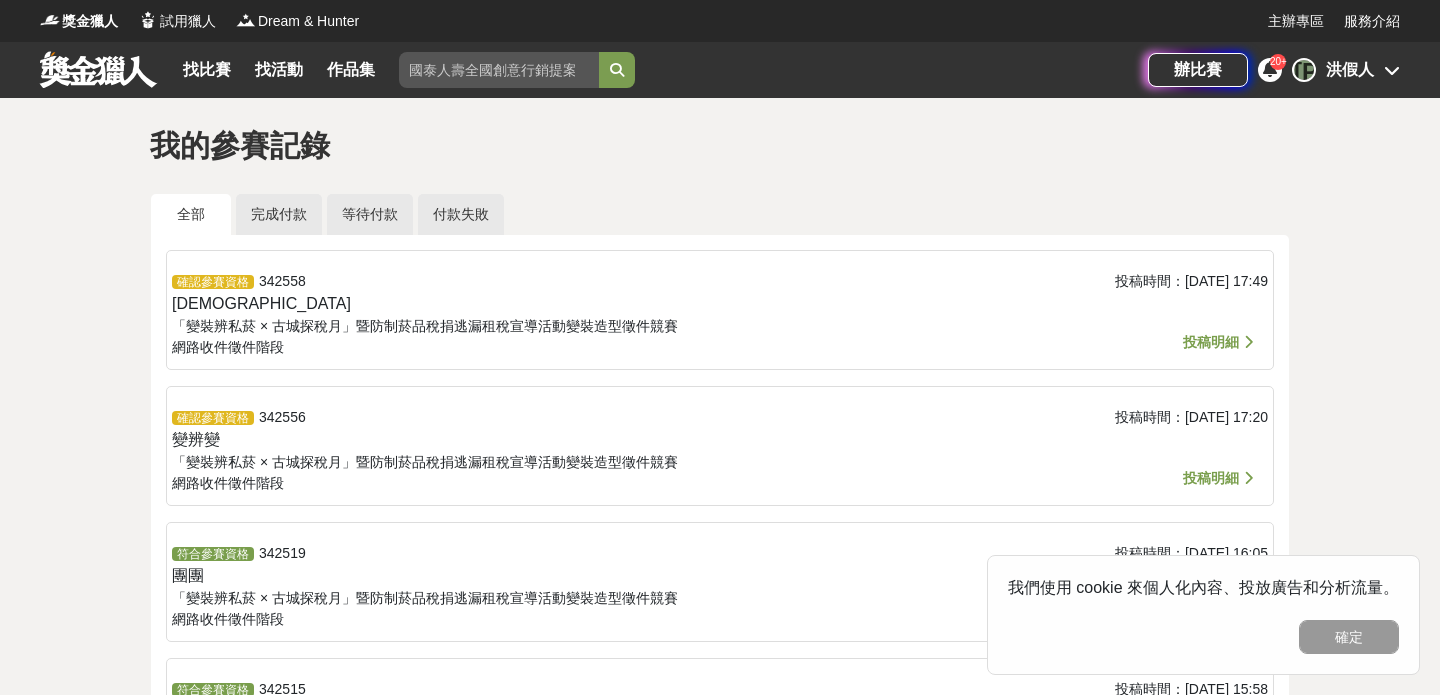 click on "投稿明細" at bounding box center (1211, 342) 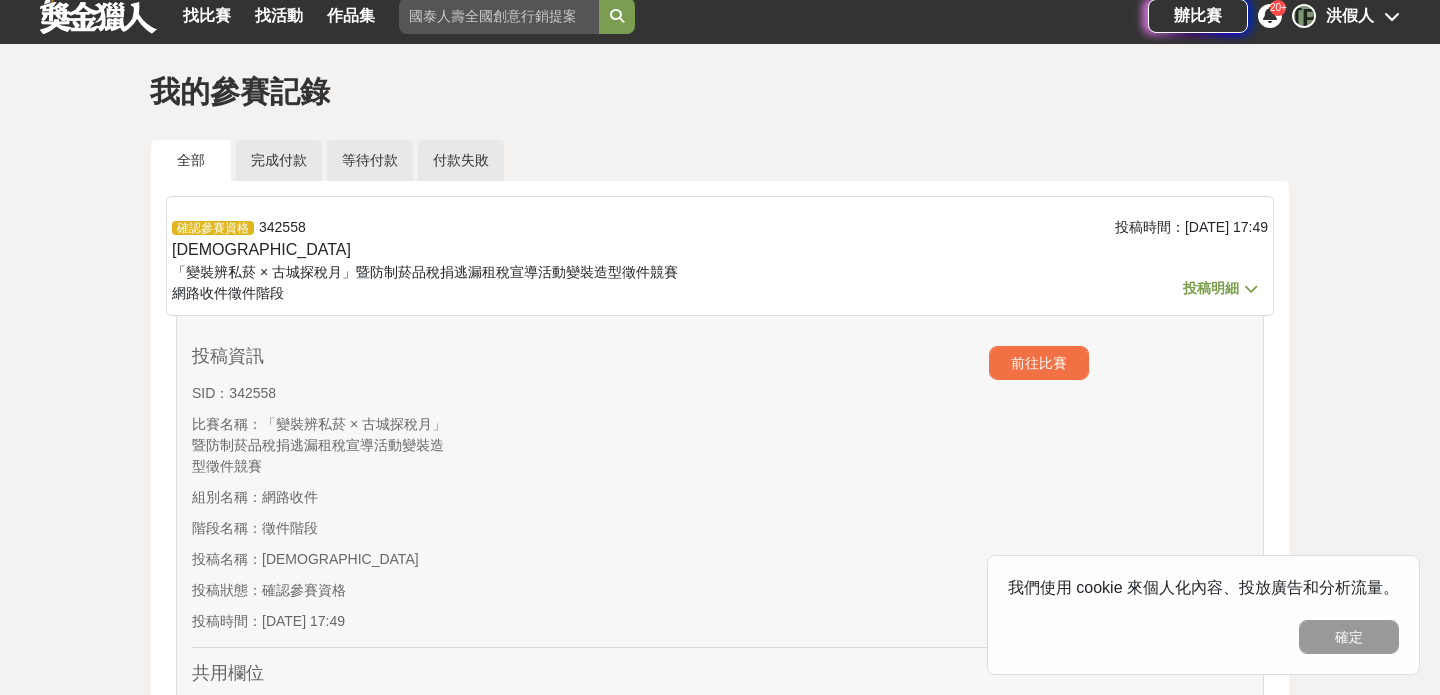 scroll, scrollTop: 65, scrollLeft: 0, axis: vertical 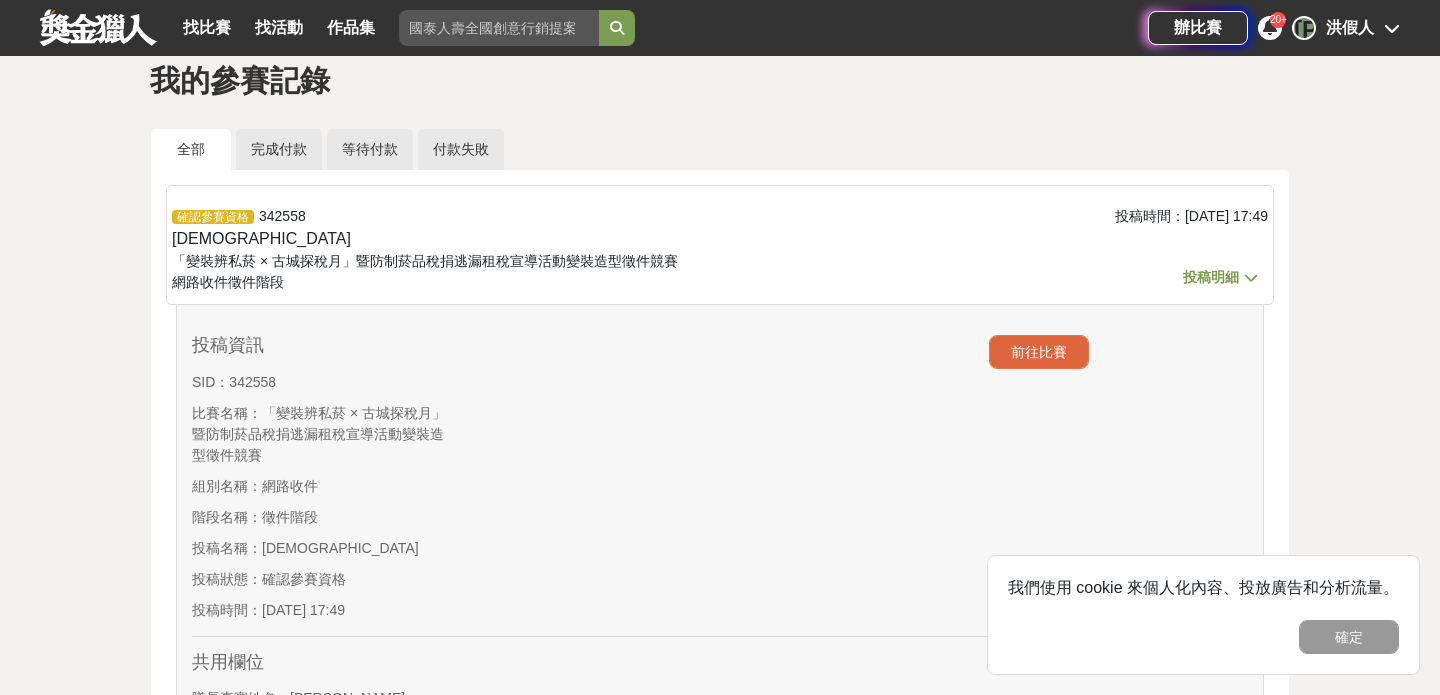 click on "前往比賽" at bounding box center [1039, 352] 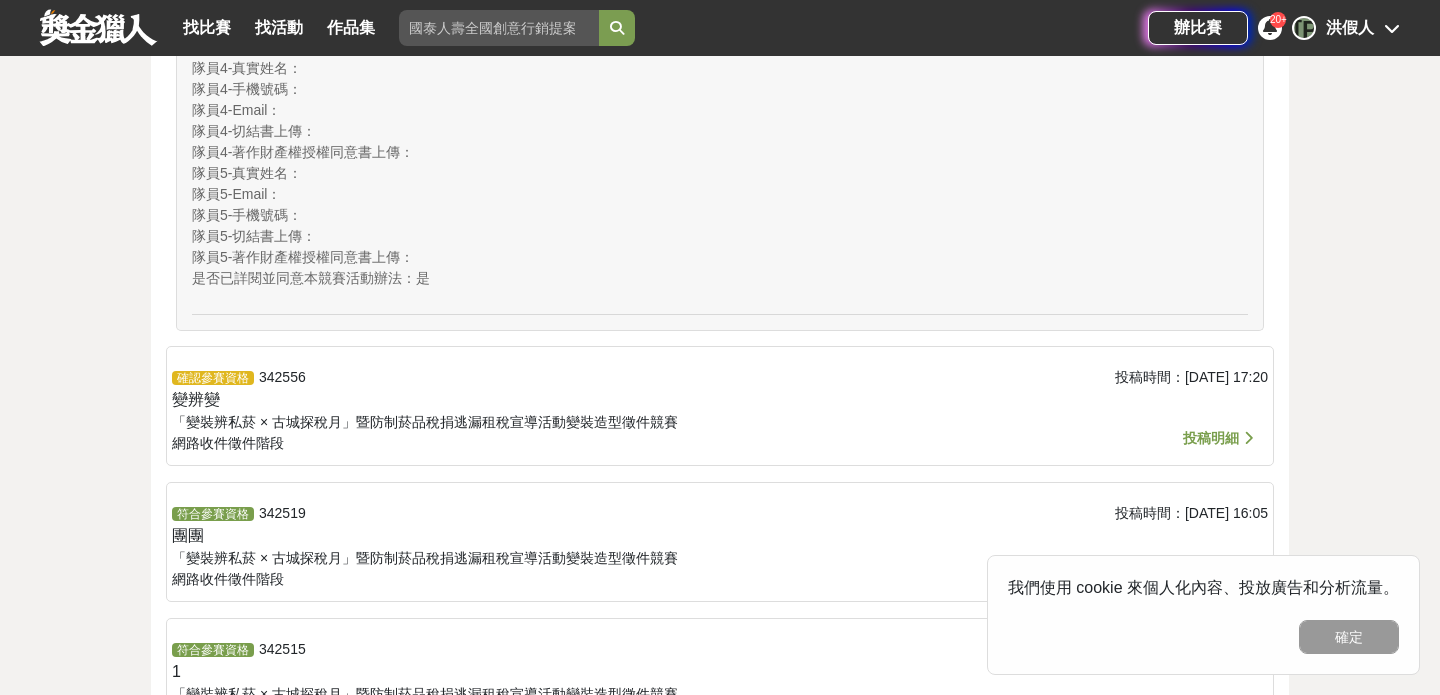 scroll, scrollTop: 6694, scrollLeft: 0, axis: vertical 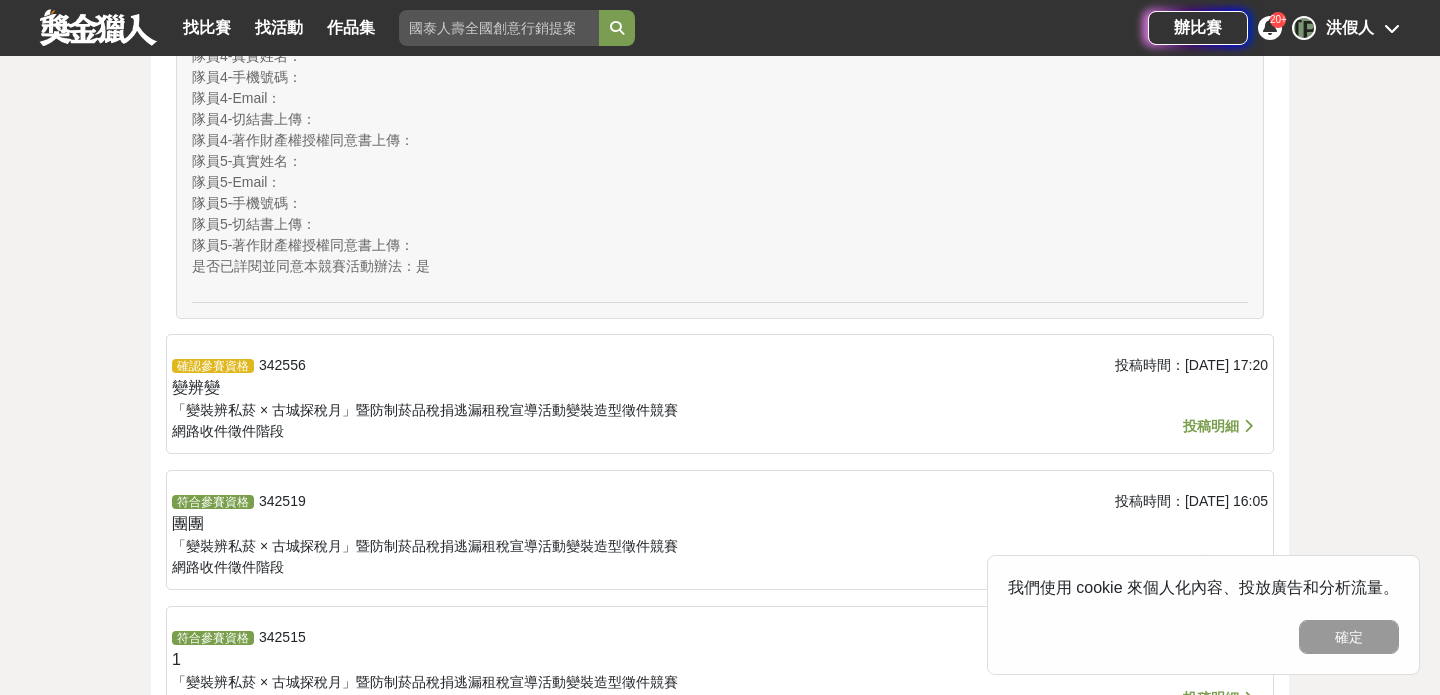 click on "投稿明細" at bounding box center [1211, 426] 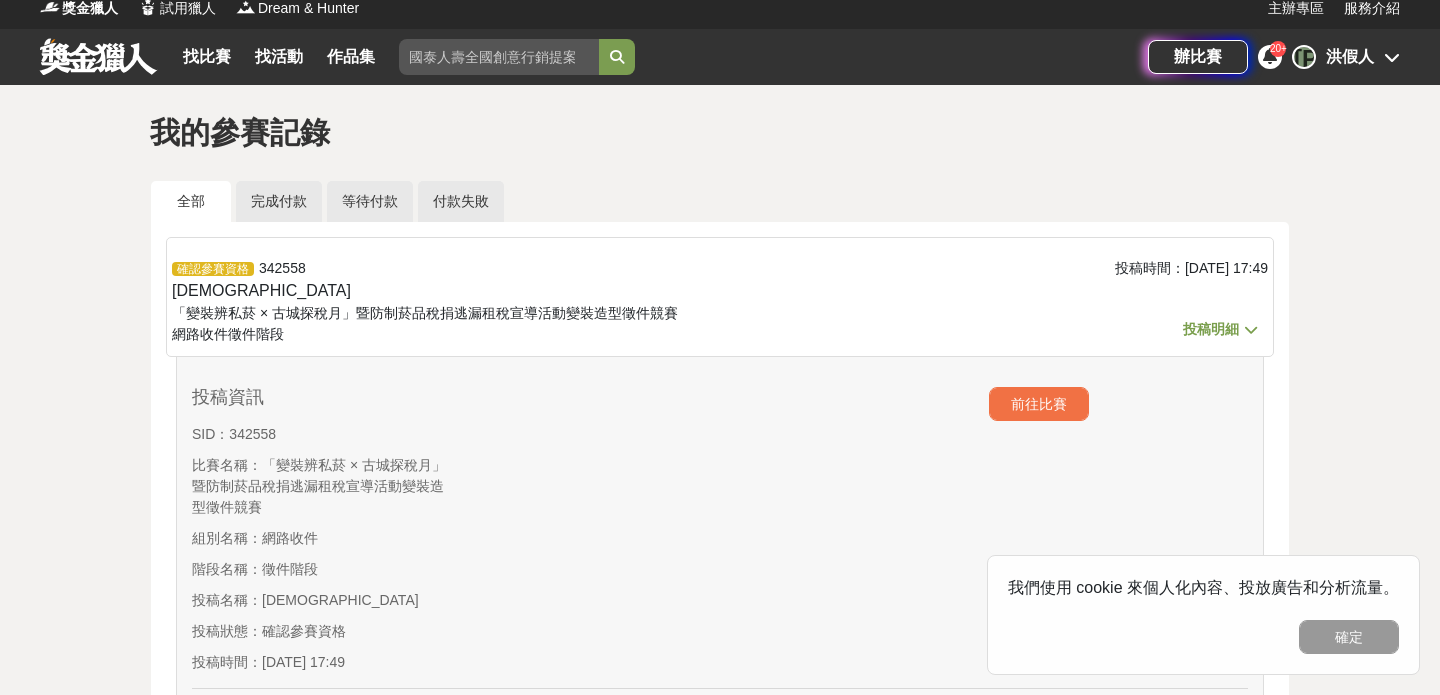 scroll, scrollTop: 0, scrollLeft: 0, axis: both 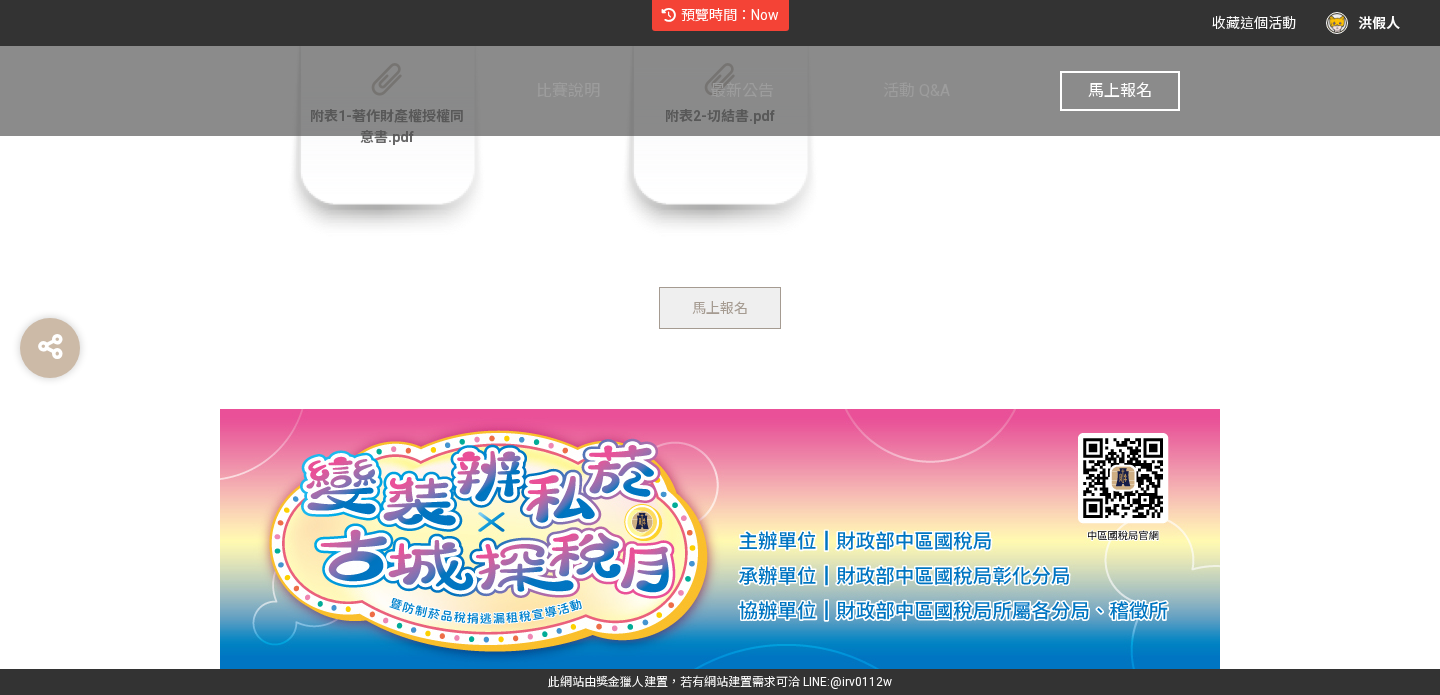 click on "預覽時間：Now" at bounding box center (730, 15) 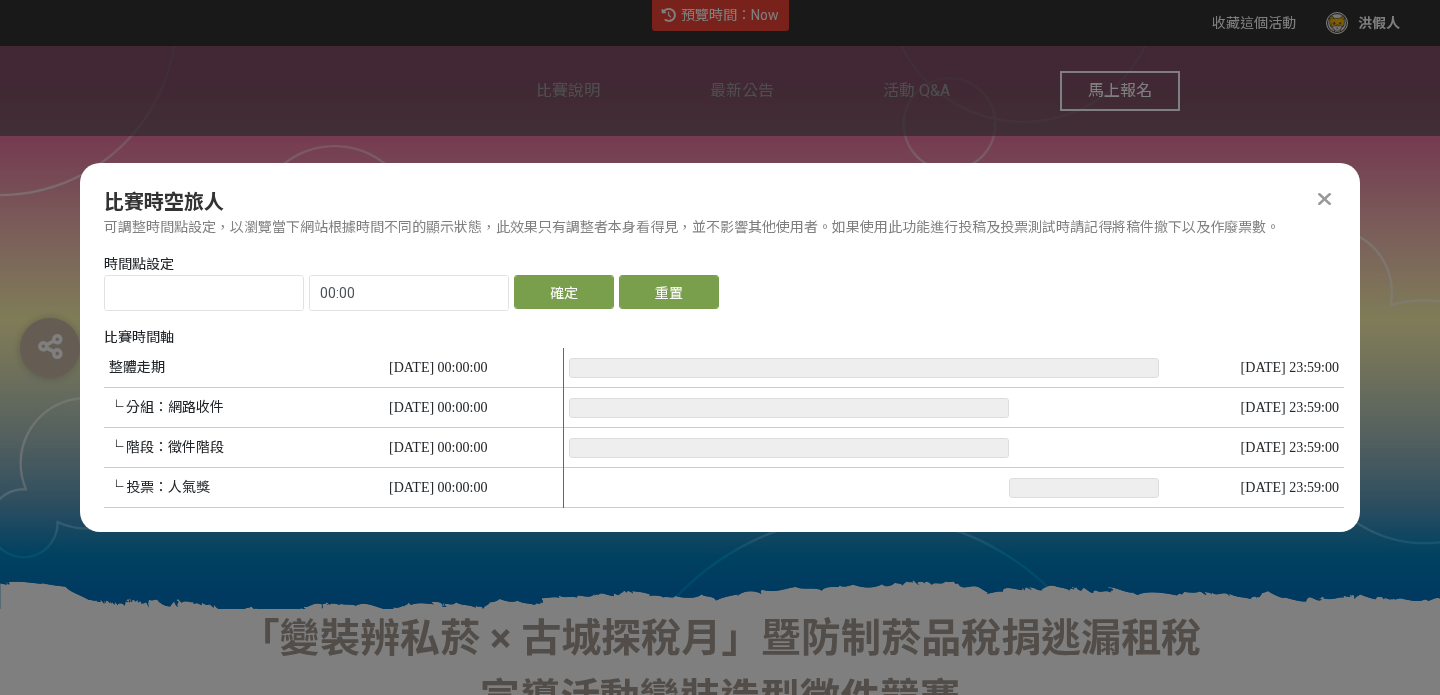 scroll, scrollTop: 0, scrollLeft: 0, axis: both 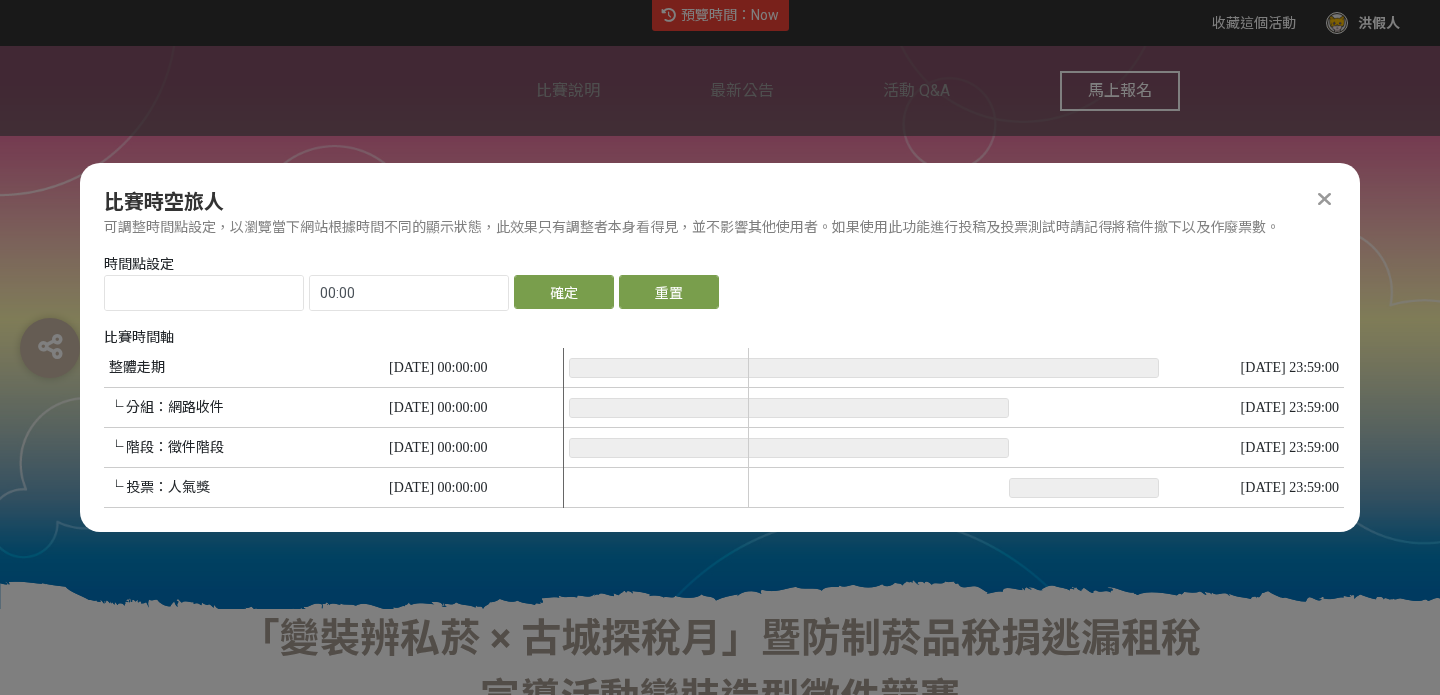 click at bounding box center (864, 428) 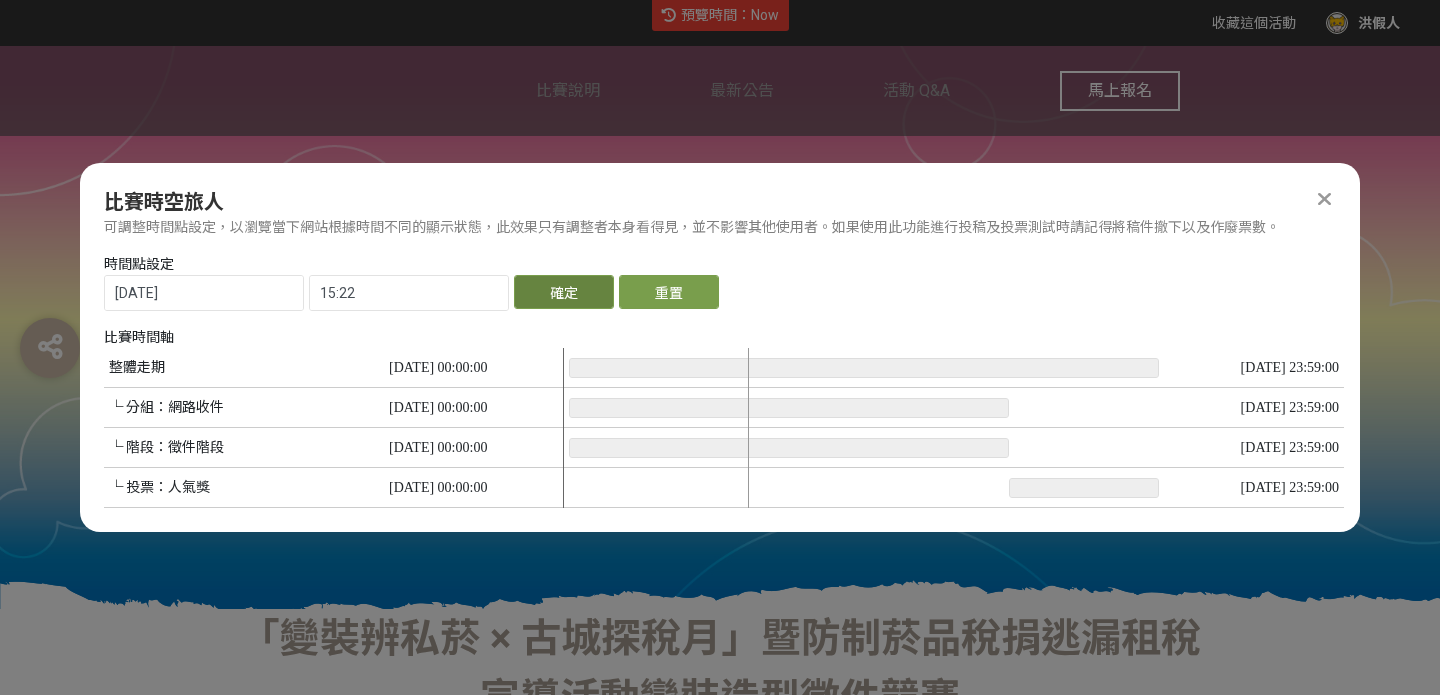 click on "確定" at bounding box center [564, 292] 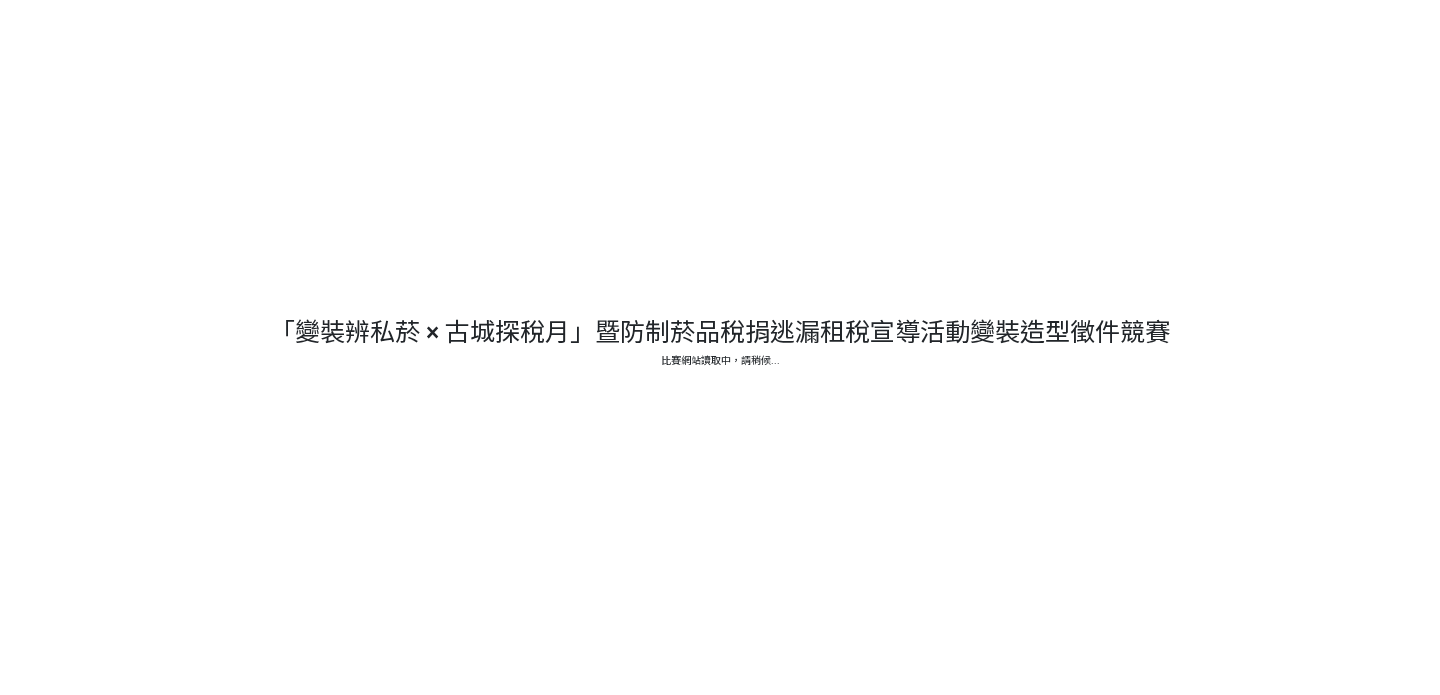 scroll, scrollTop: 0, scrollLeft: 0, axis: both 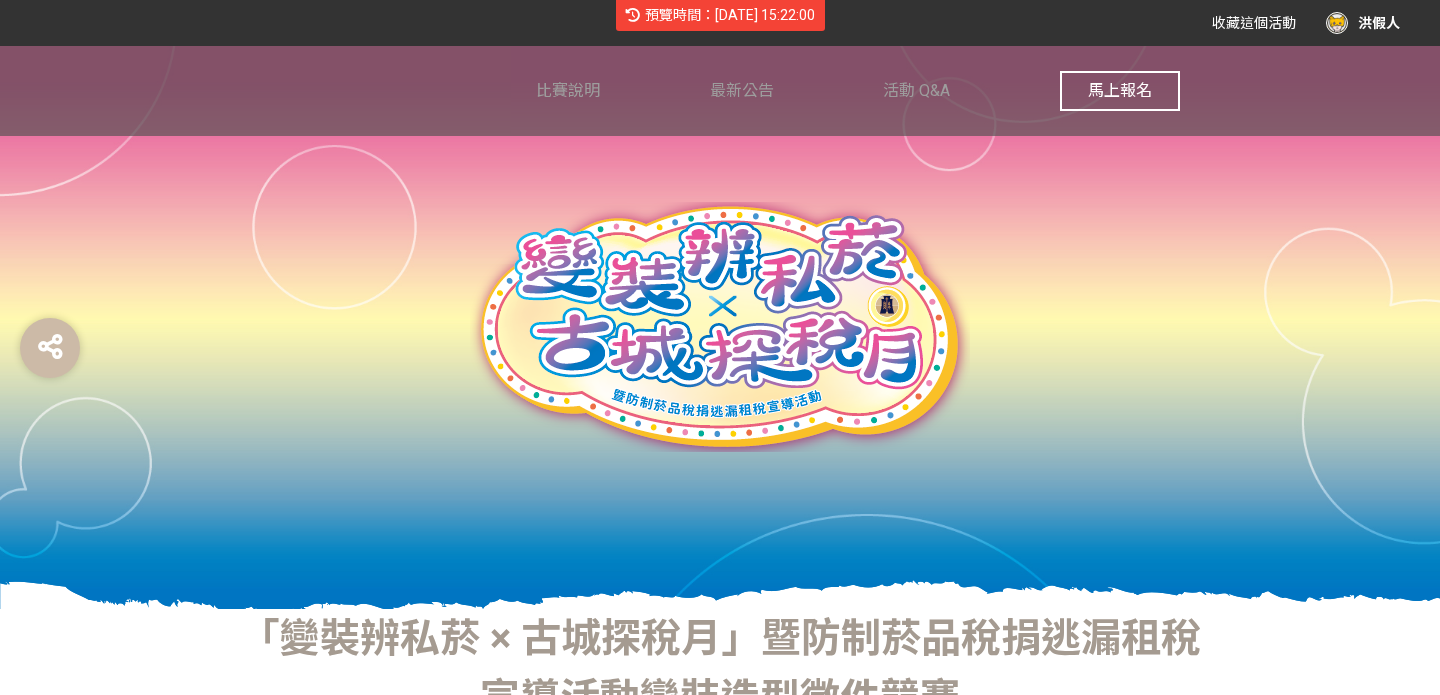 click on "預覽時間：[DATE] 15:22:00" at bounding box center (730, 15) 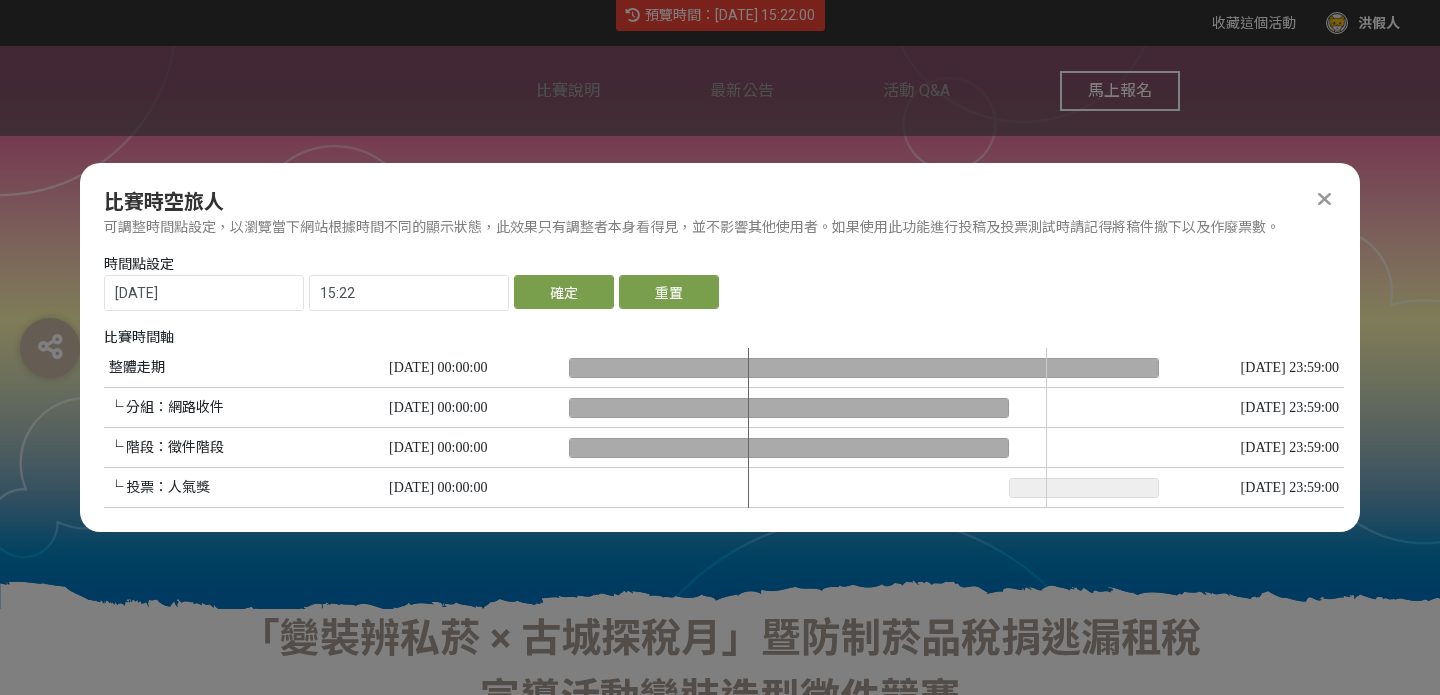 click at bounding box center [864, 428] 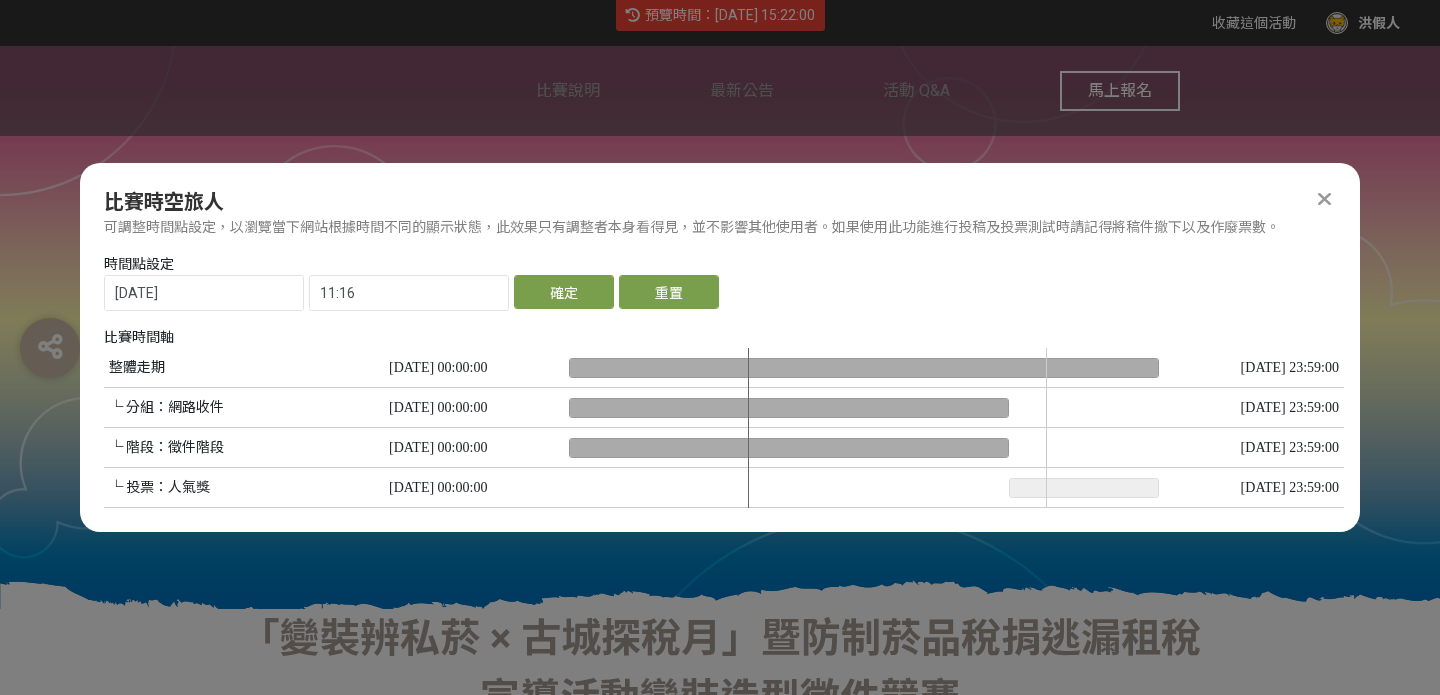 click at bounding box center (864, 428) 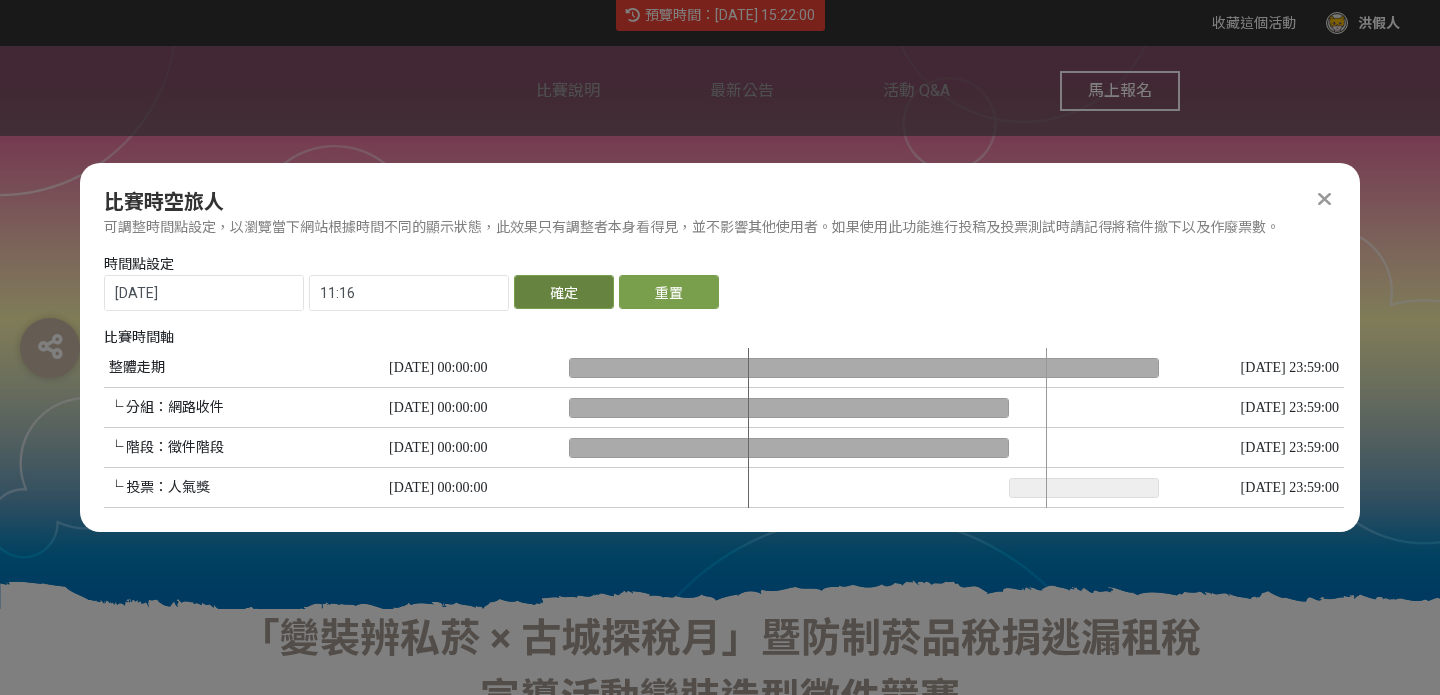click on "確定" at bounding box center (564, 292) 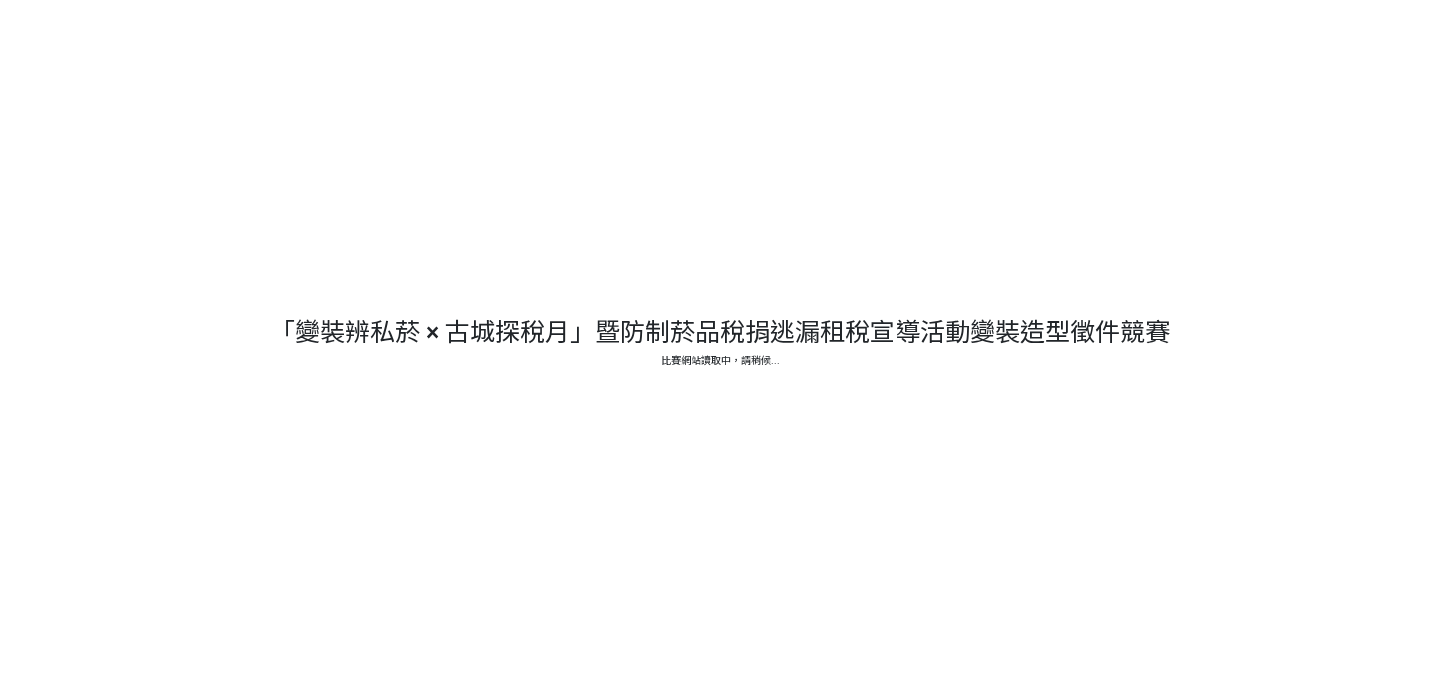 scroll, scrollTop: 0, scrollLeft: 0, axis: both 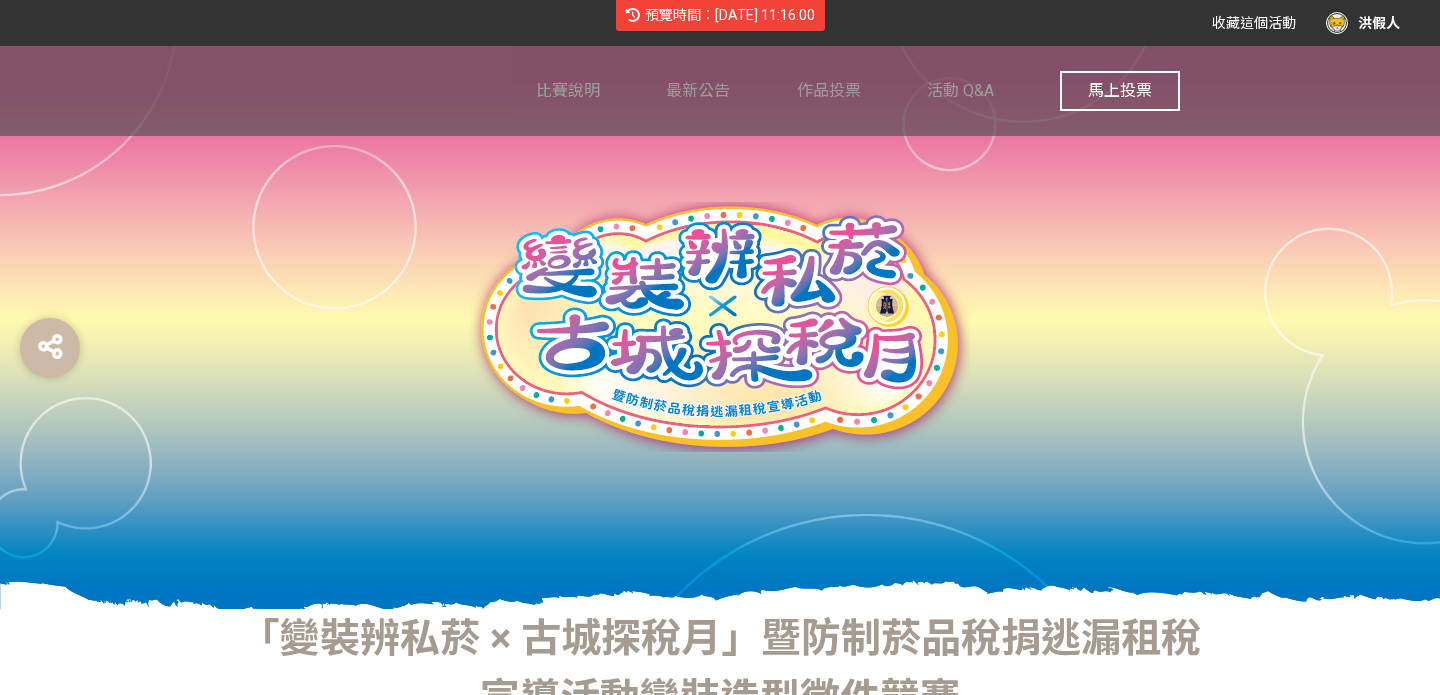 click on "馬上投票" at bounding box center (1120, 90) 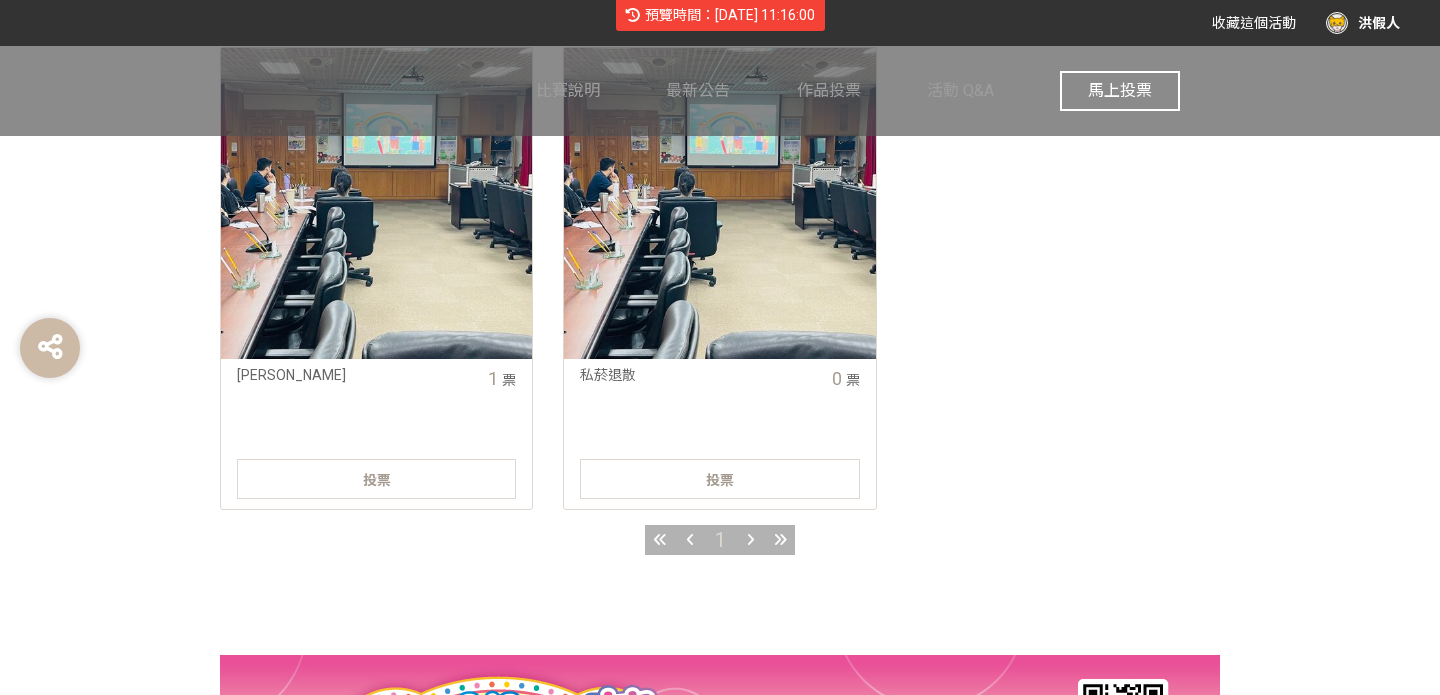 scroll, scrollTop: 1040, scrollLeft: 0, axis: vertical 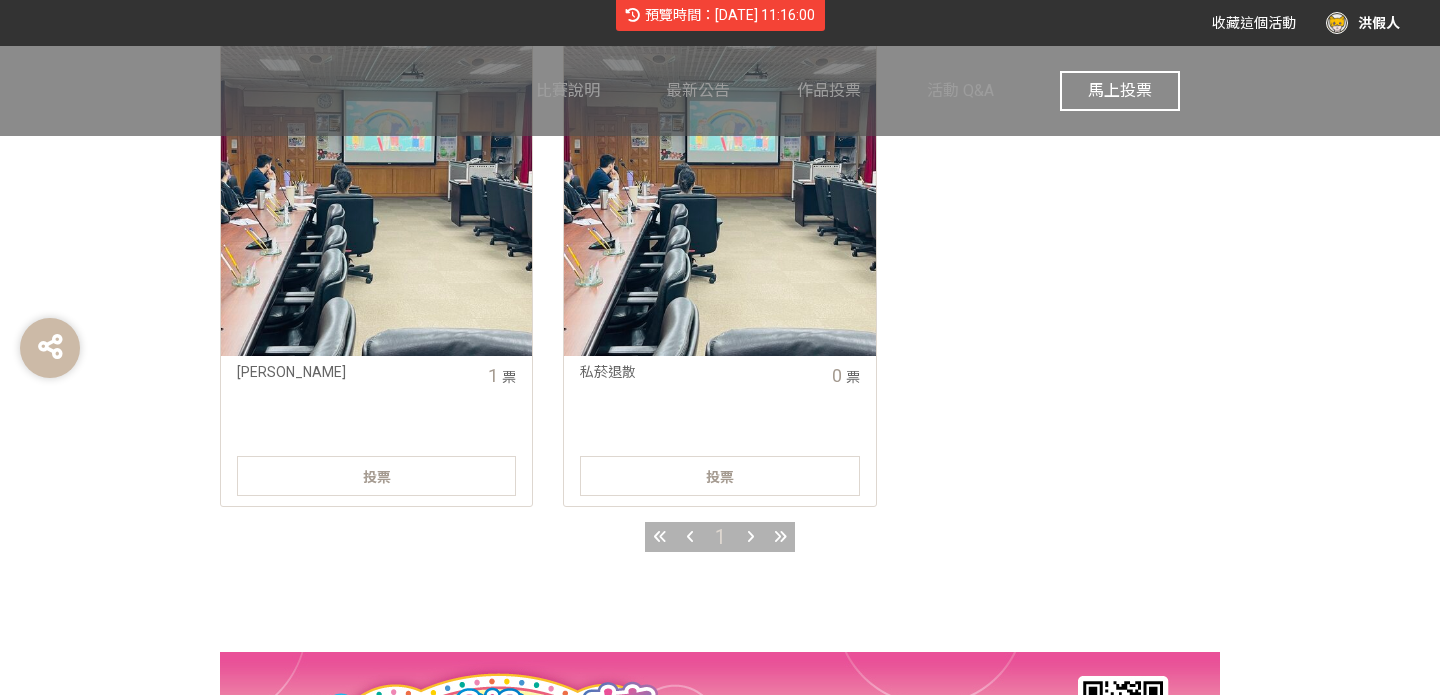 click on "投票" 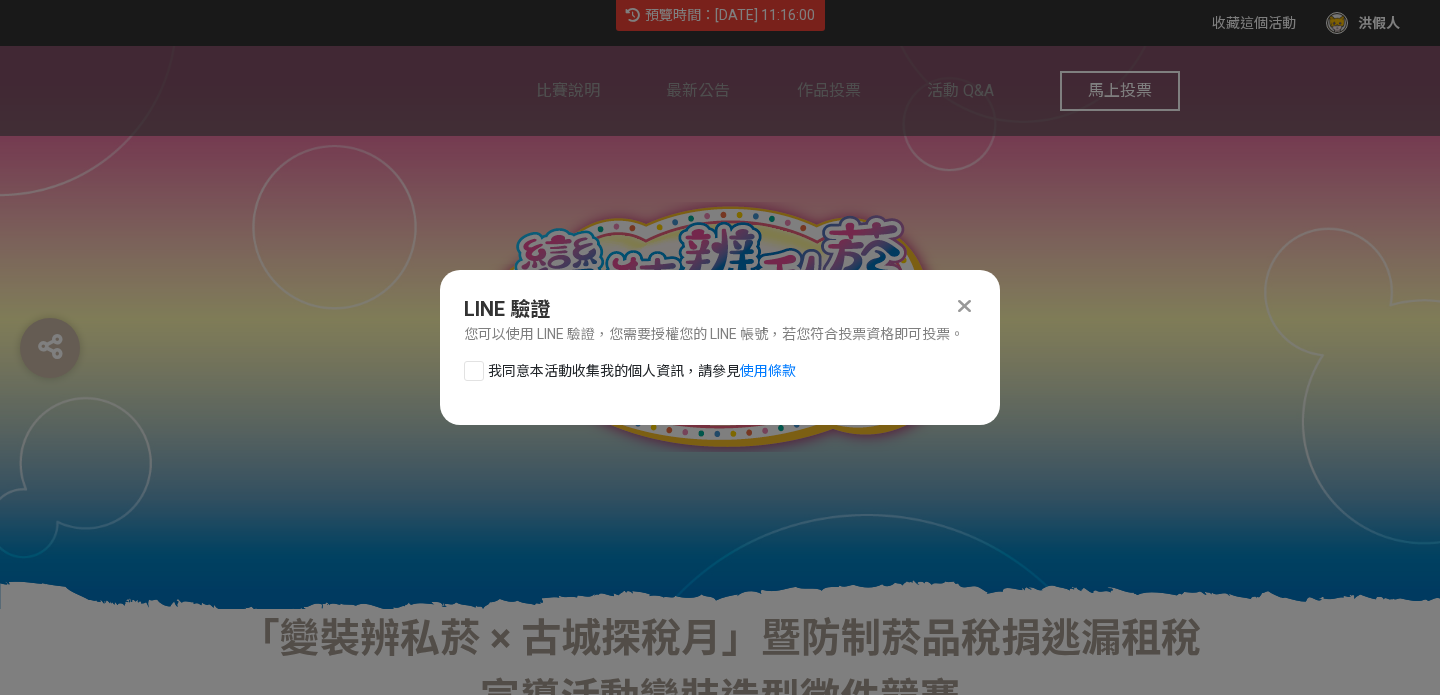 scroll, scrollTop: 0, scrollLeft: 0, axis: both 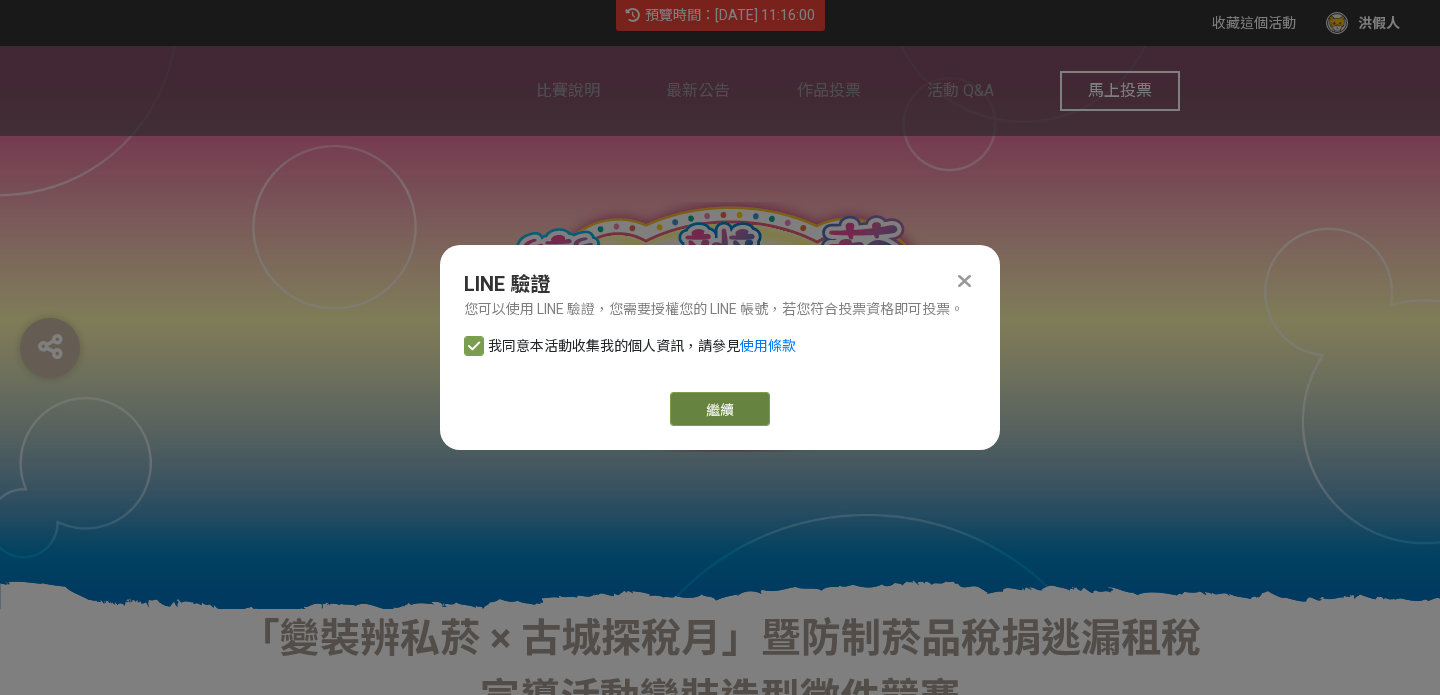 click on "繼續" at bounding box center [720, 409] 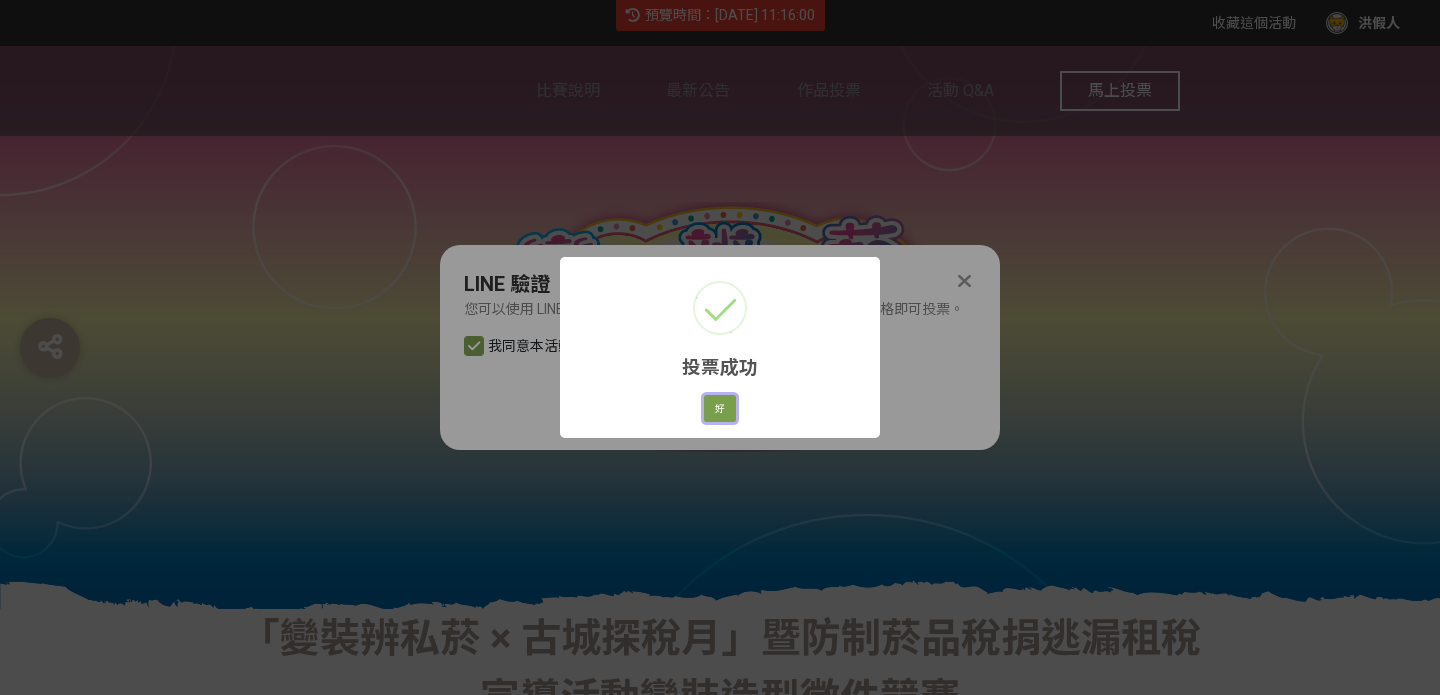 click on "好" at bounding box center (720, 409) 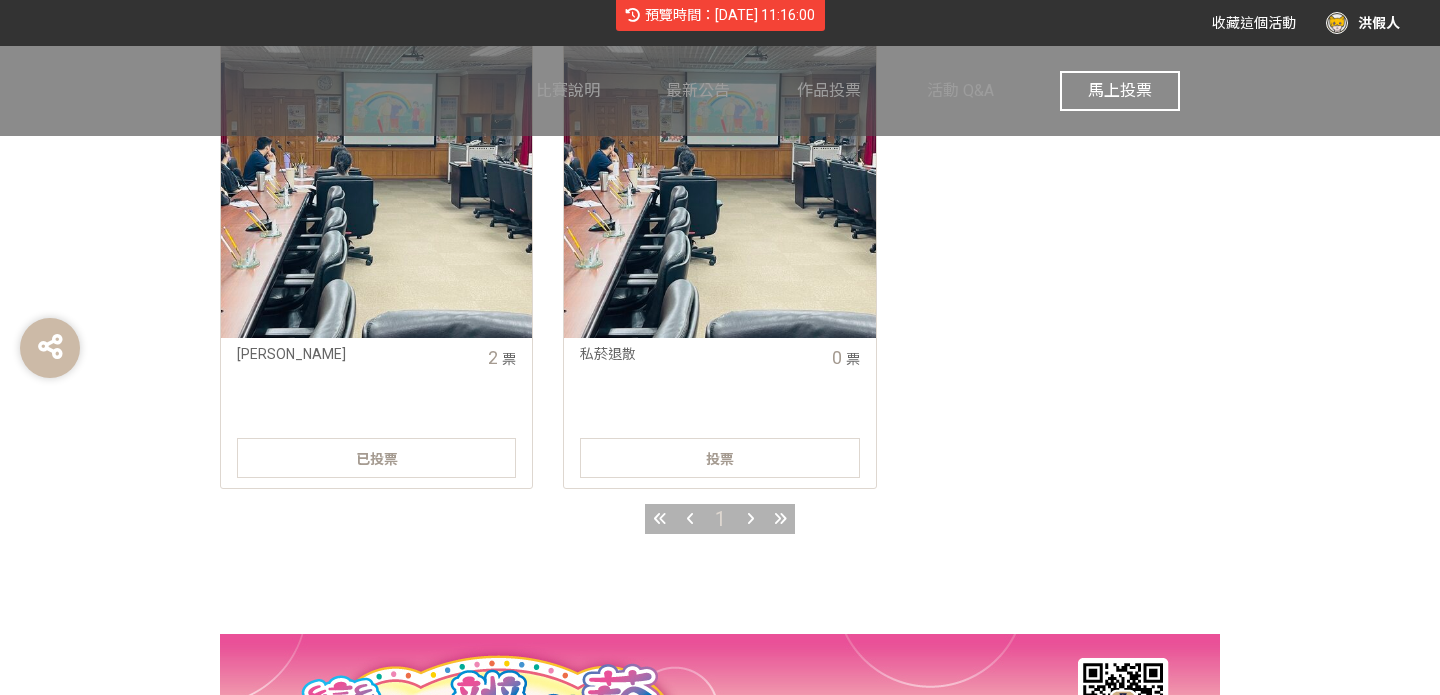 scroll, scrollTop: 1061, scrollLeft: 0, axis: vertical 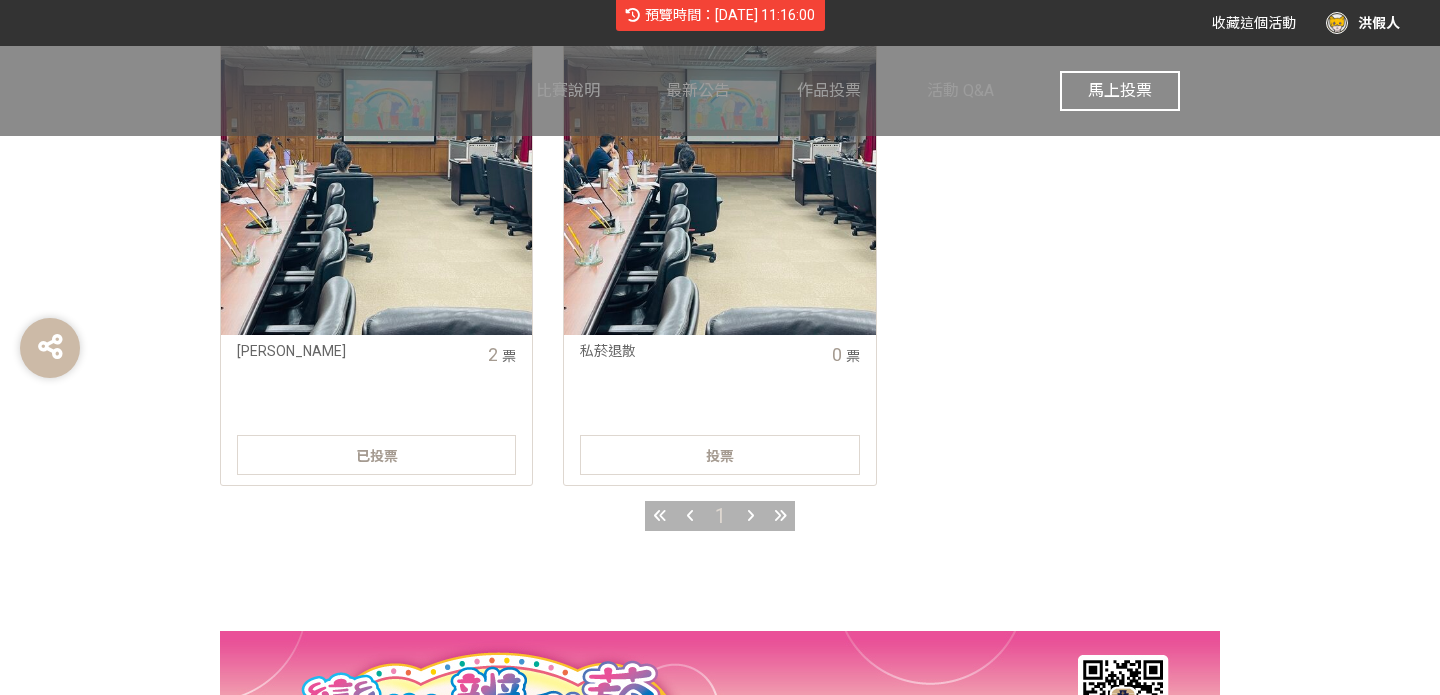 click on "投票" 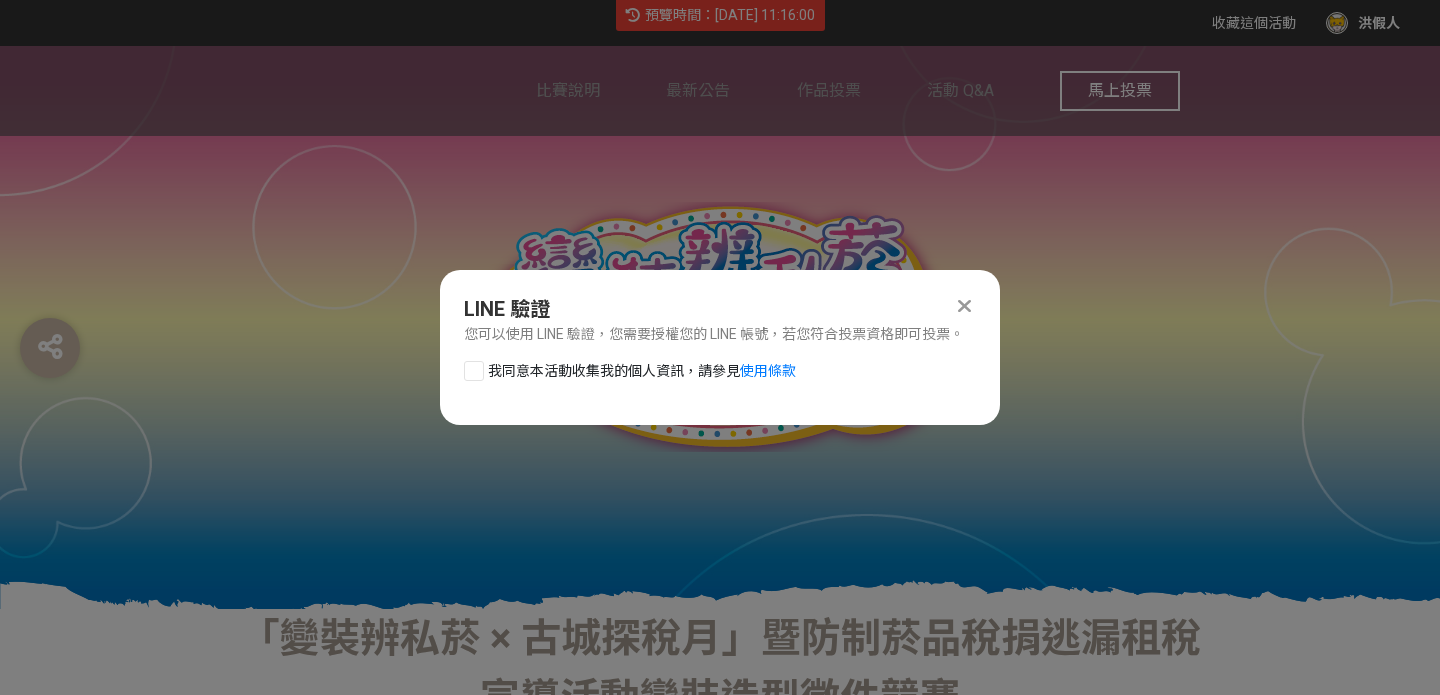 scroll, scrollTop: 0, scrollLeft: 0, axis: both 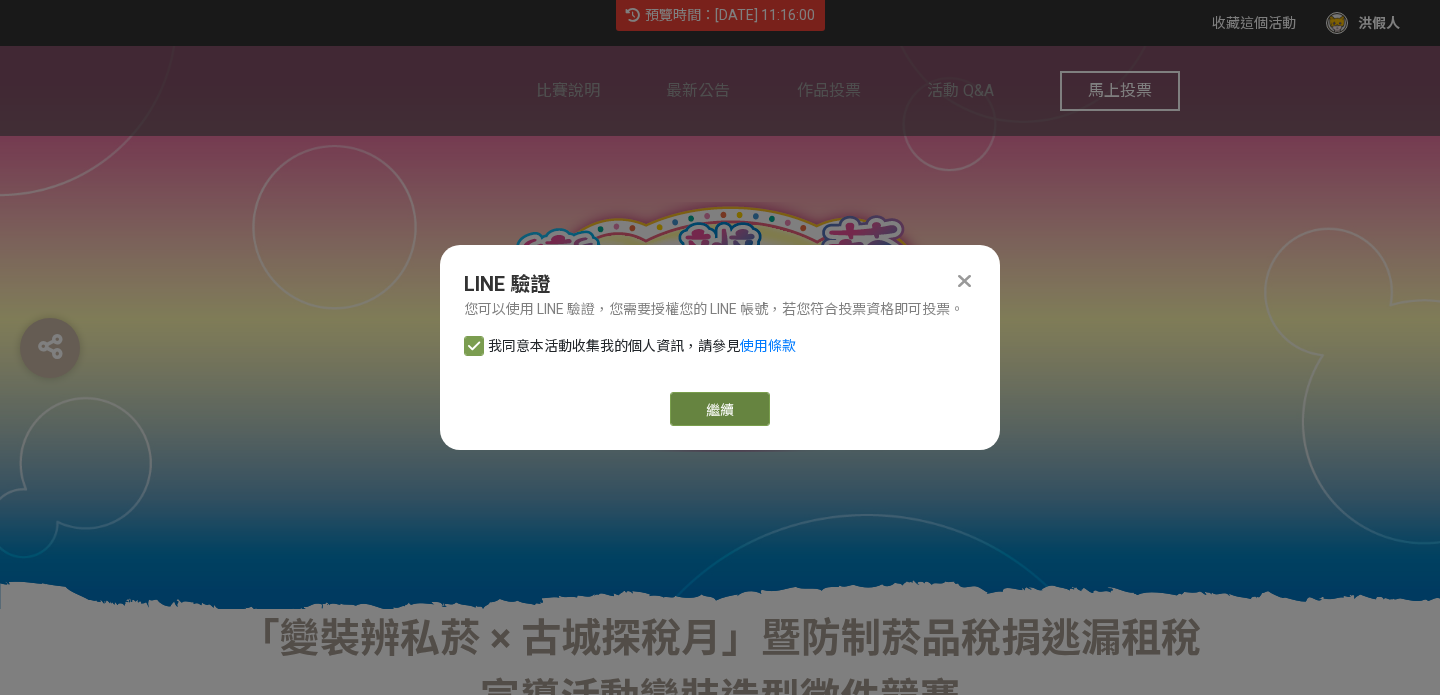 click on "繼續" at bounding box center [720, 409] 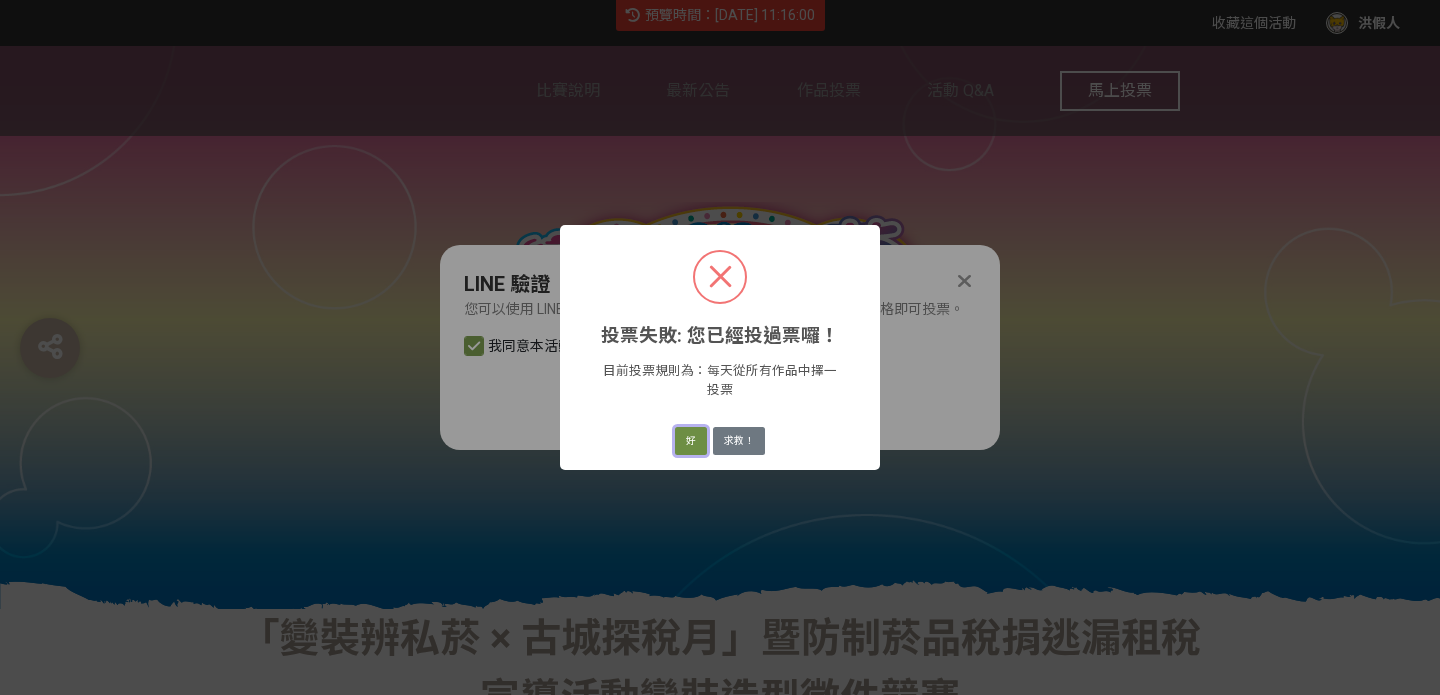 click on "好" at bounding box center [691, 441] 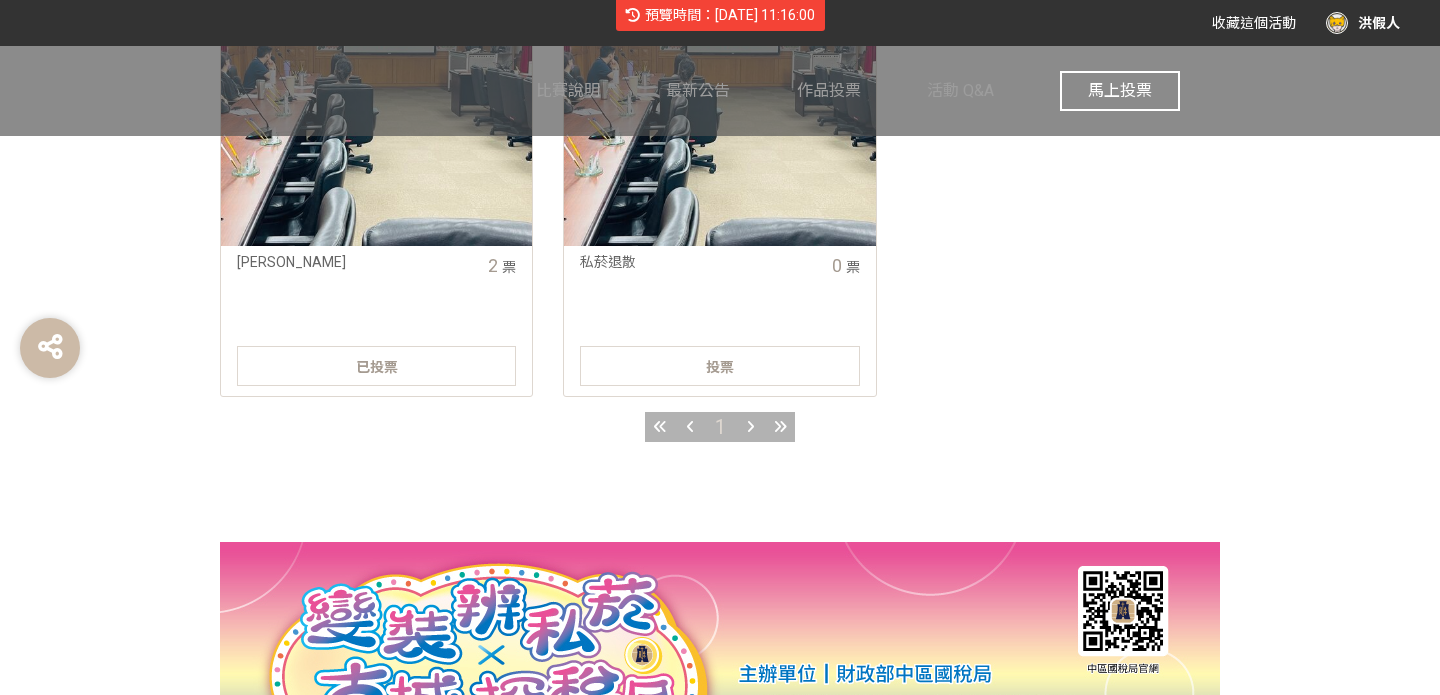 scroll, scrollTop: 1283, scrollLeft: 0, axis: vertical 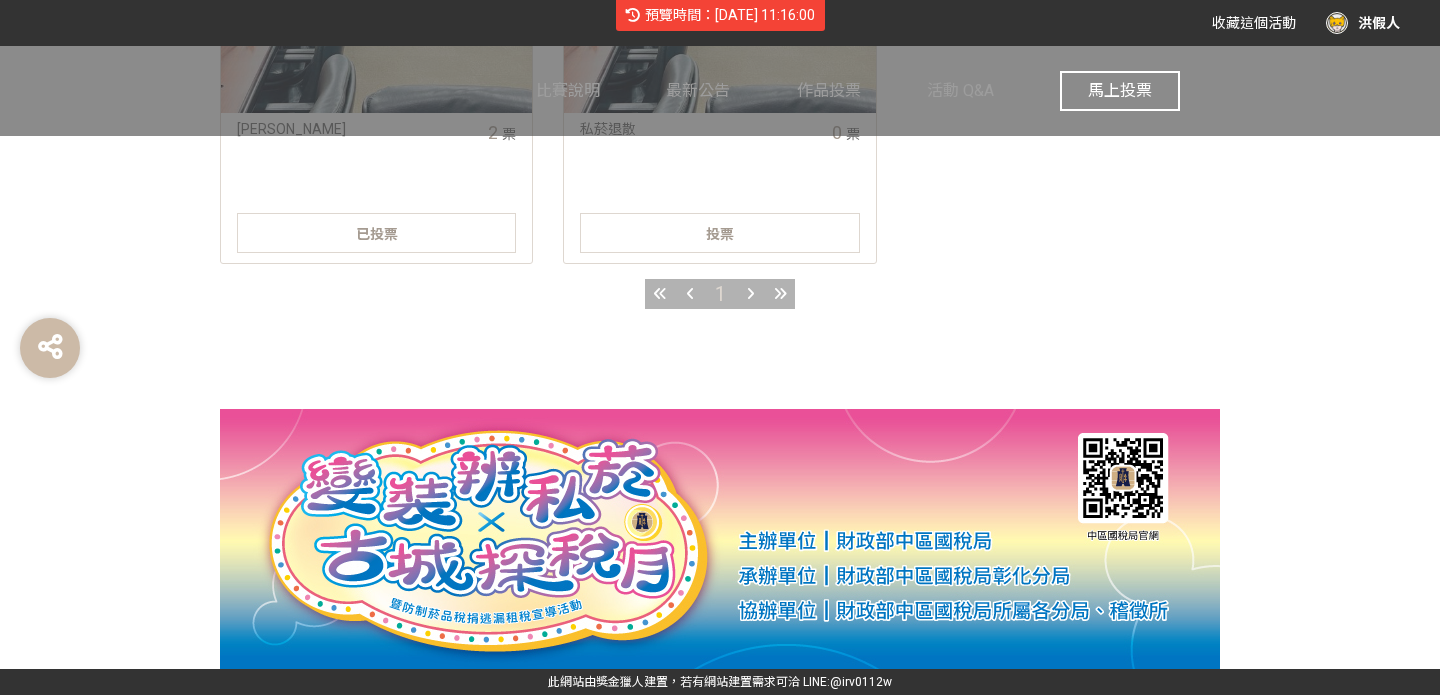 click on "投票" 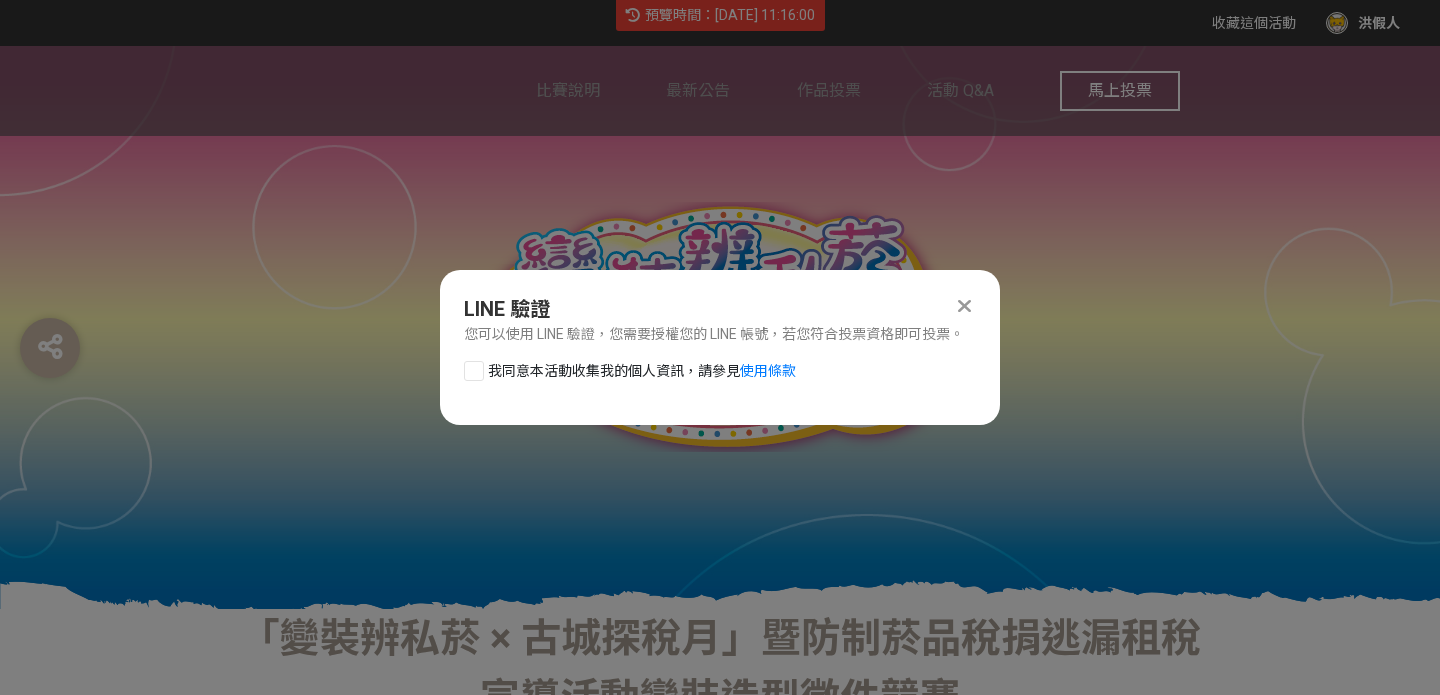 click at bounding box center (474, 371) 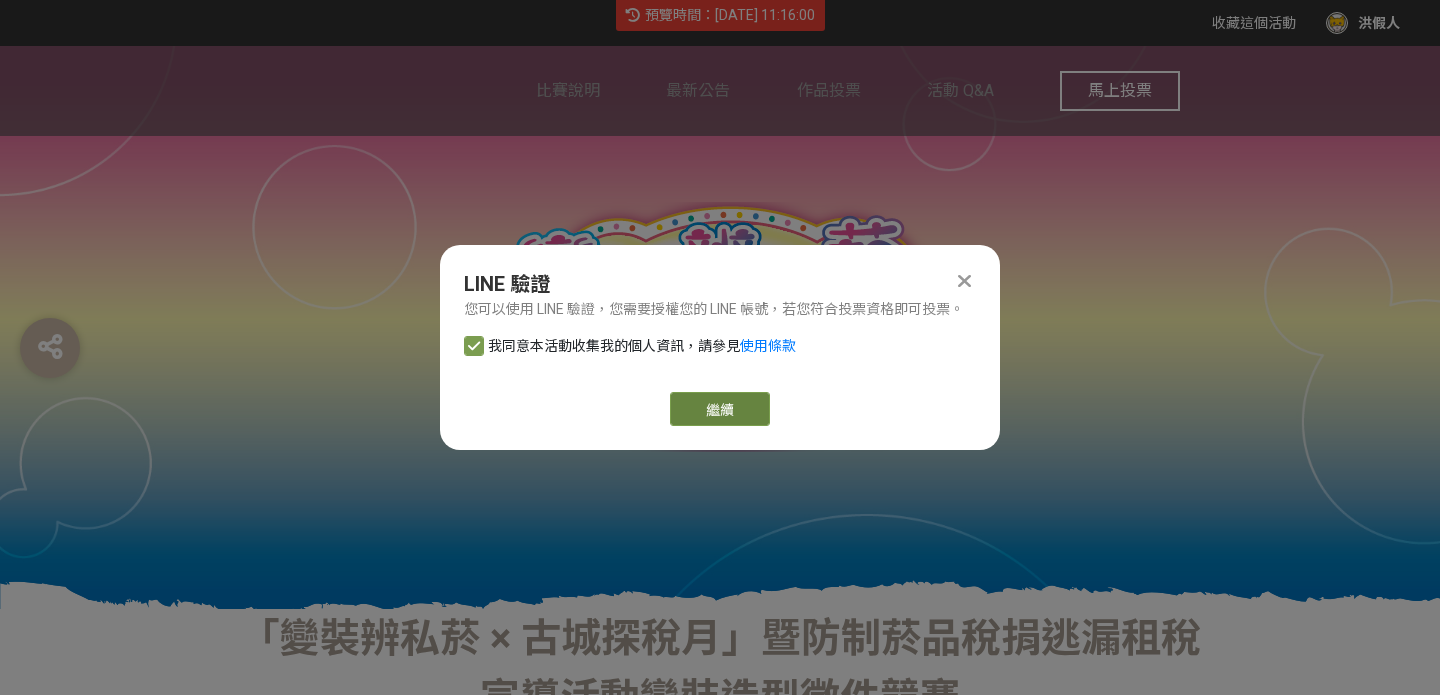 click on "繼續" at bounding box center [720, 409] 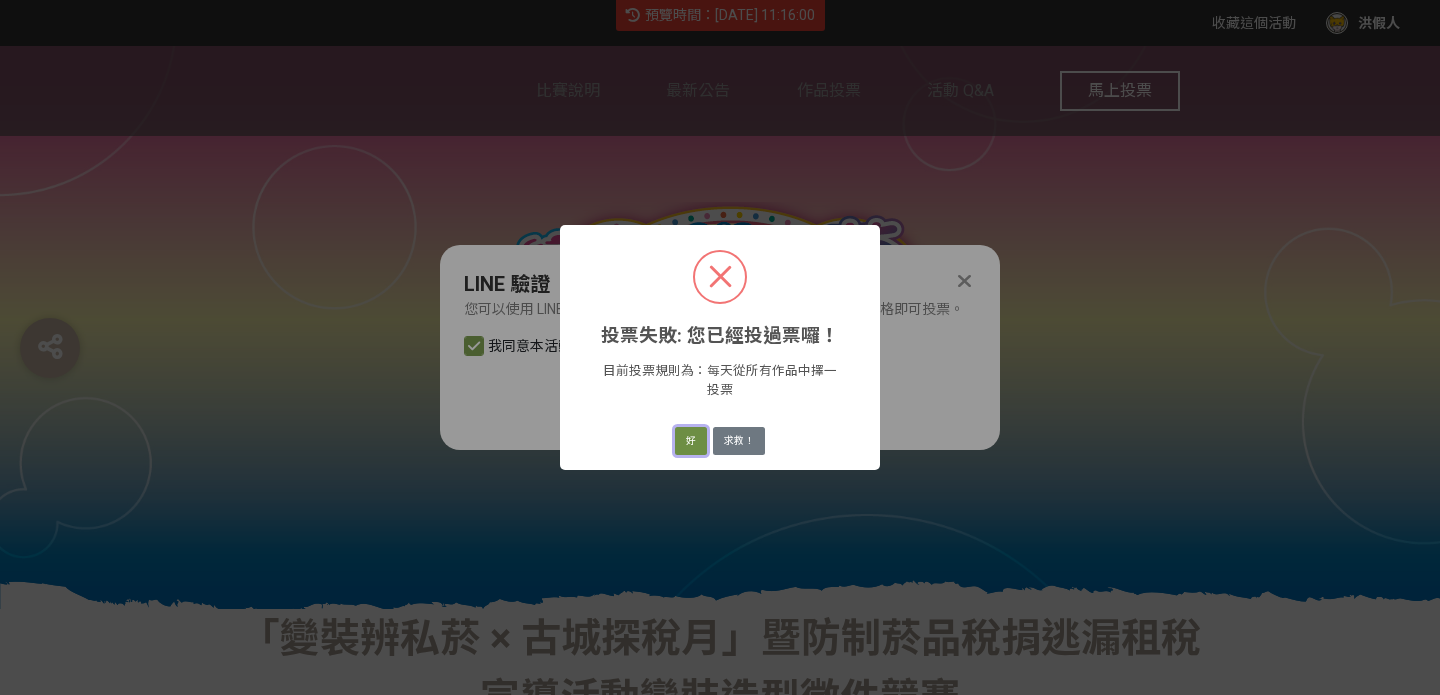 click on "好" at bounding box center [691, 441] 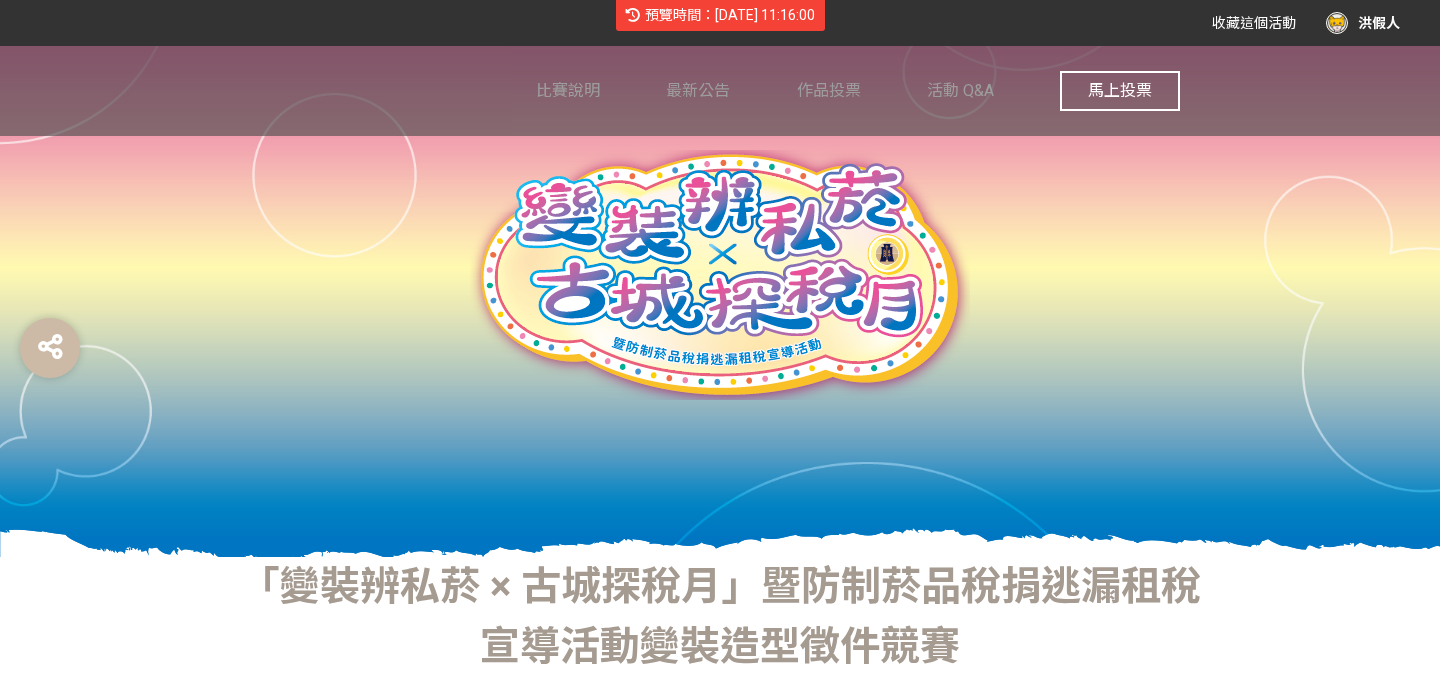 scroll, scrollTop: 150, scrollLeft: 0, axis: vertical 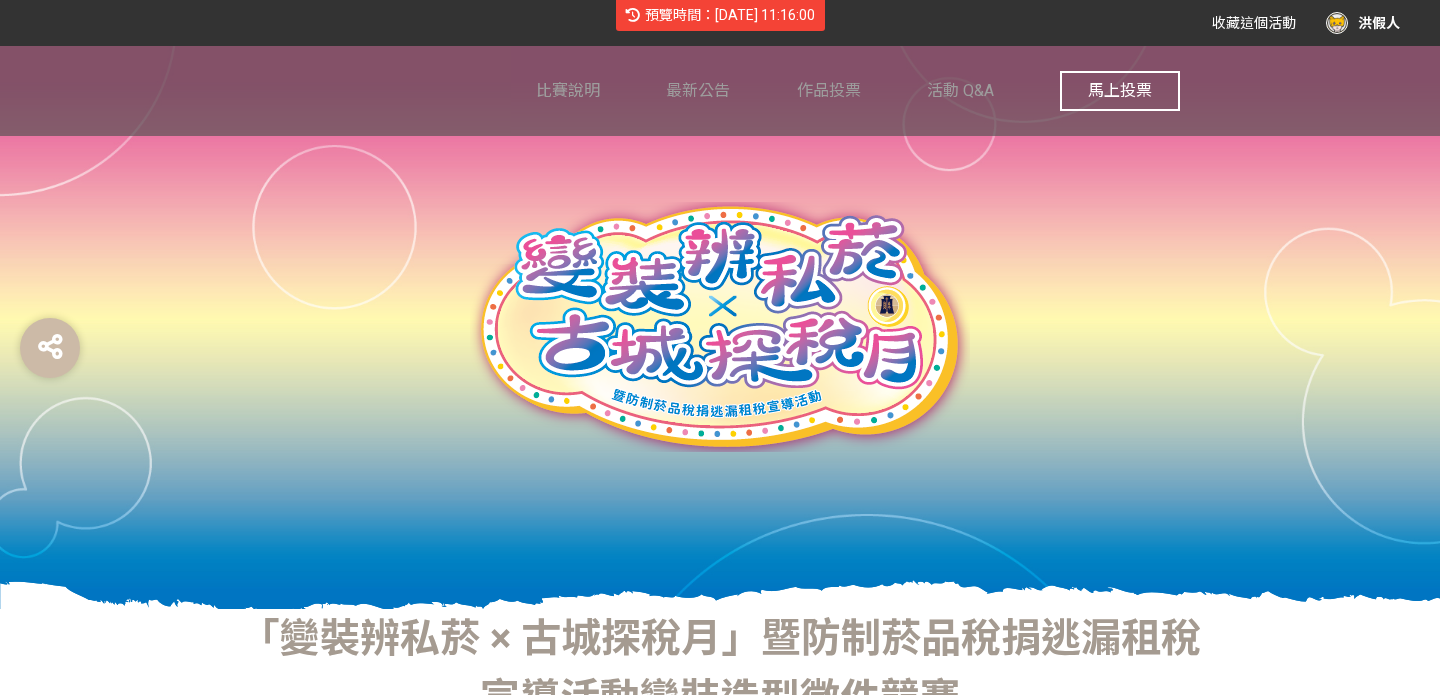 click on "馬上投票" at bounding box center [1120, 90] 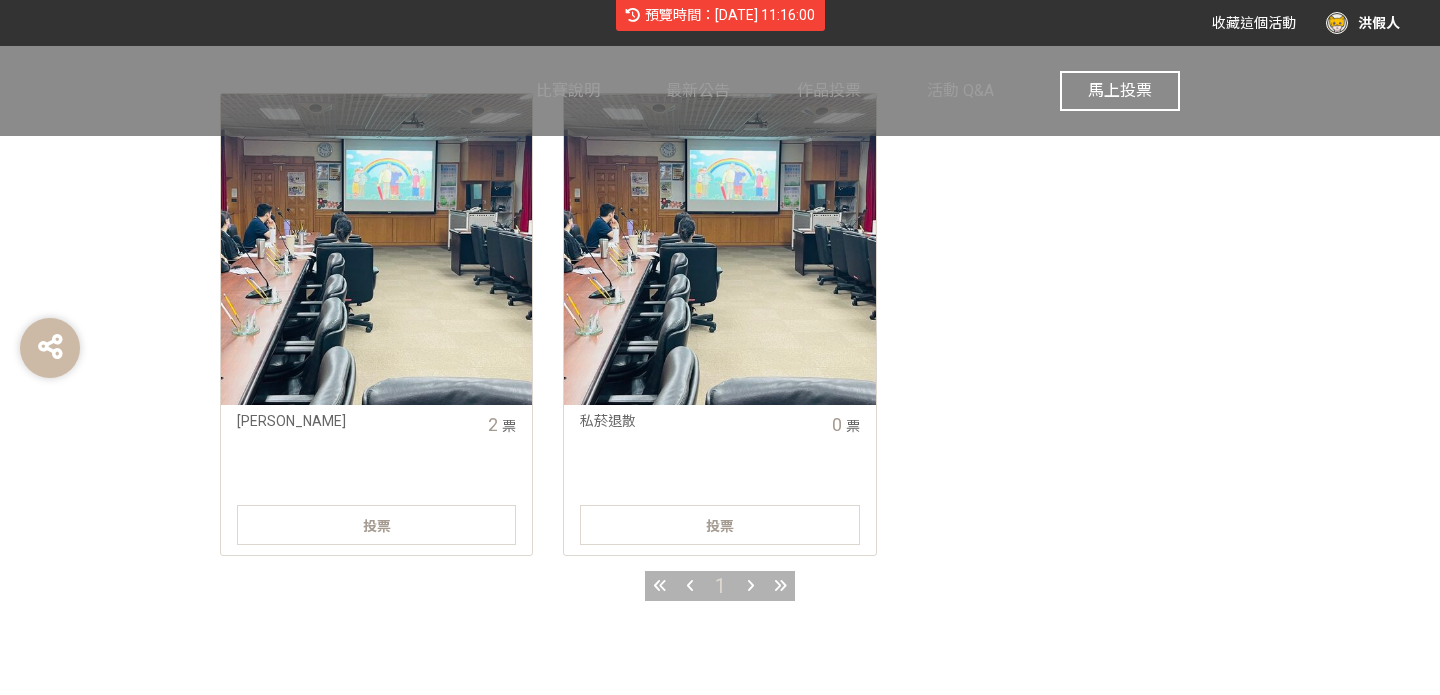 scroll, scrollTop: 997, scrollLeft: 0, axis: vertical 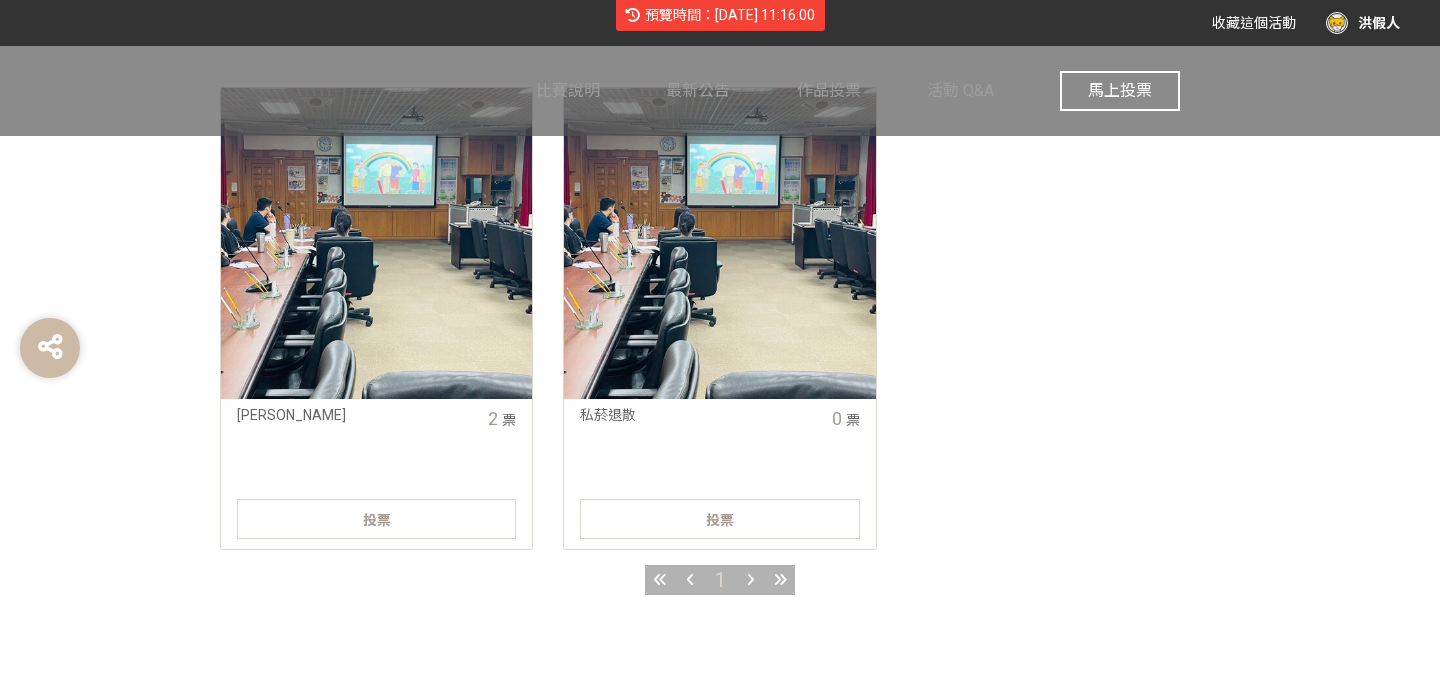 click on "投票" 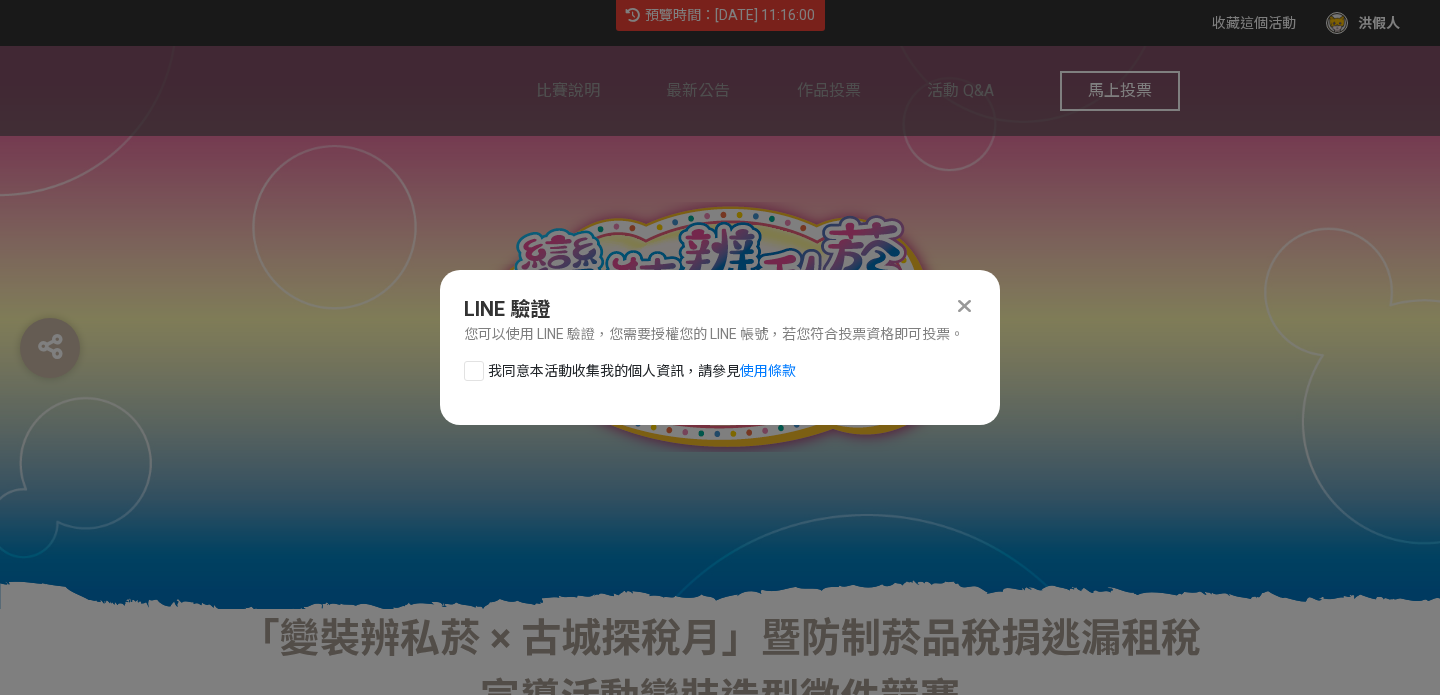 click at bounding box center (474, 371) 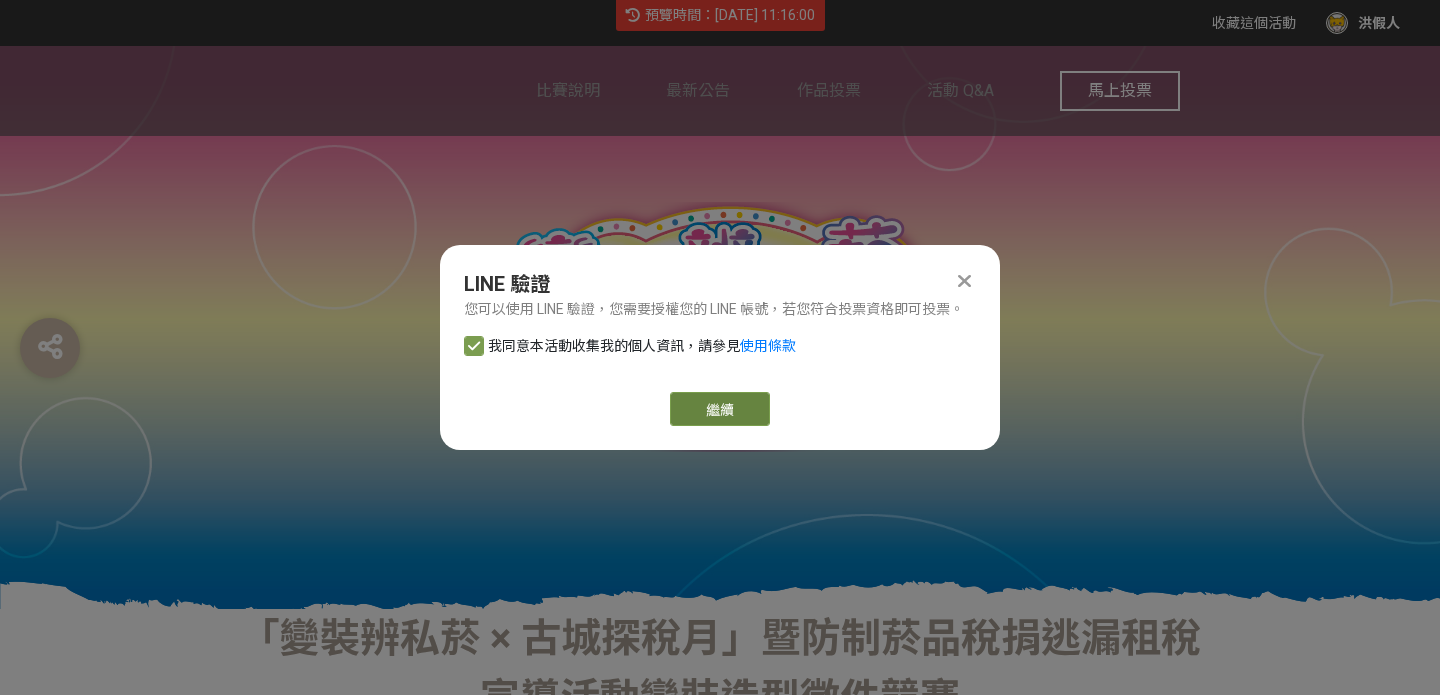 click on "繼續" at bounding box center (720, 409) 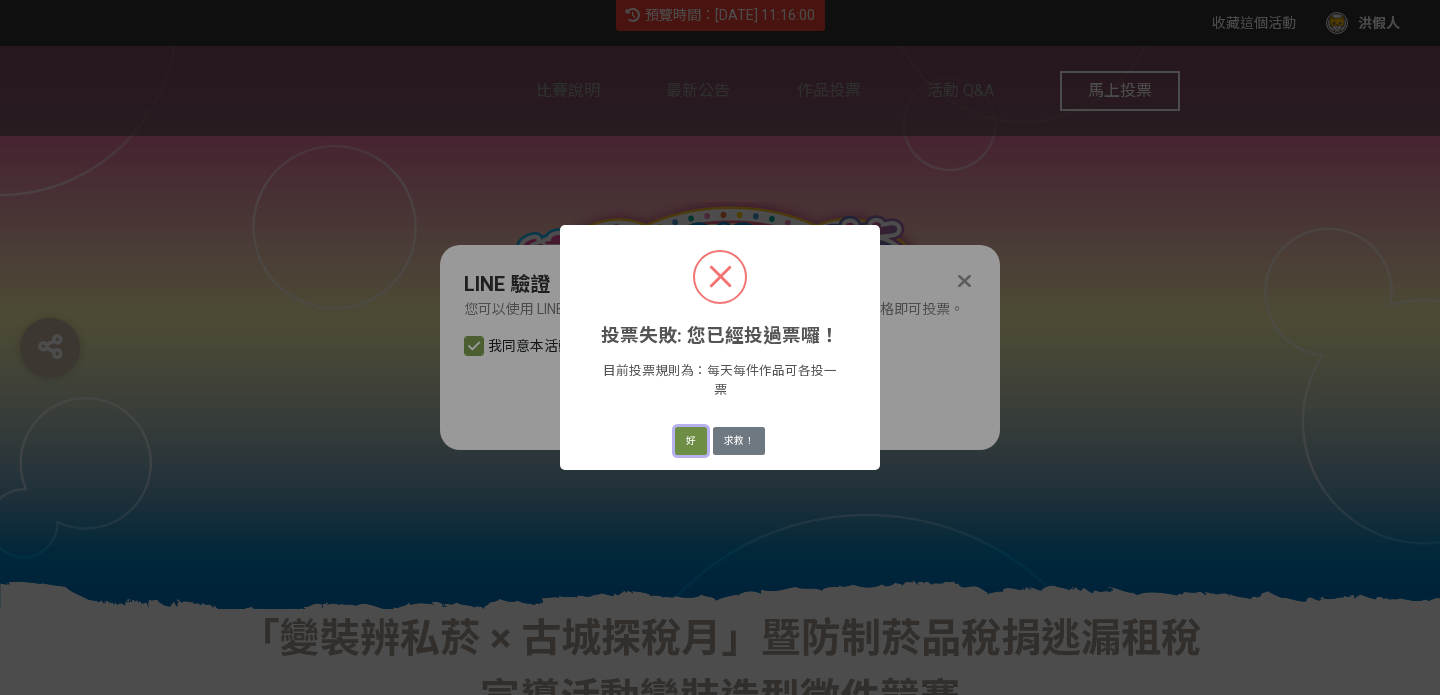 click on "好" at bounding box center (691, 441) 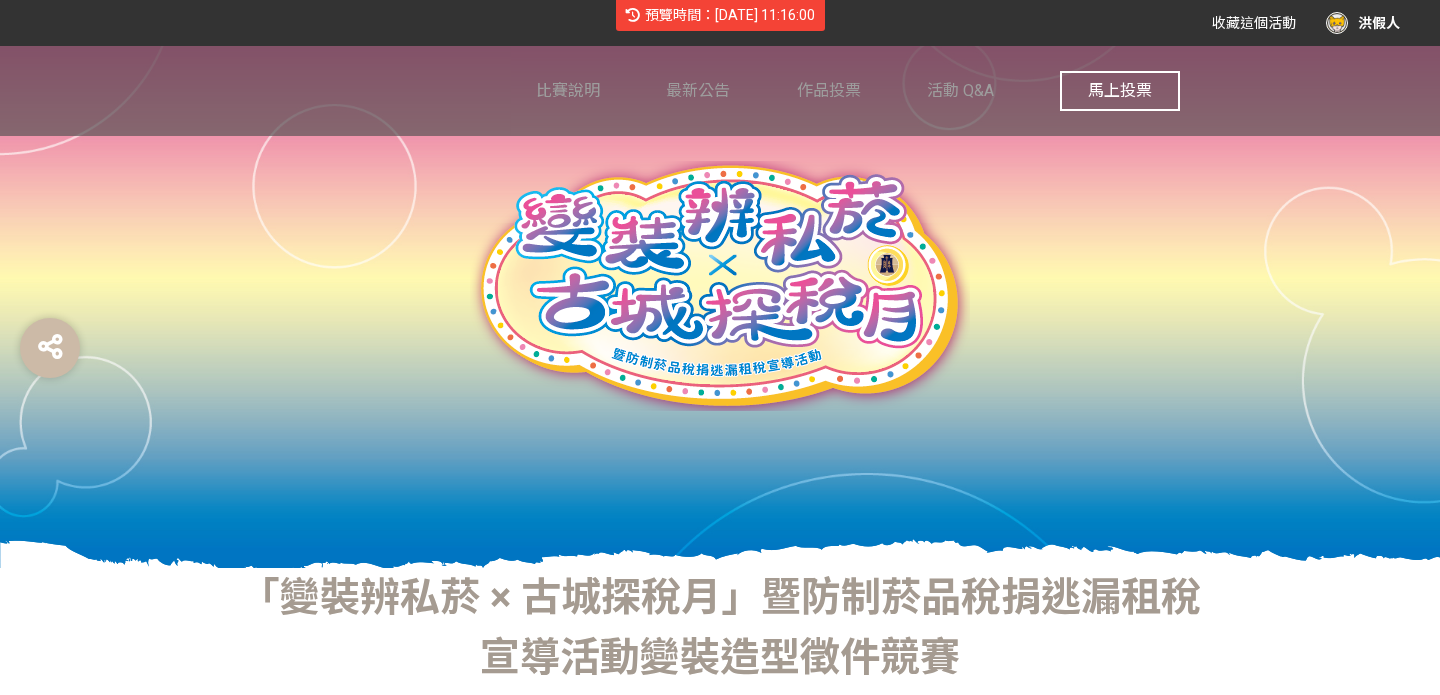 scroll, scrollTop: 116, scrollLeft: 0, axis: vertical 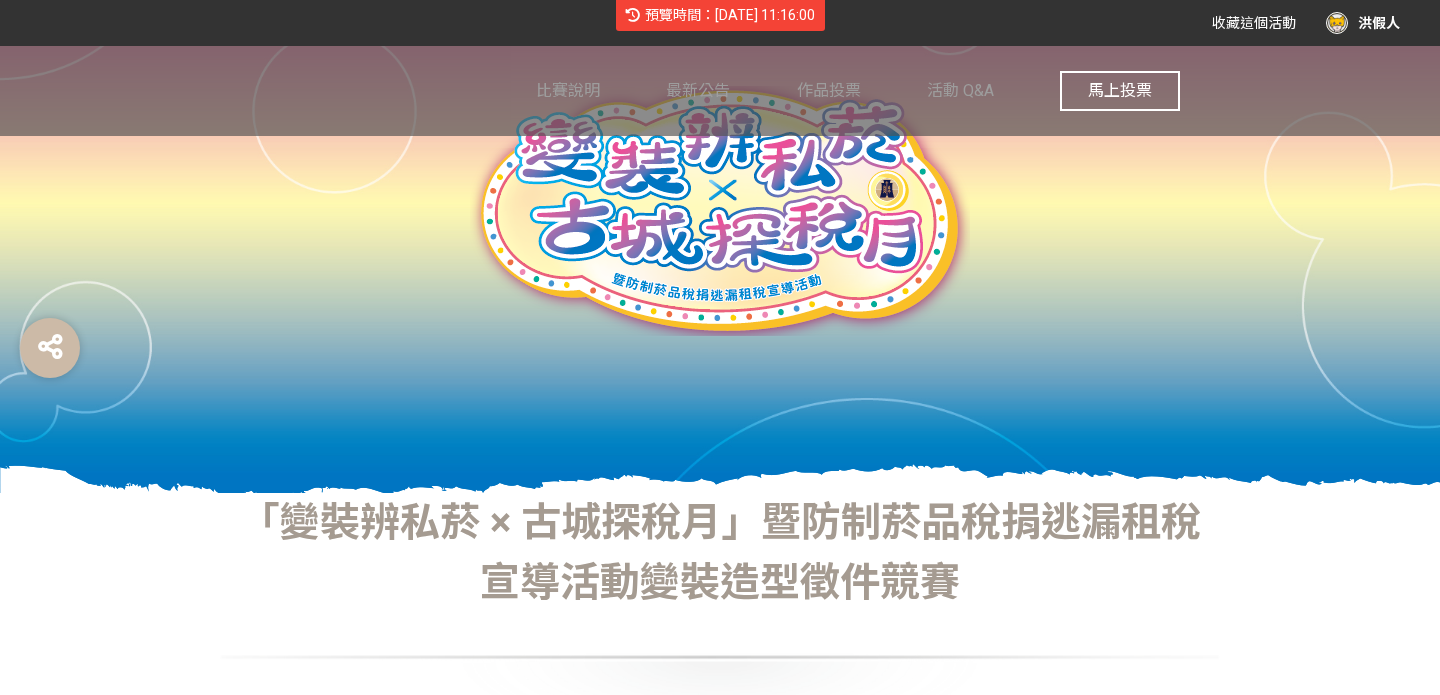 click on "馬上投票" at bounding box center (1120, 91) 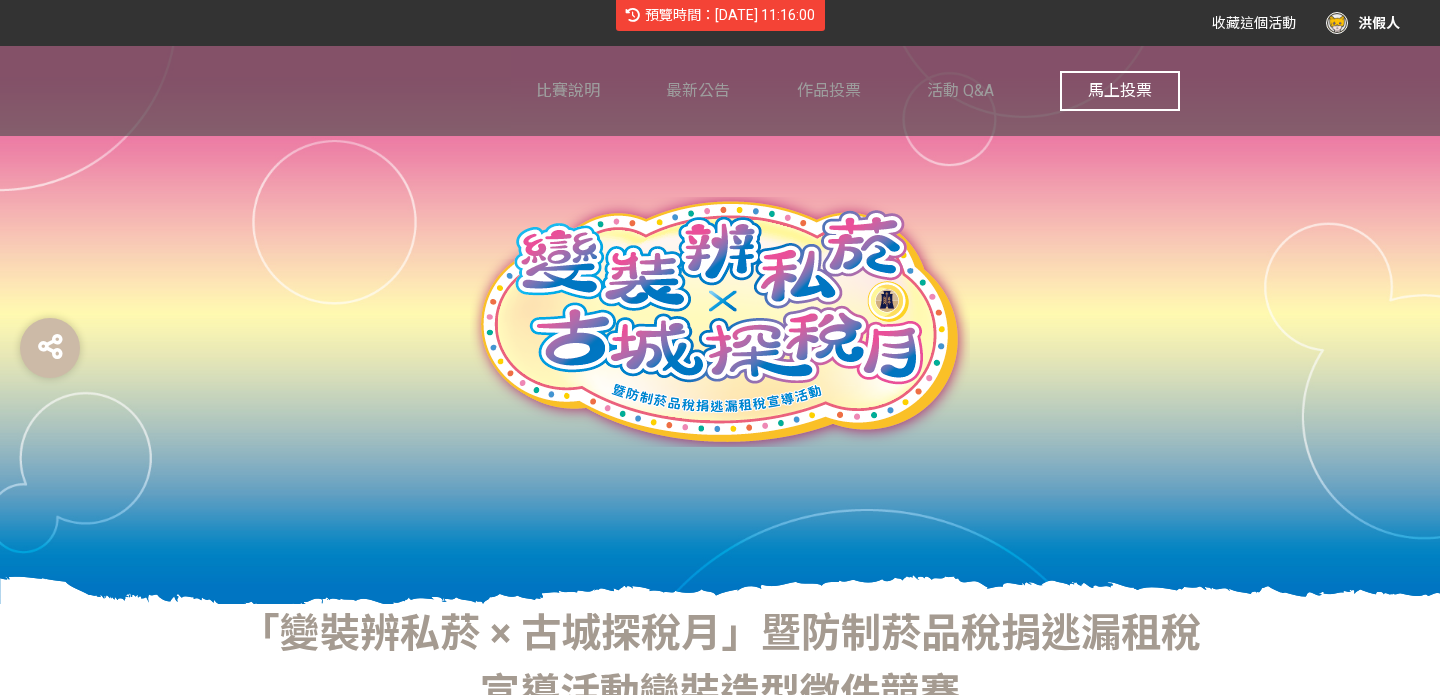 scroll, scrollTop: 0, scrollLeft: 0, axis: both 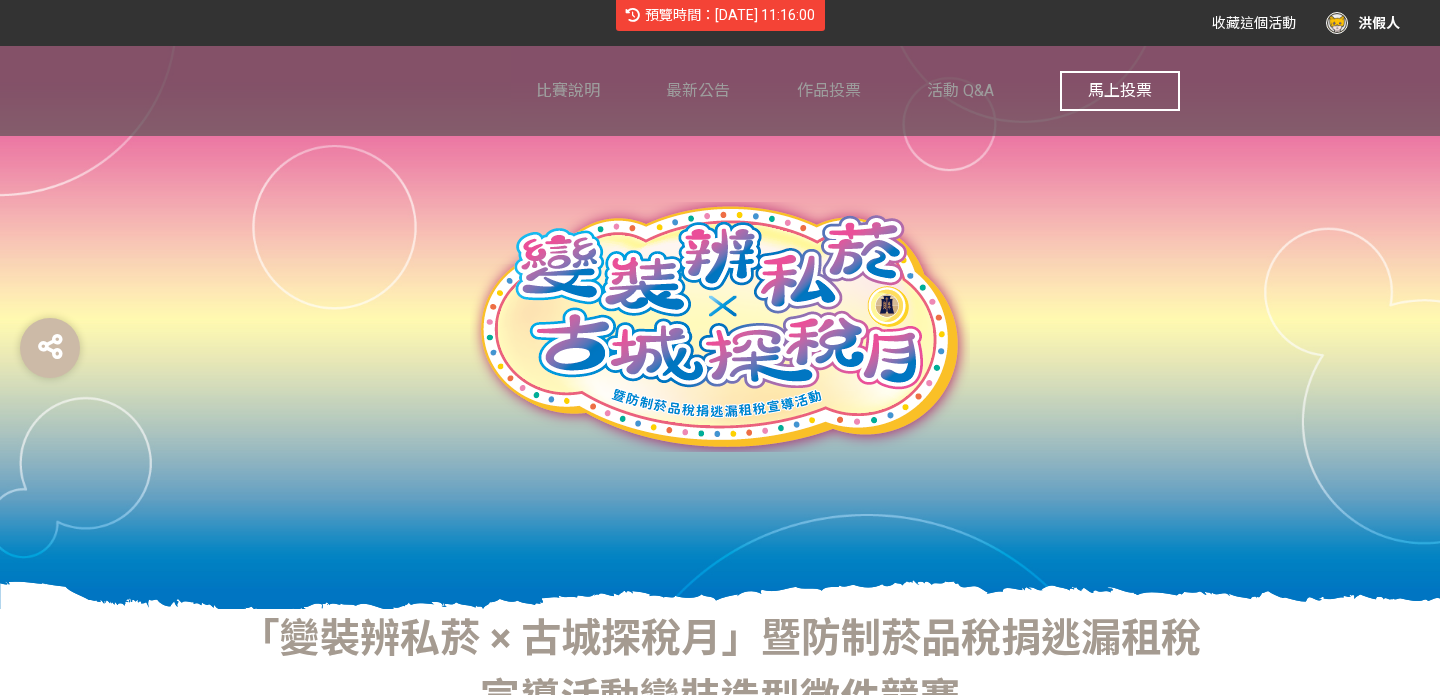 click on "馬上投票" at bounding box center (1120, 91) 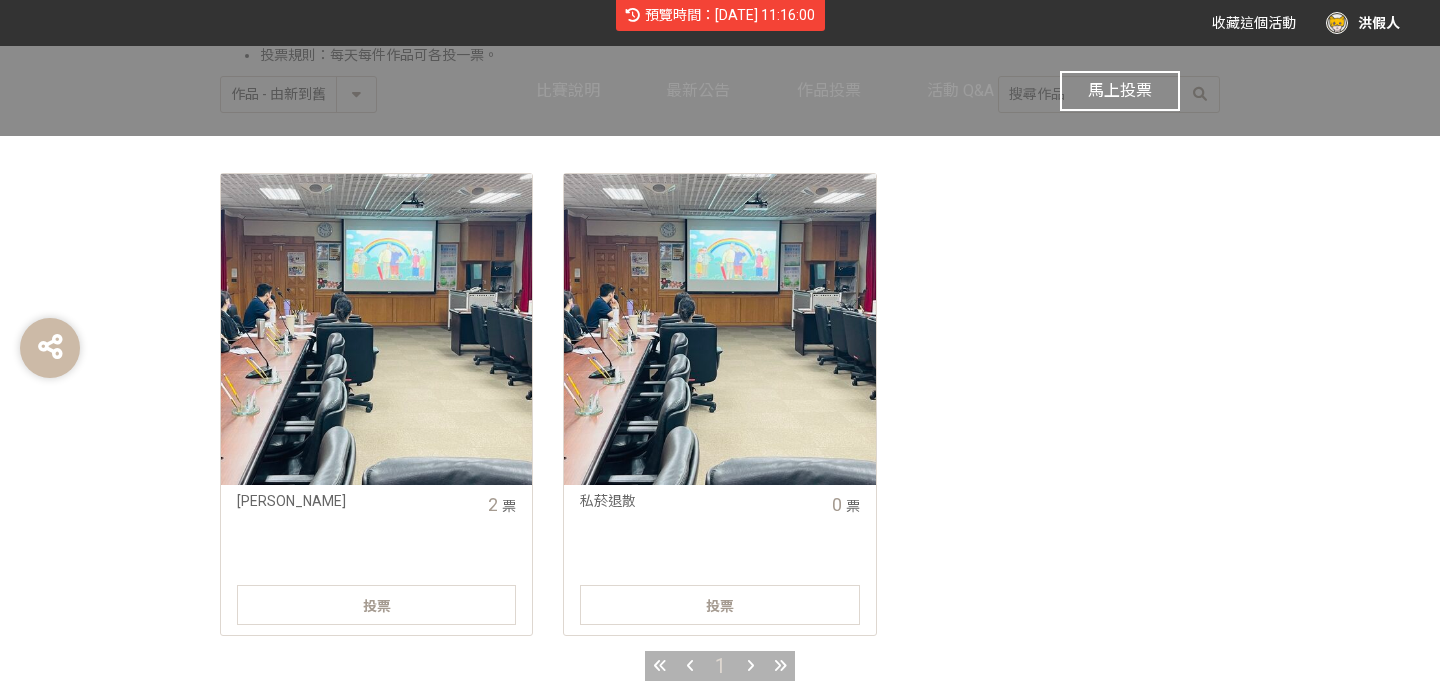 scroll, scrollTop: 959, scrollLeft: 0, axis: vertical 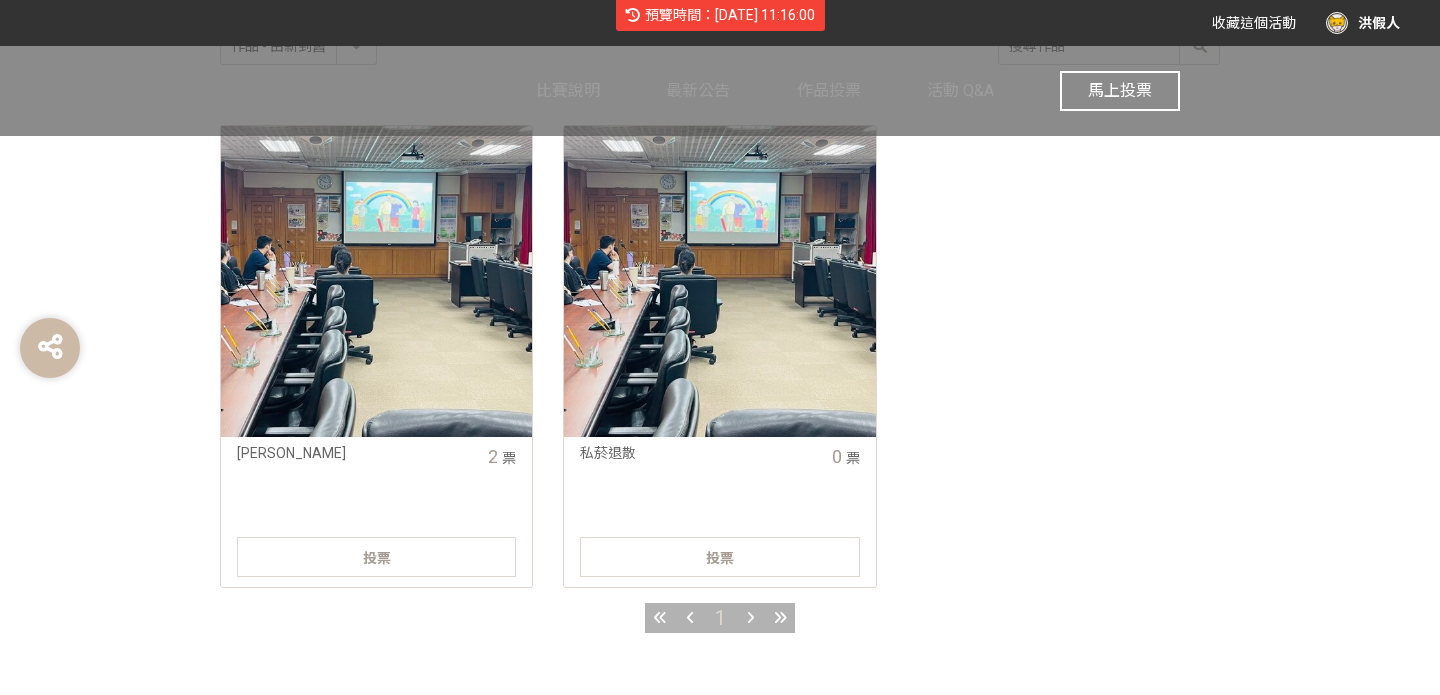 click on "投票" at bounding box center (720, 558) 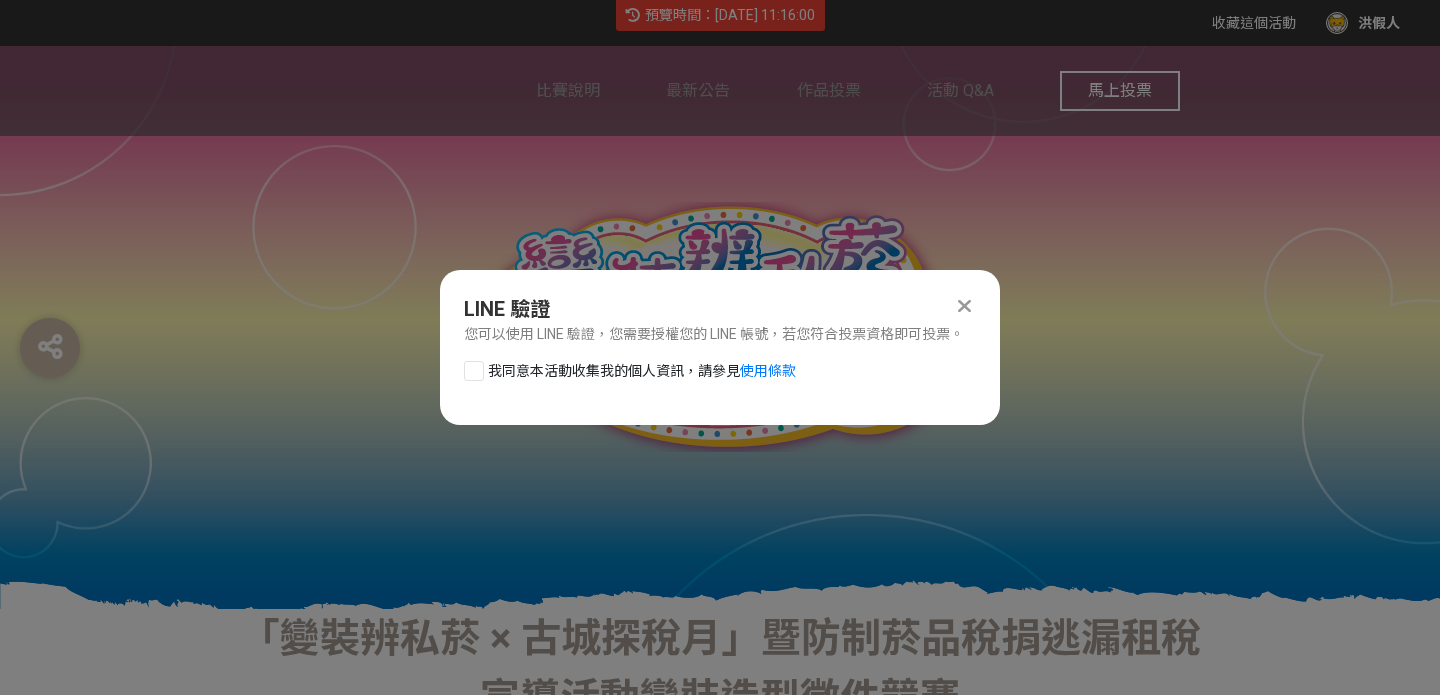 scroll, scrollTop: 0, scrollLeft: 0, axis: both 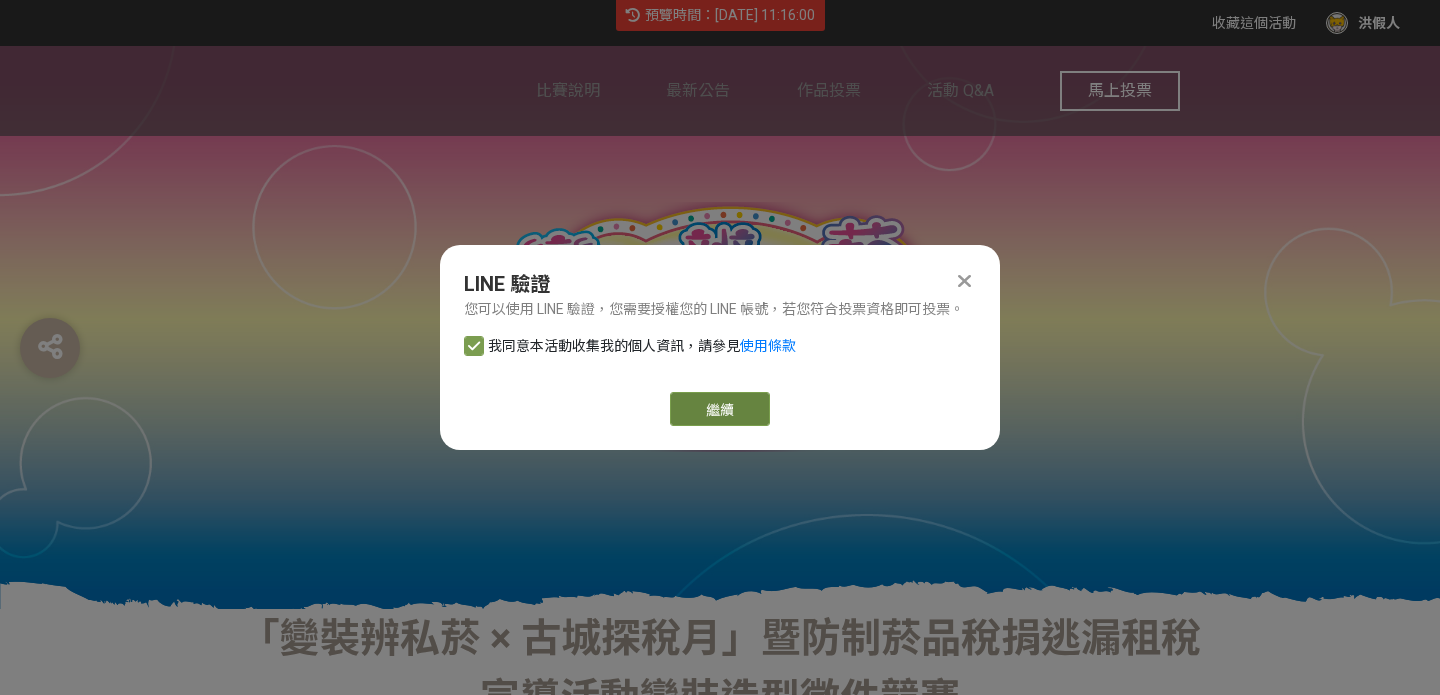 click on "繼續" at bounding box center [720, 409] 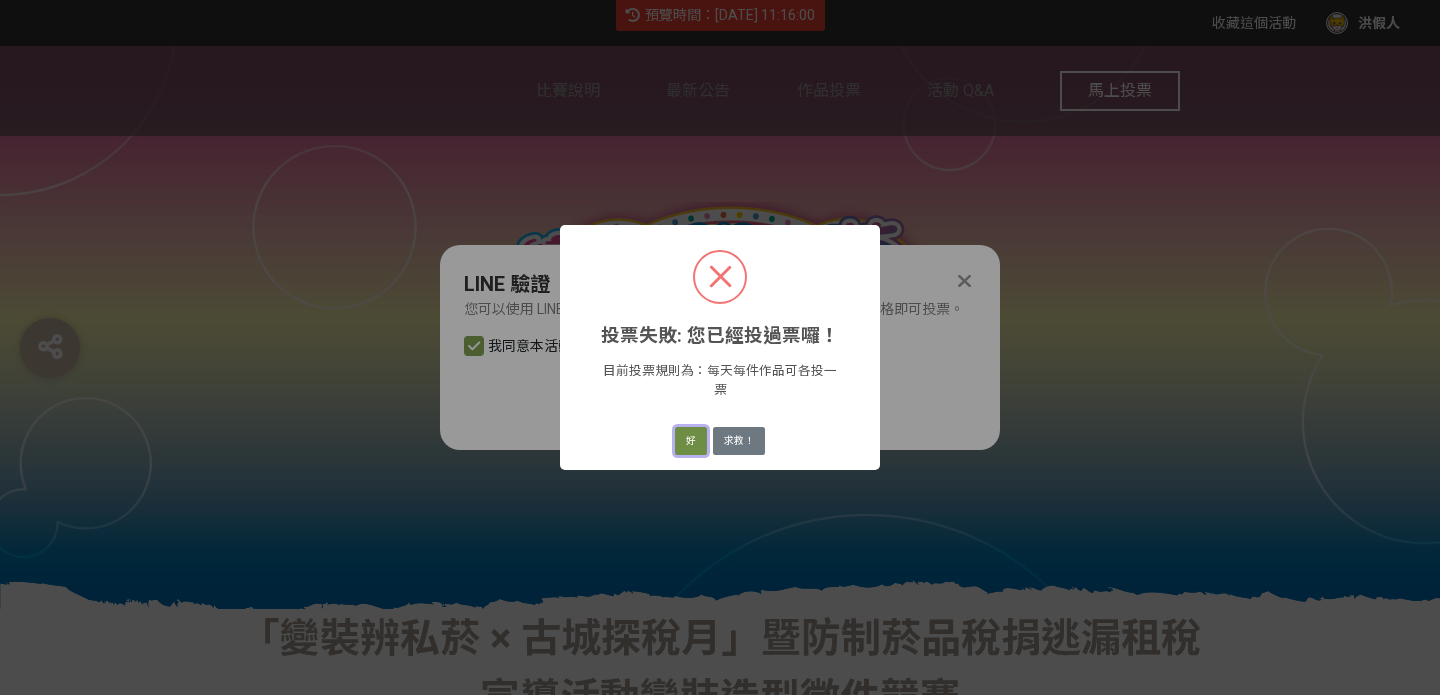 click on "好" at bounding box center [691, 441] 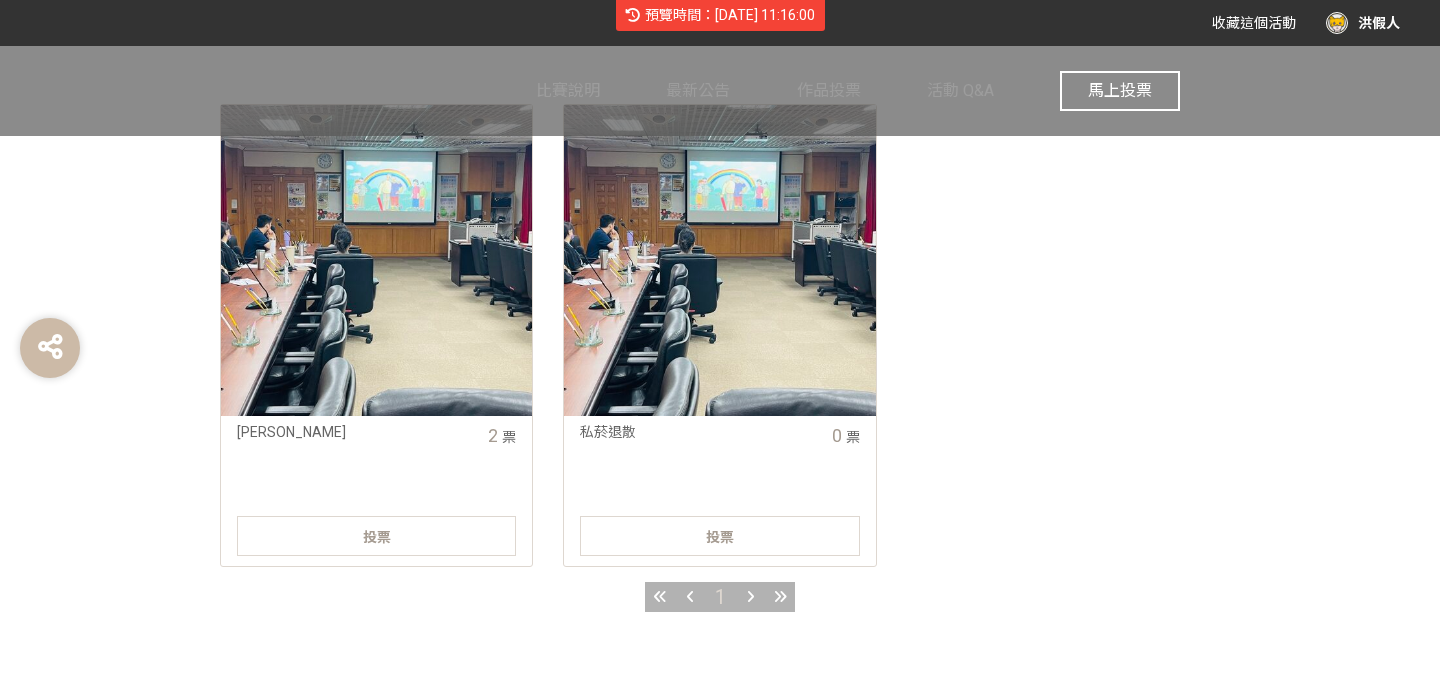 scroll, scrollTop: 990, scrollLeft: 0, axis: vertical 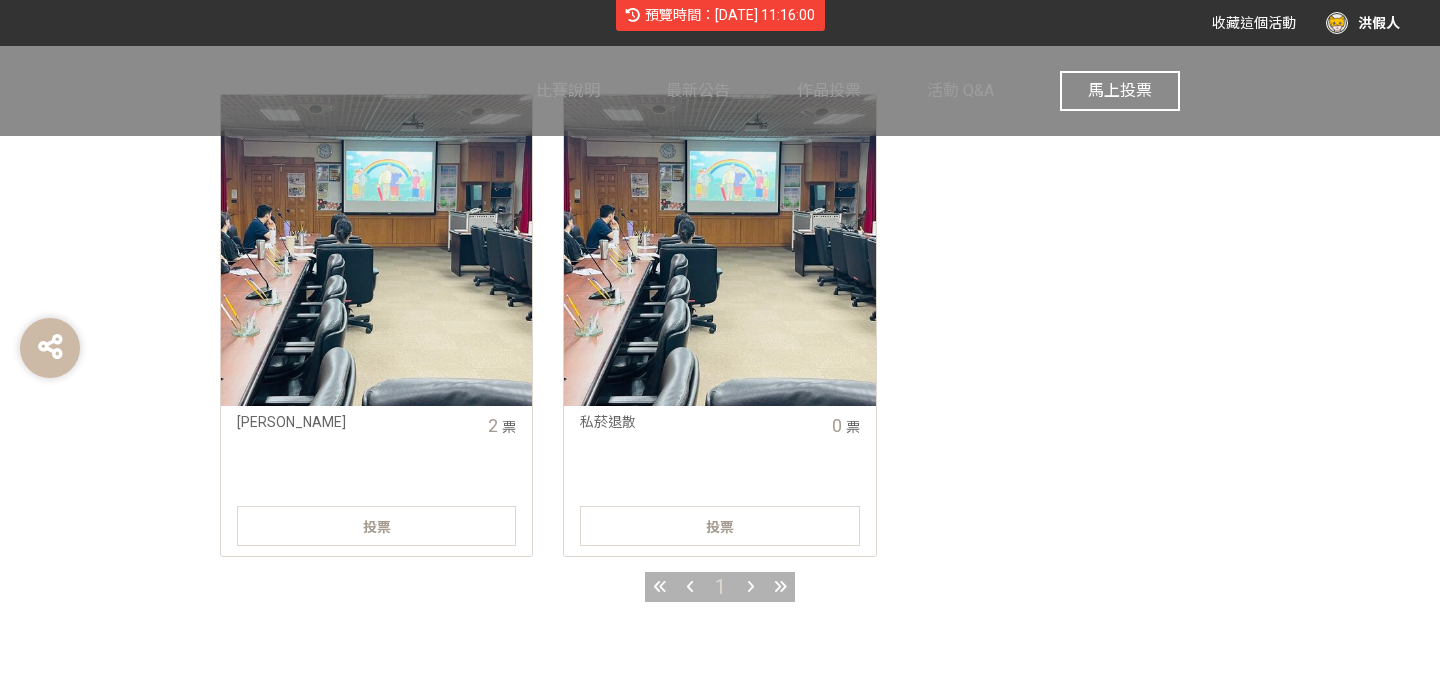 click on "歐耶耶耶 2 票 投票 私菸退散 0 票 投票" at bounding box center [720, 333] 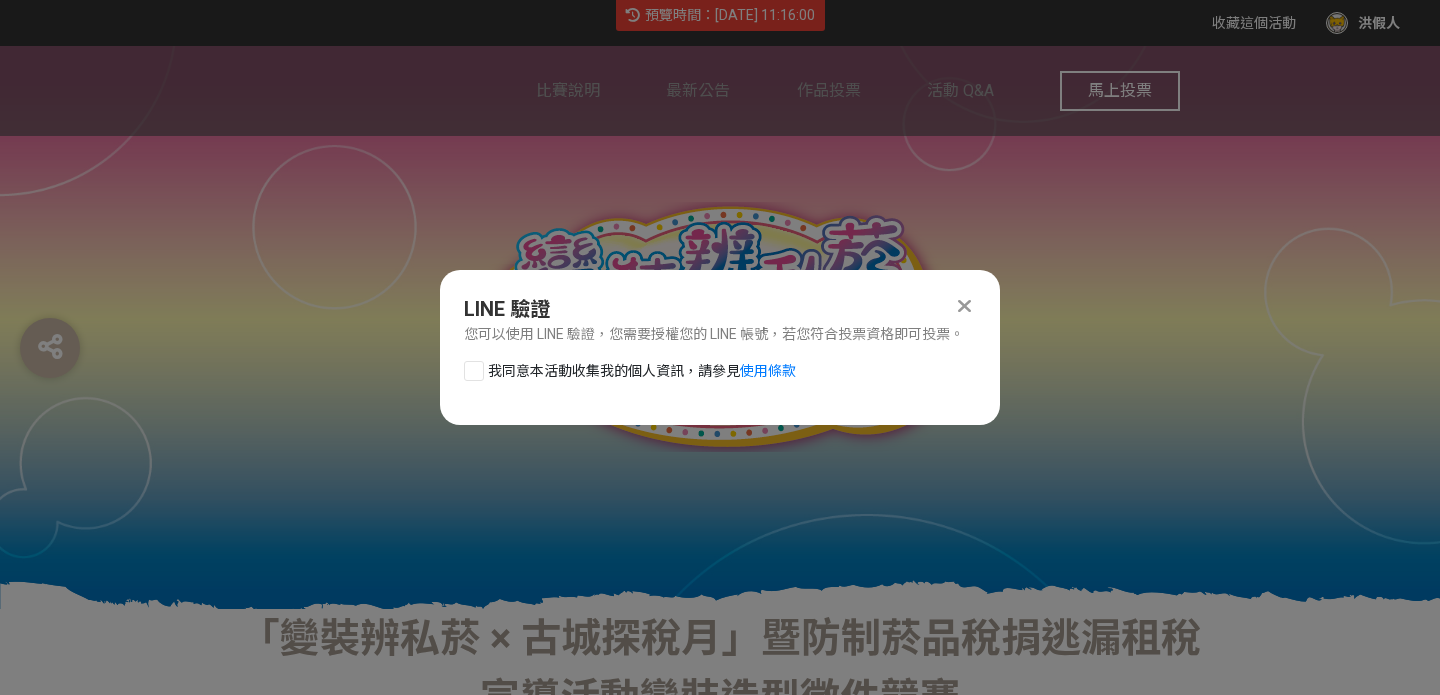 scroll, scrollTop: 0, scrollLeft: 0, axis: both 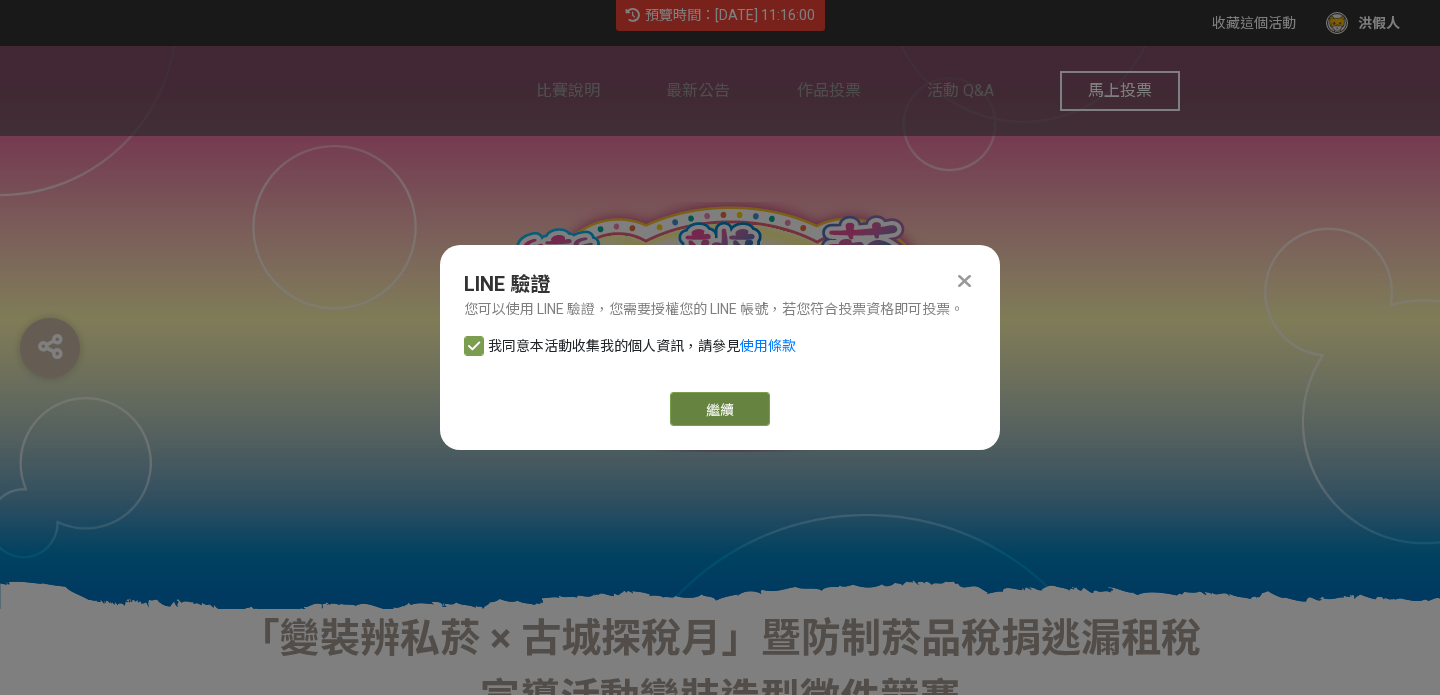 click on "繼續" at bounding box center [720, 409] 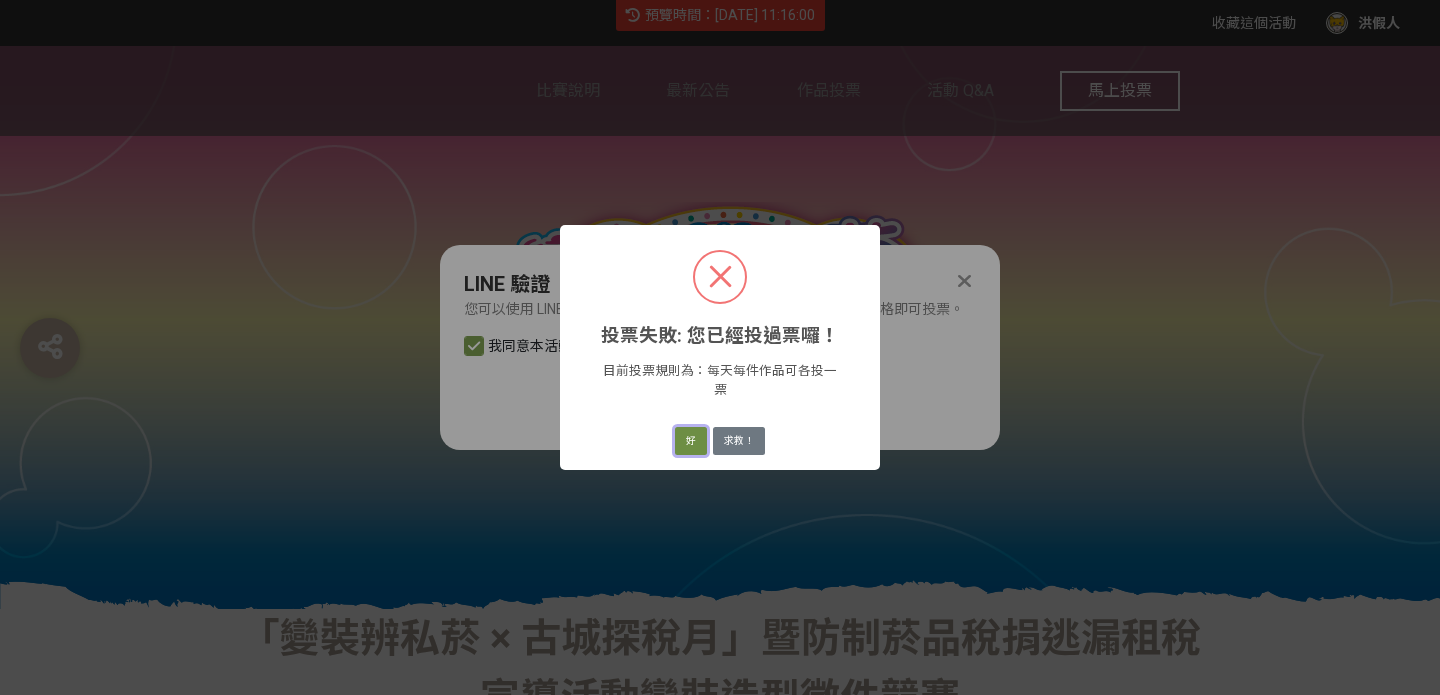 click on "好" at bounding box center [691, 441] 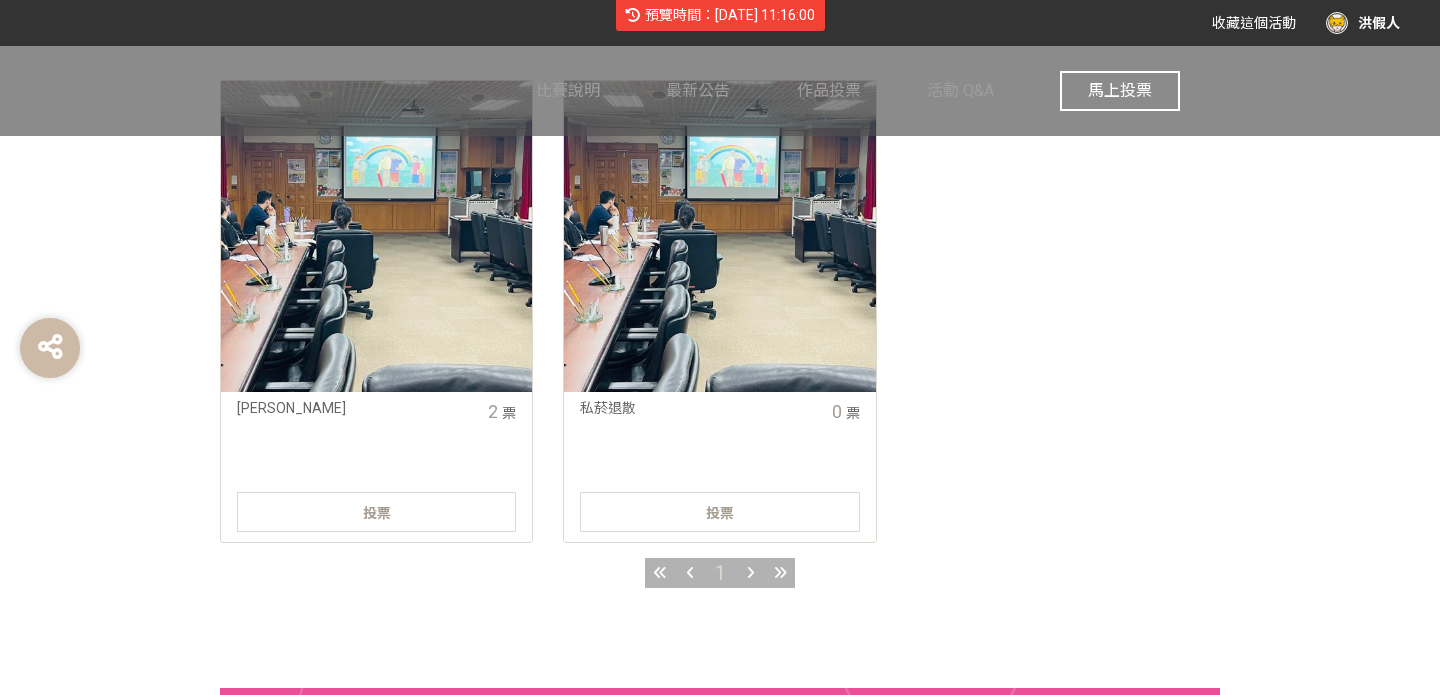 scroll, scrollTop: 1014, scrollLeft: 0, axis: vertical 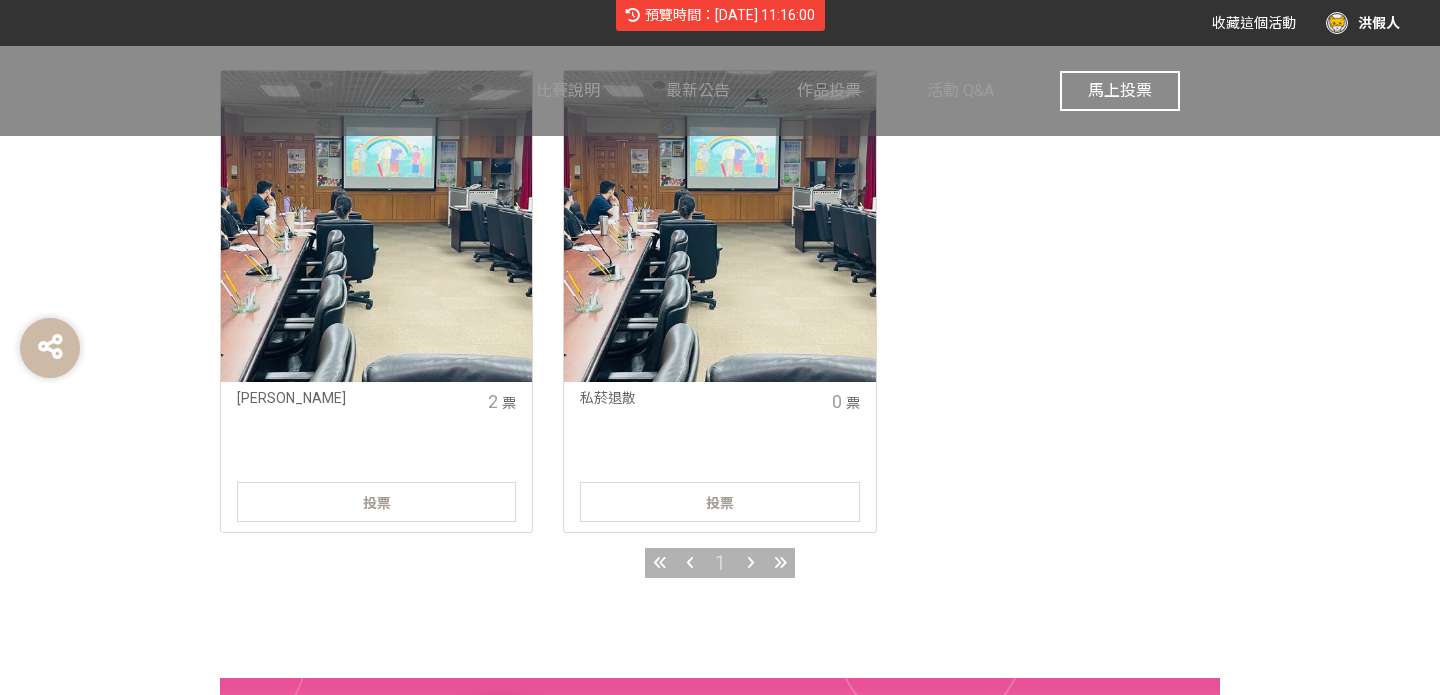 click on "投票" 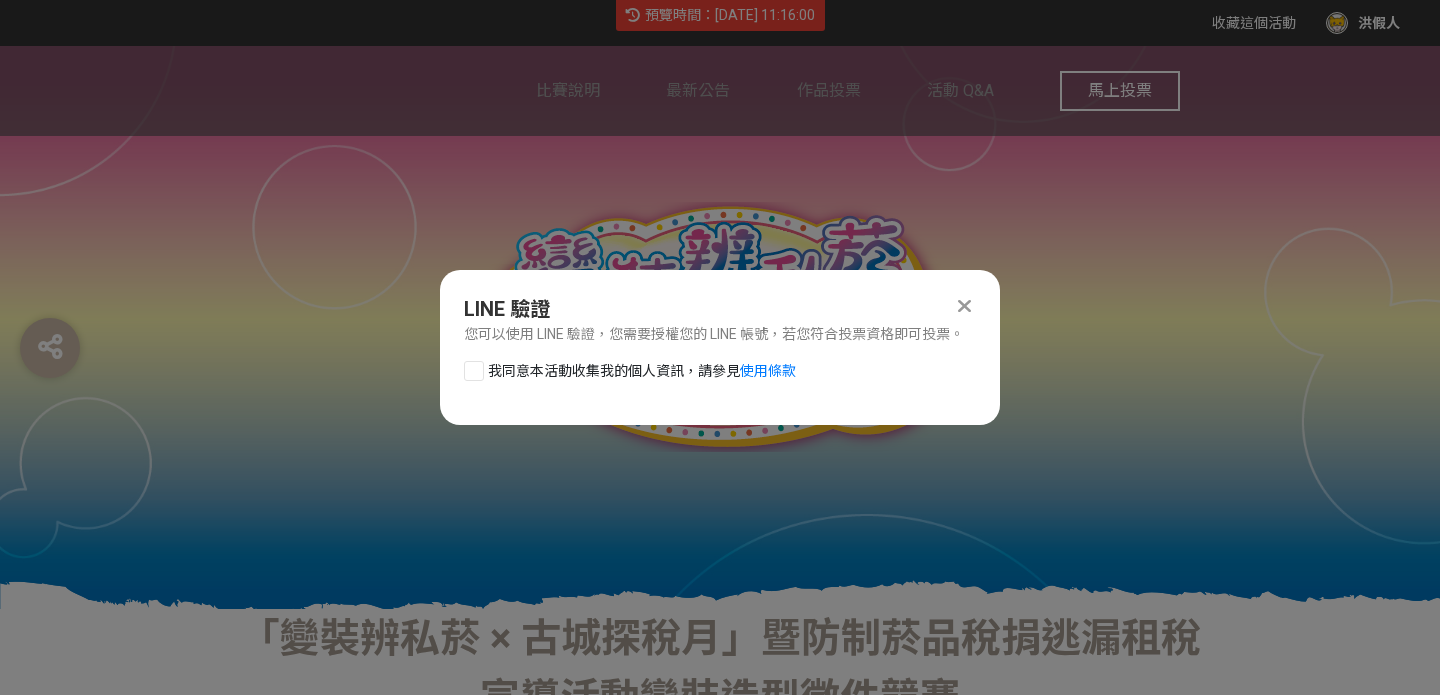 scroll, scrollTop: 0, scrollLeft: 0, axis: both 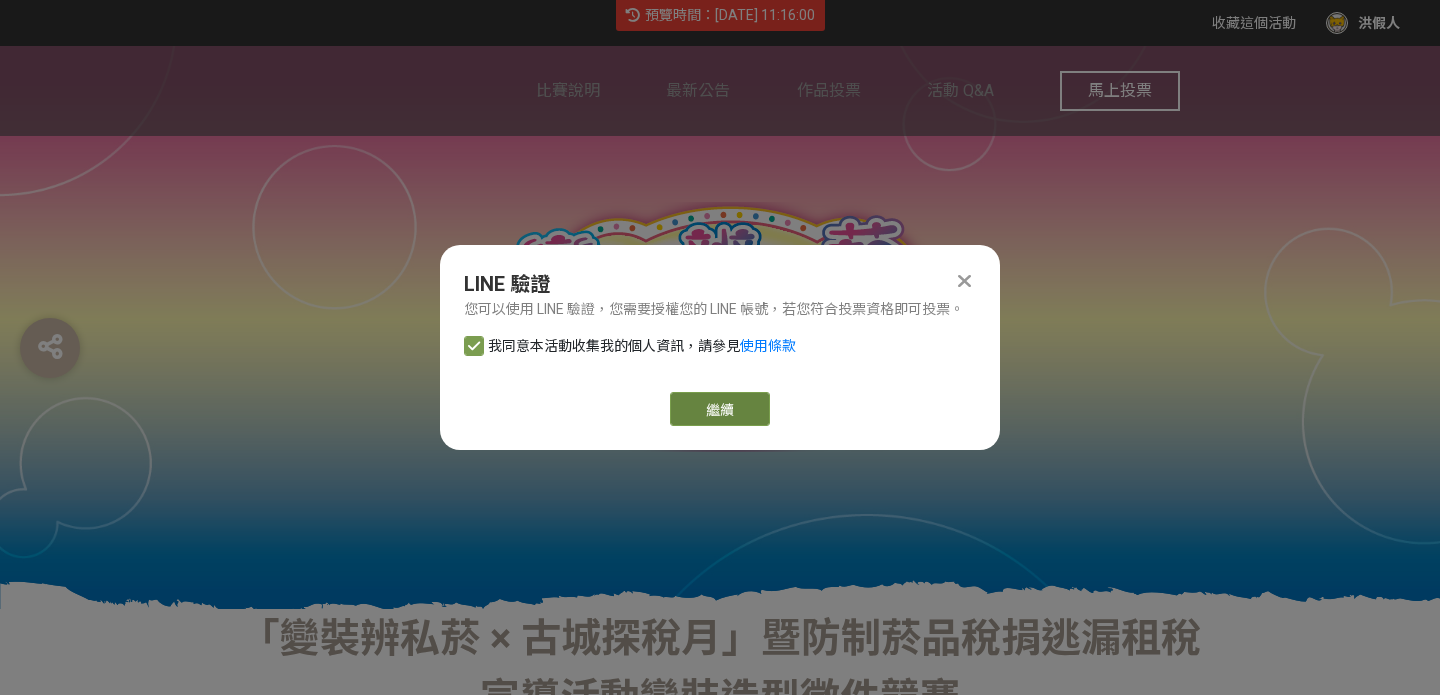 click on "繼續" at bounding box center [720, 409] 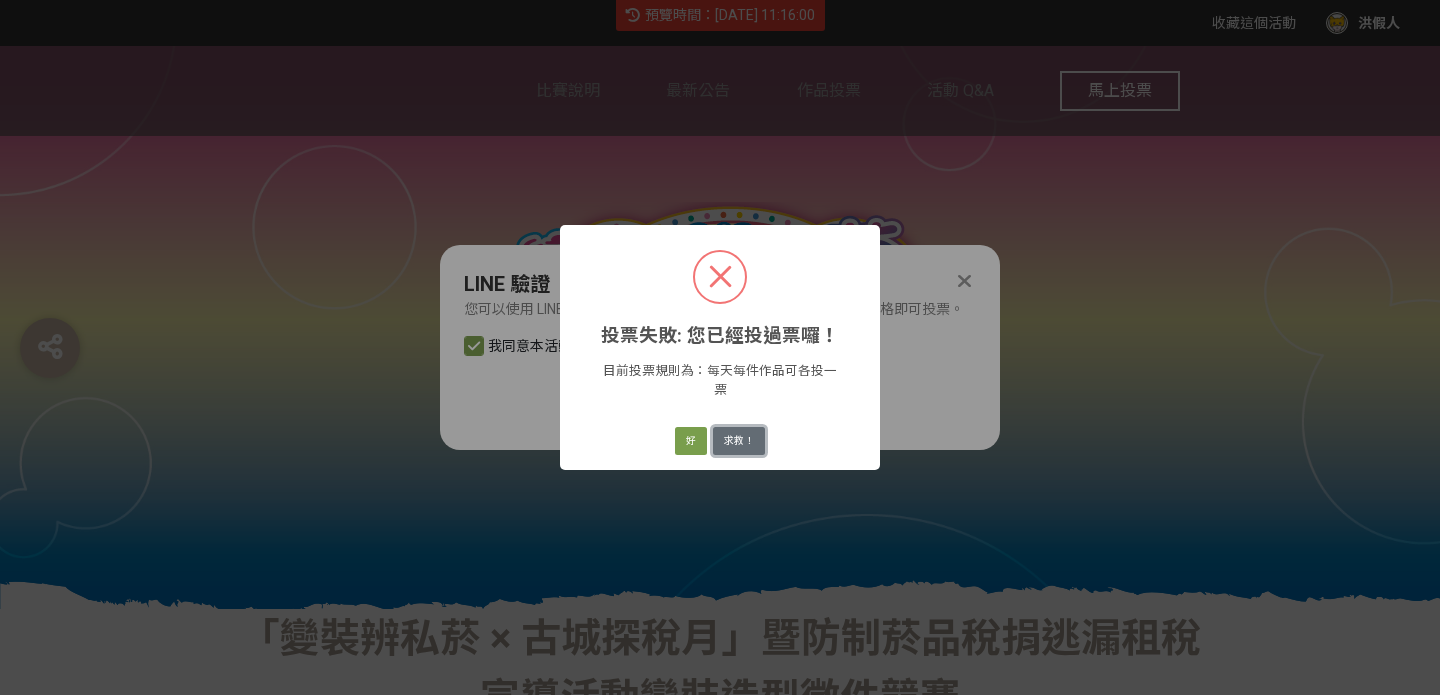 click on "求救！" at bounding box center (739, 441) 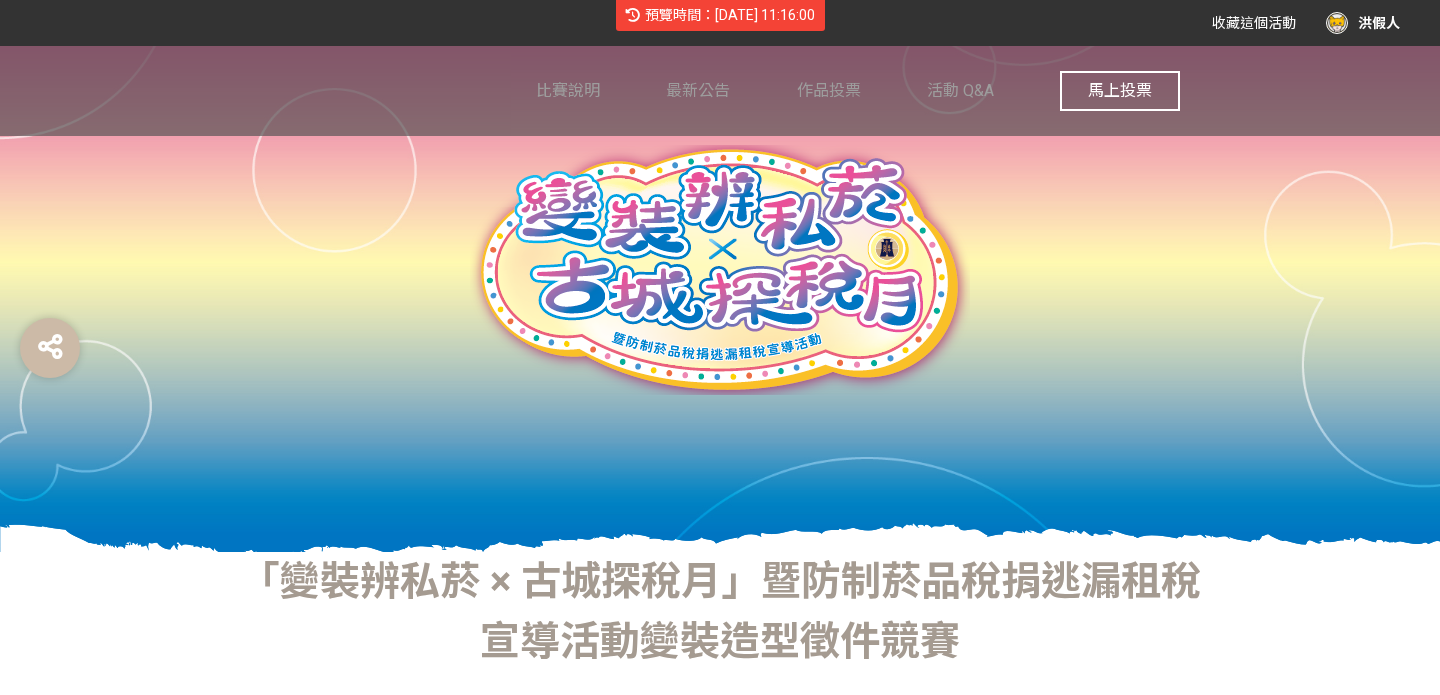 scroll, scrollTop: 118, scrollLeft: 0, axis: vertical 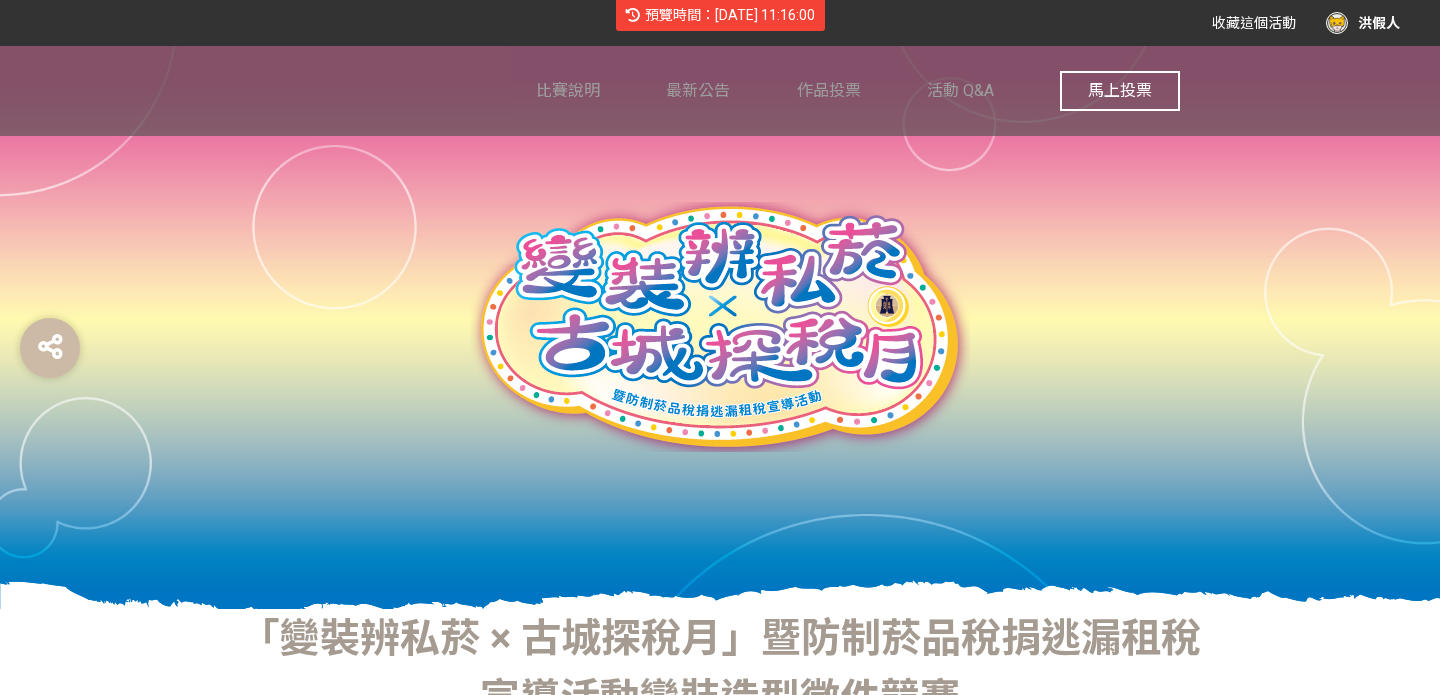 click on "馬上投票" at bounding box center [1120, 90] 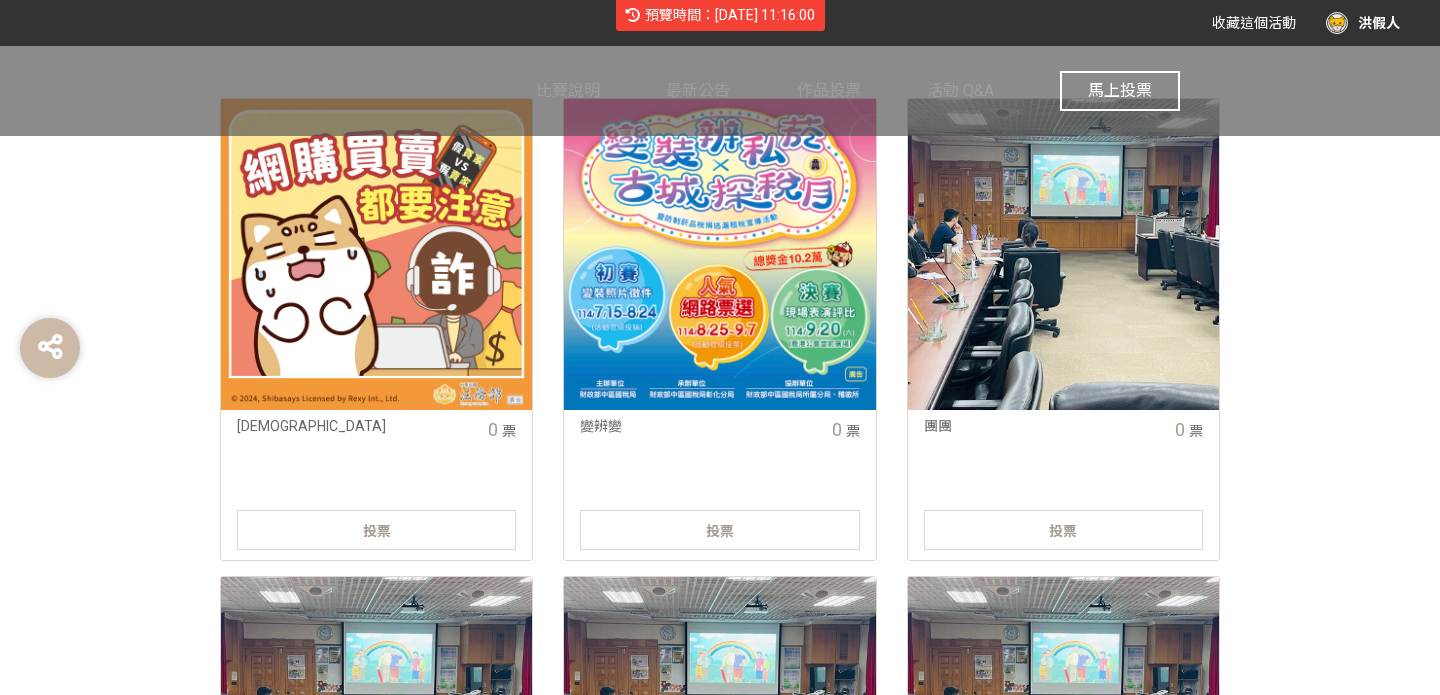 scroll, scrollTop: 988, scrollLeft: 0, axis: vertical 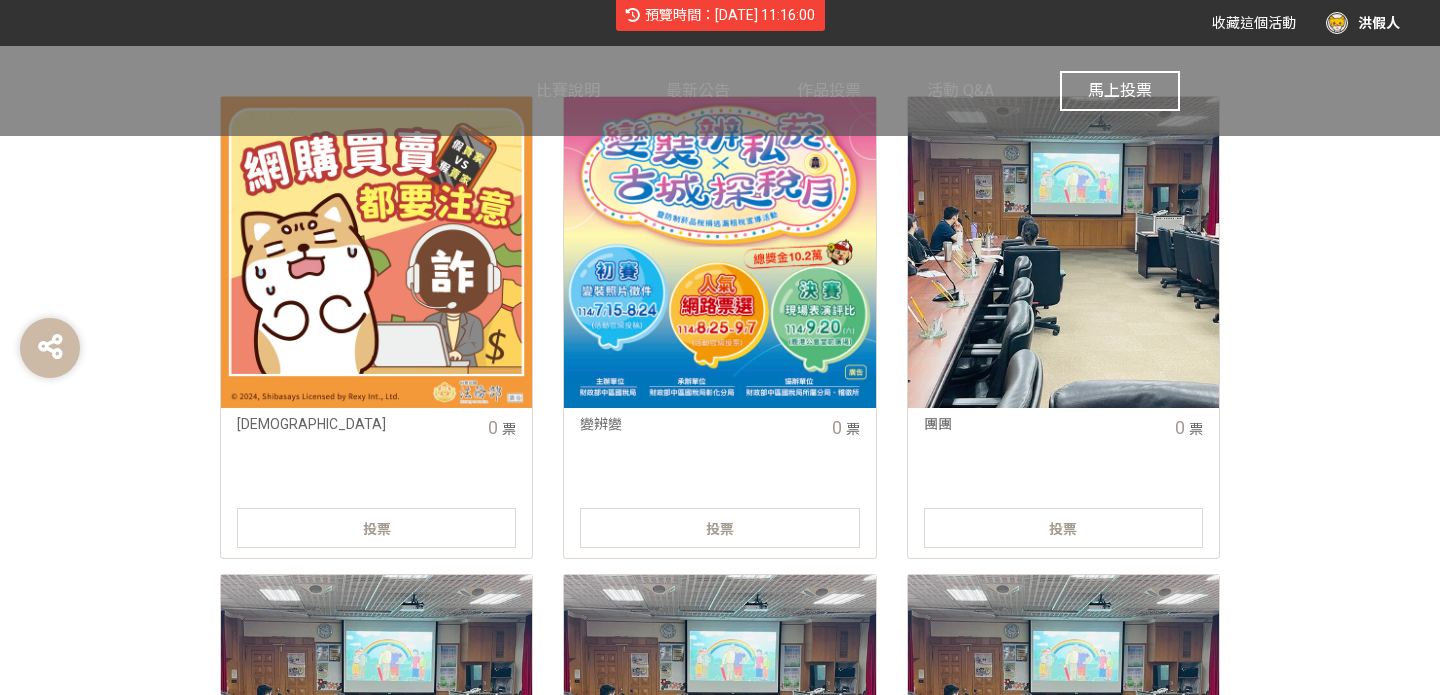 click on "投票" 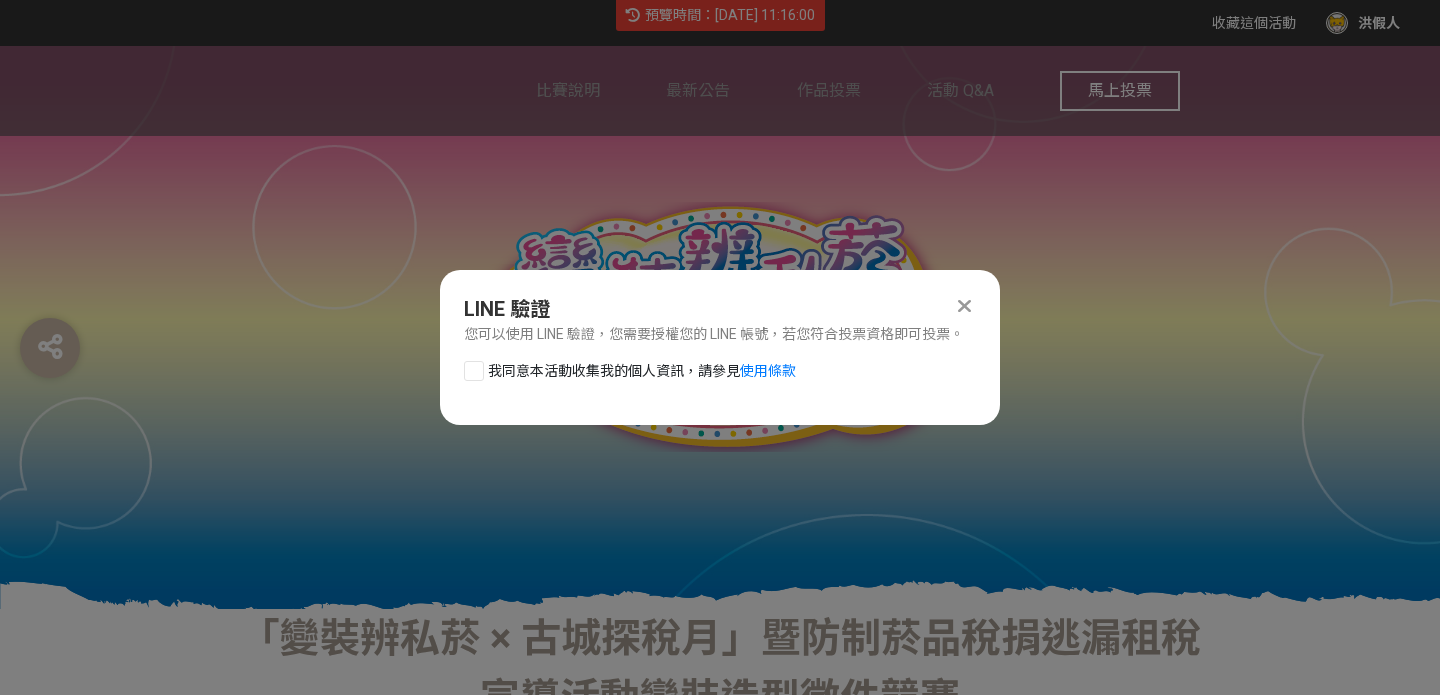 scroll, scrollTop: 0, scrollLeft: 0, axis: both 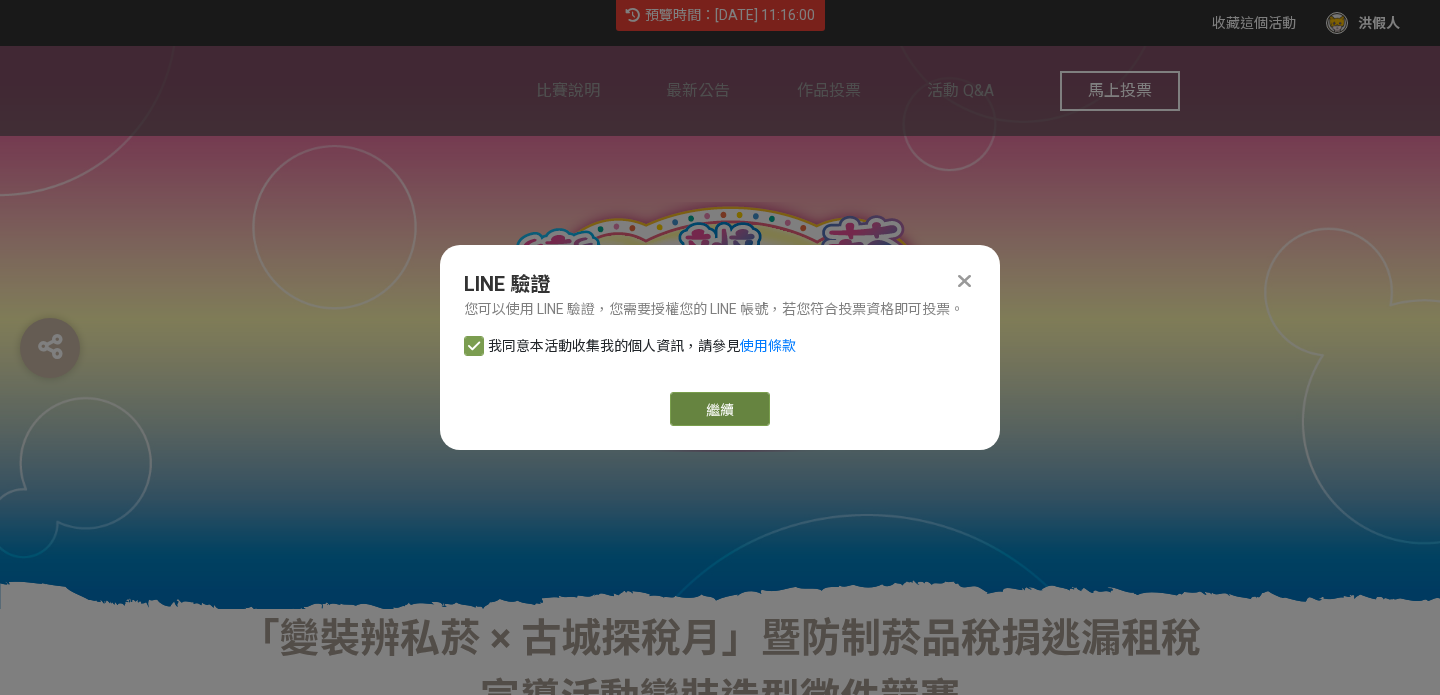 click on "繼續" at bounding box center (720, 409) 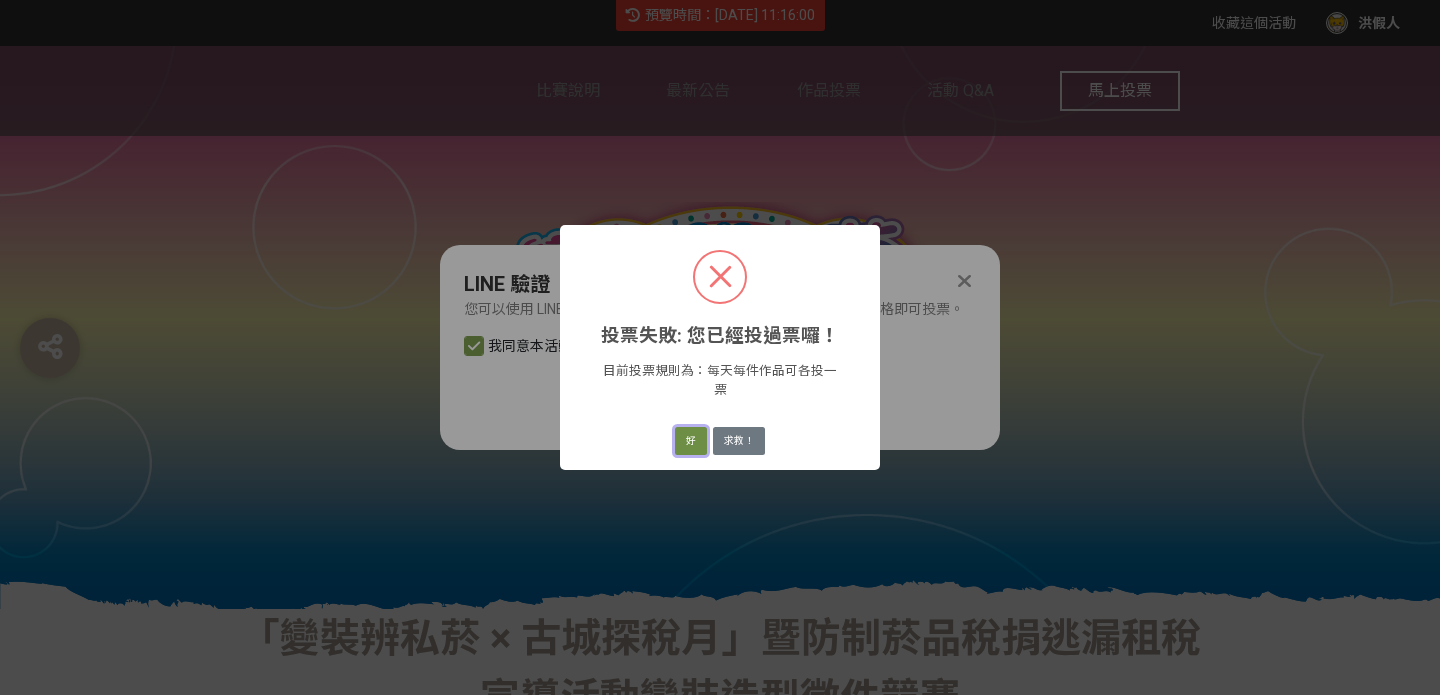 click on "好" at bounding box center [691, 441] 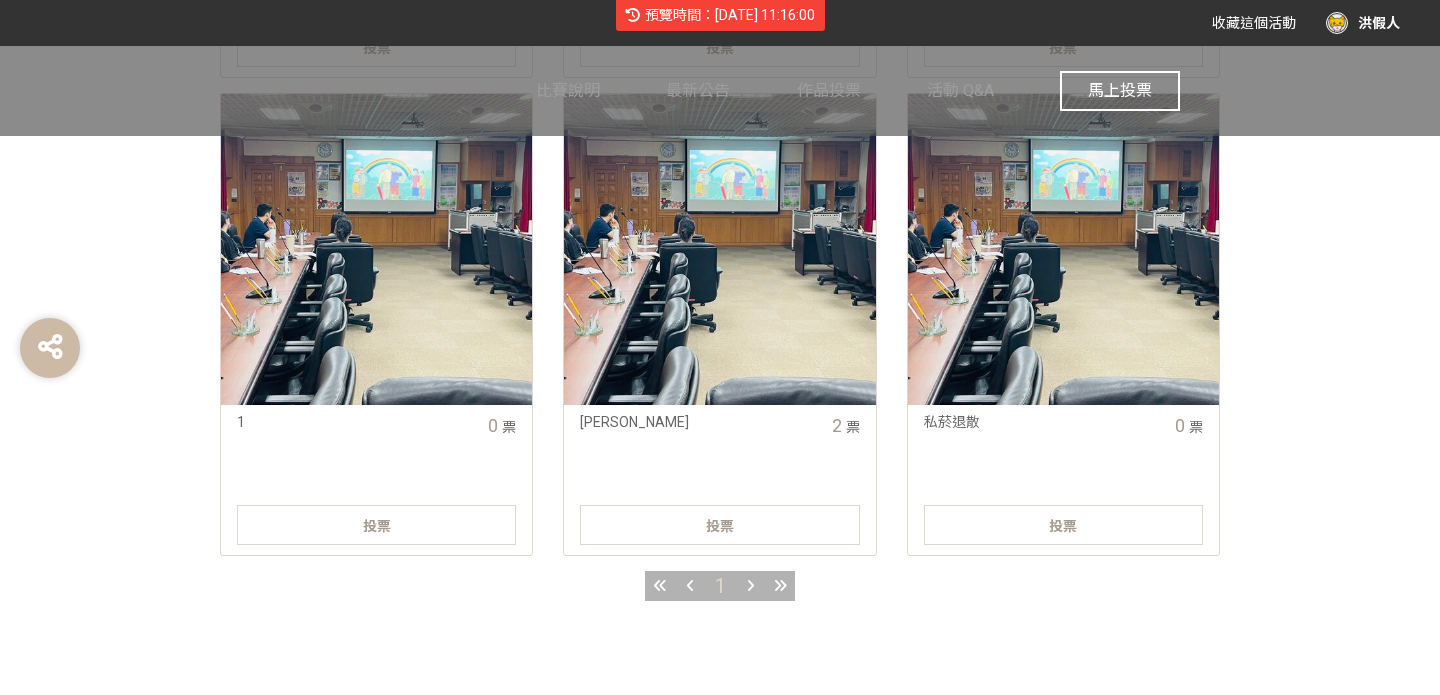 scroll, scrollTop: 1471, scrollLeft: 0, axis: vertical 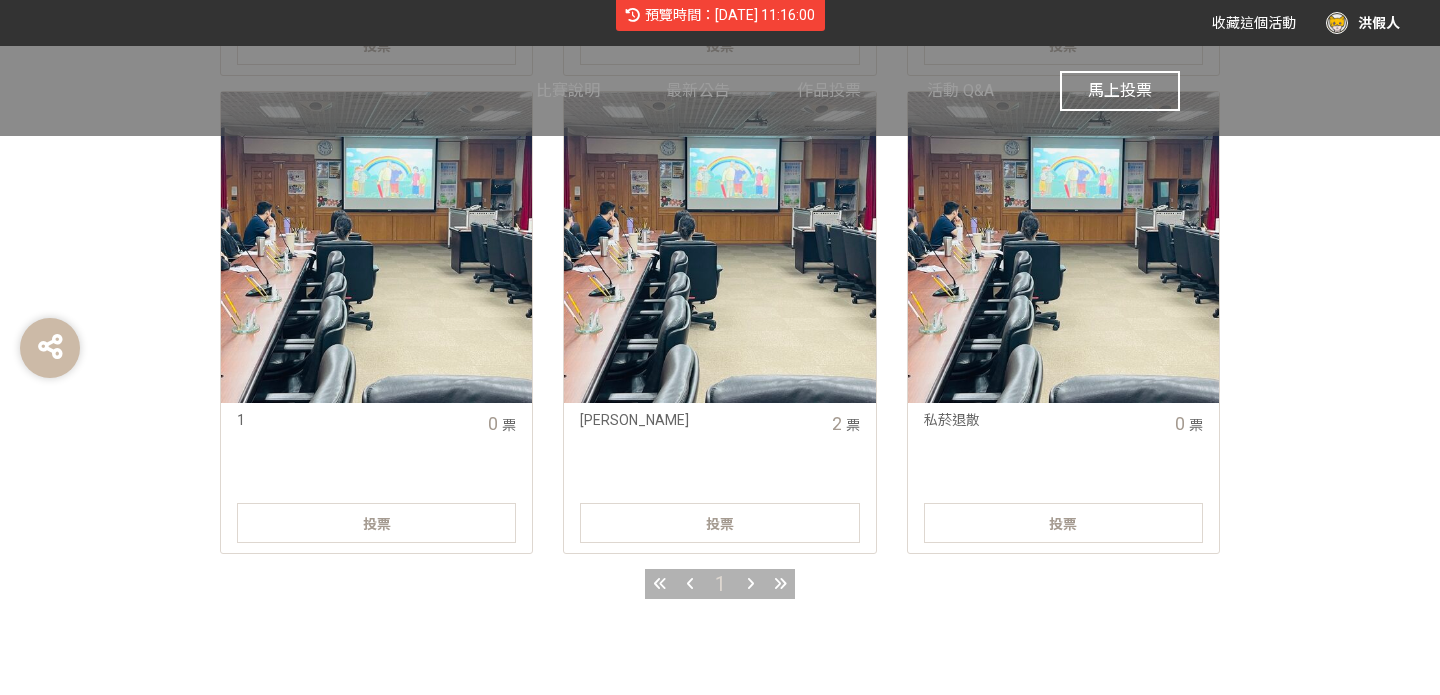 click on "投票" 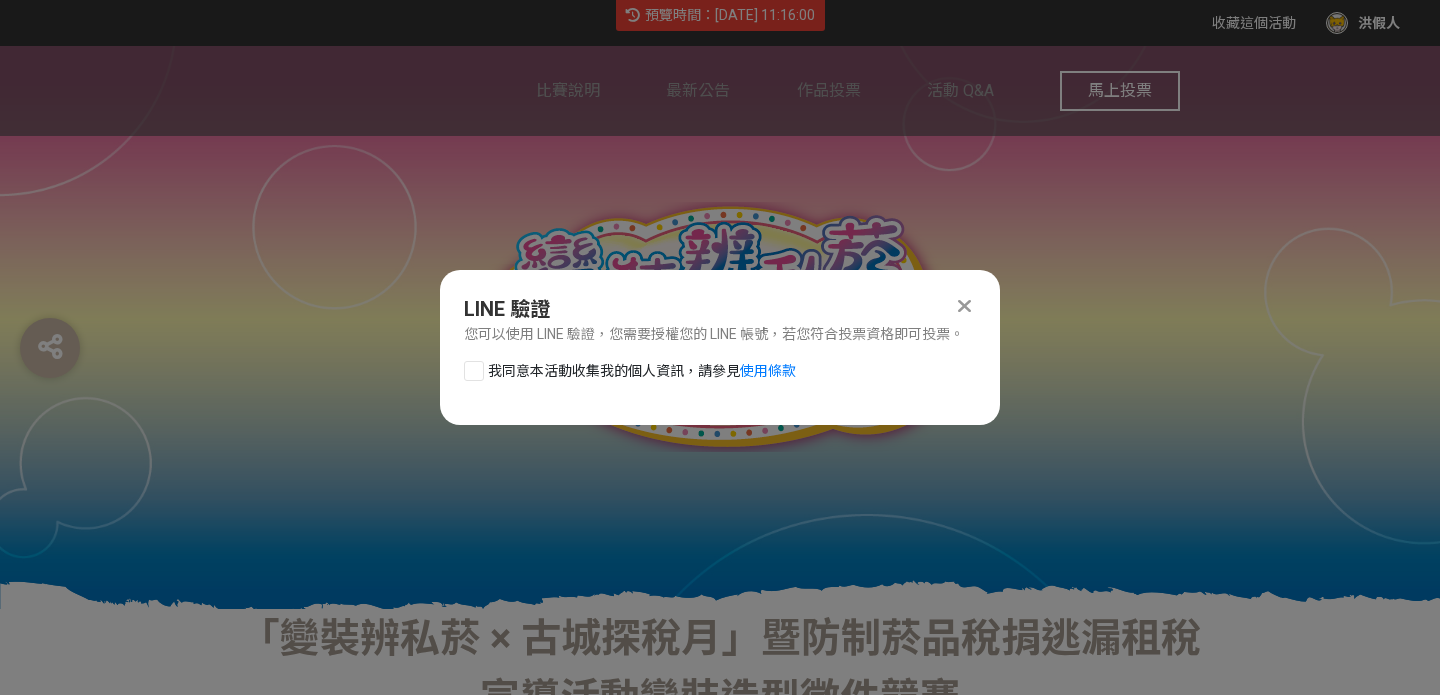 click at bounding box center (474, 371) 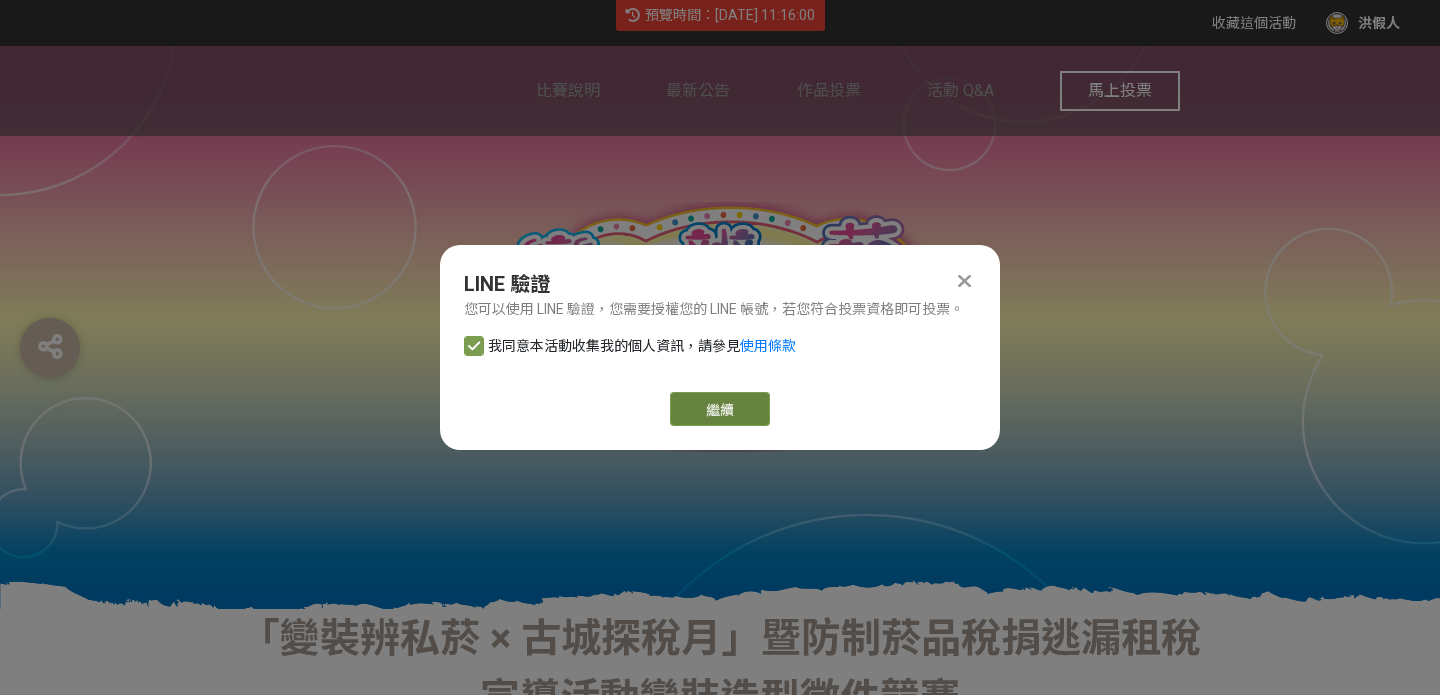 click on "繼續" at bounding box center [720, 409] 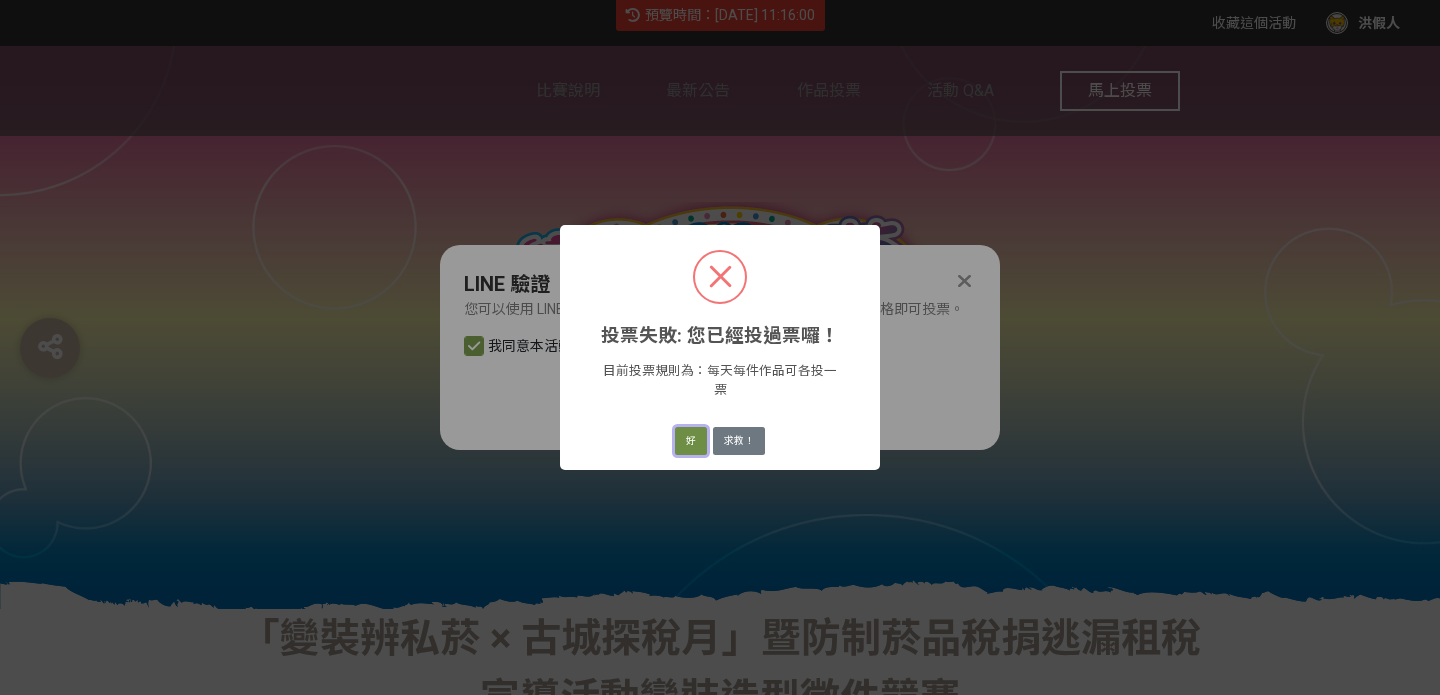 click on "好" at bounding box center [691, 441] 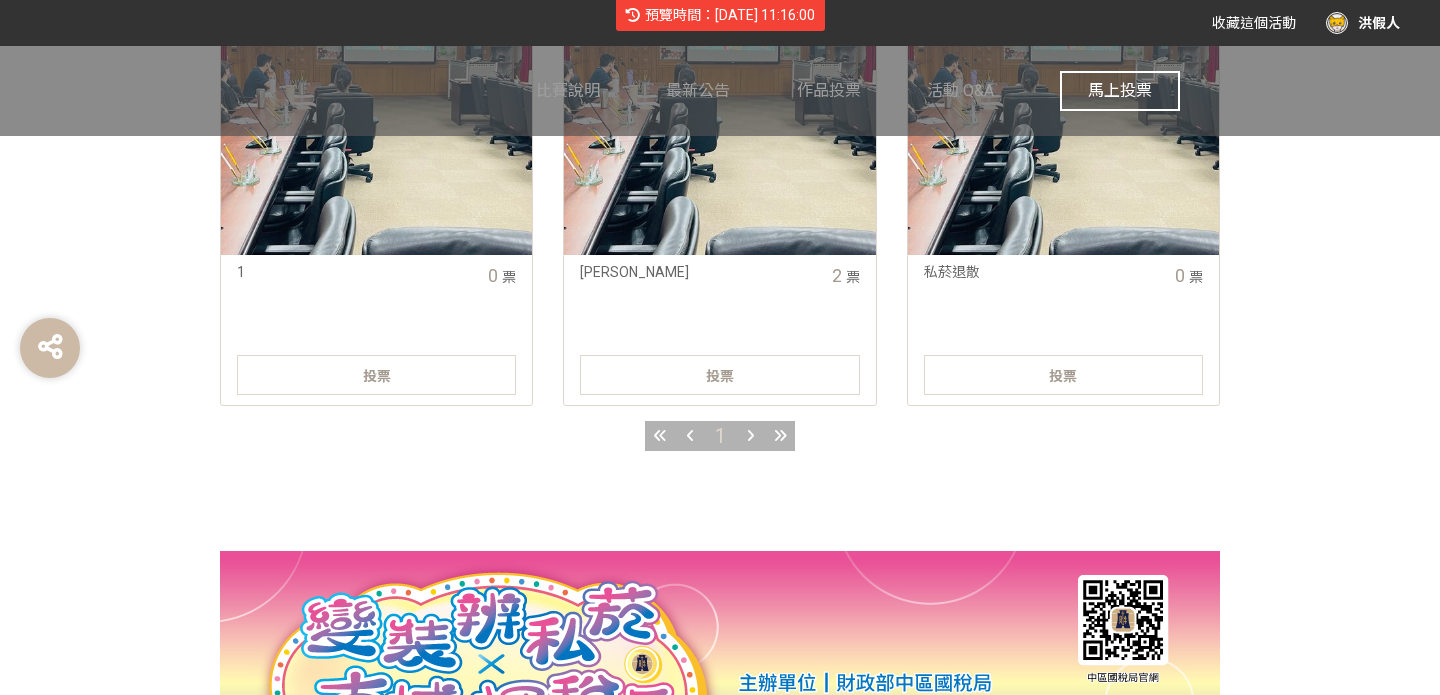 scroll, scrollTop: 1622, scrollLeft: 0, axis: vertical 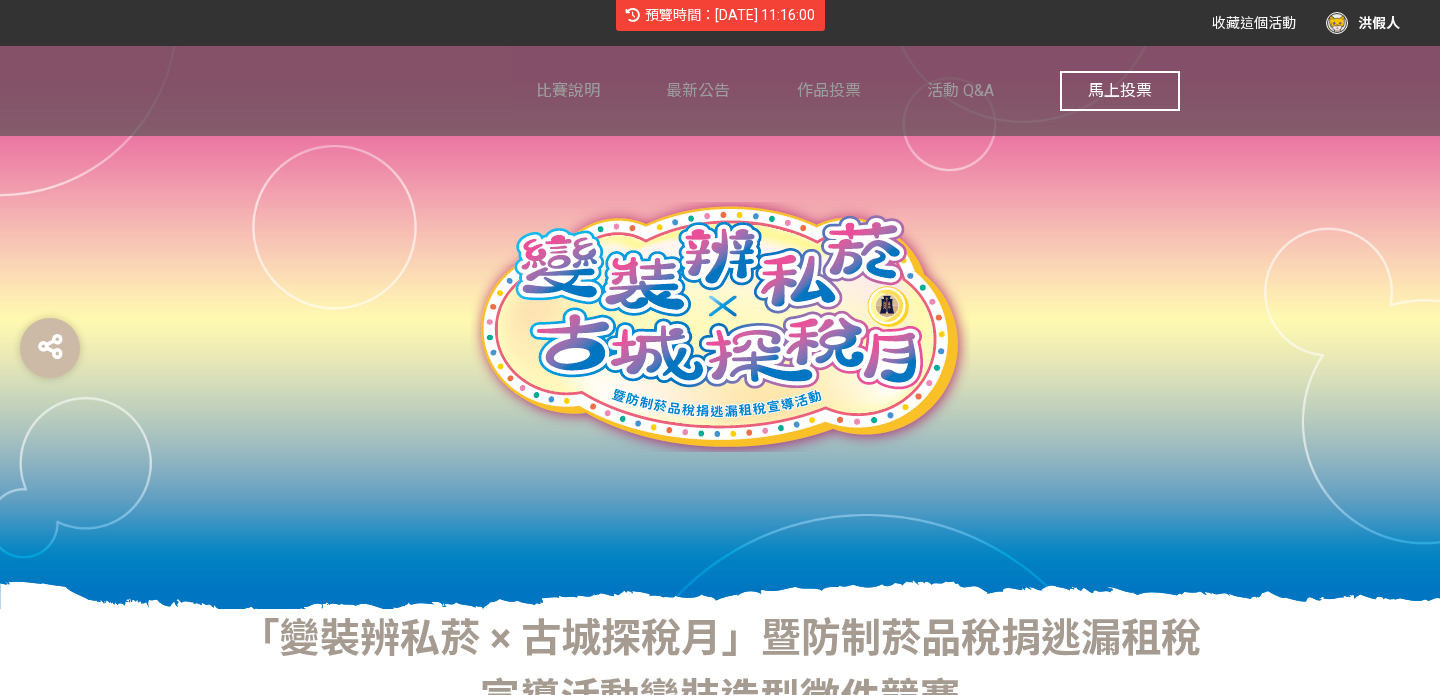 click on "預覽時間：[DATE] 11:16:00" at bounding box center [730, 15] 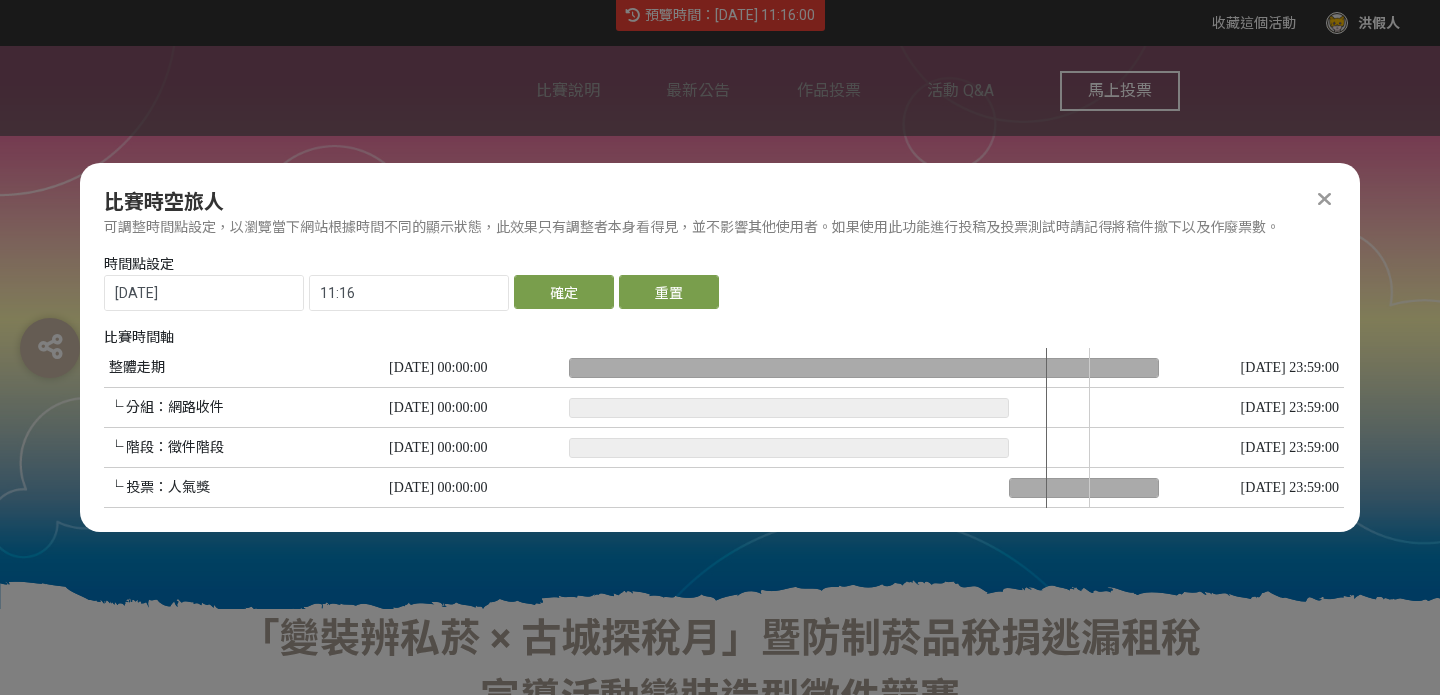 click at bounding box center (864, 428) 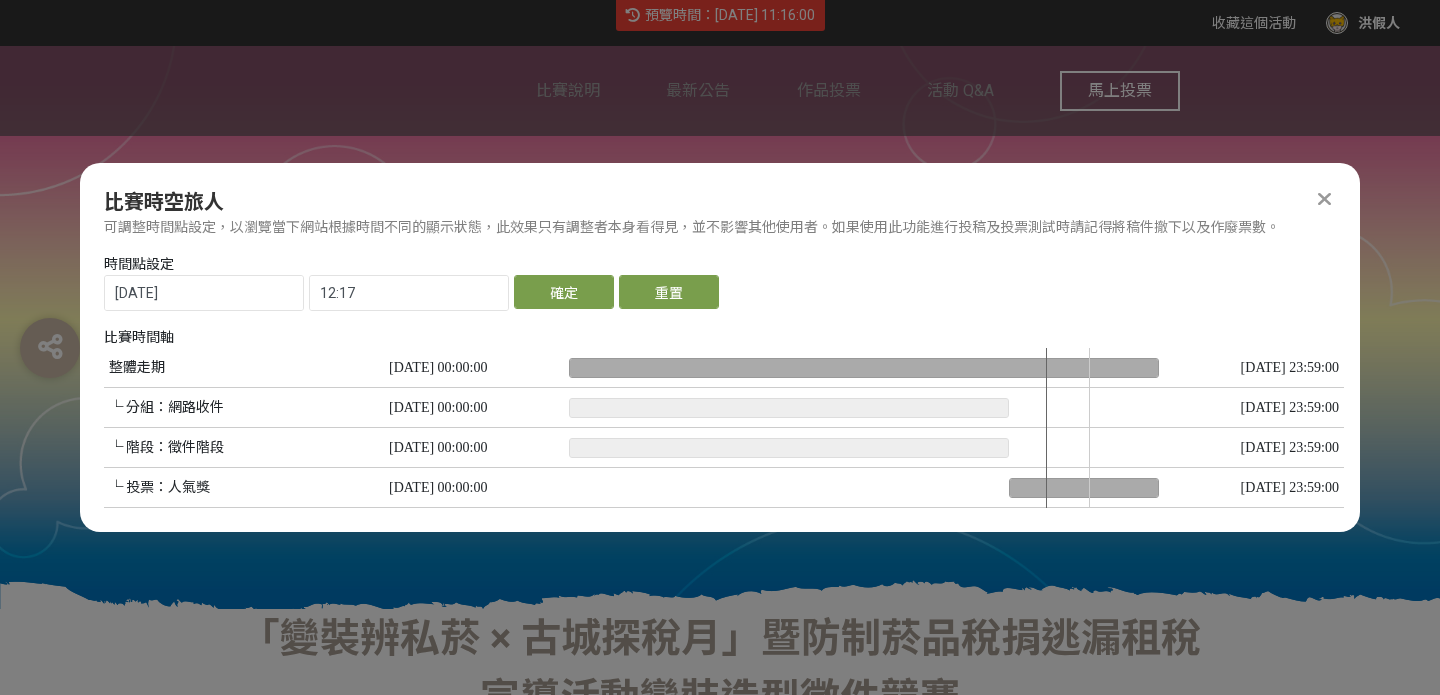 click at bounding box center [864, 428] 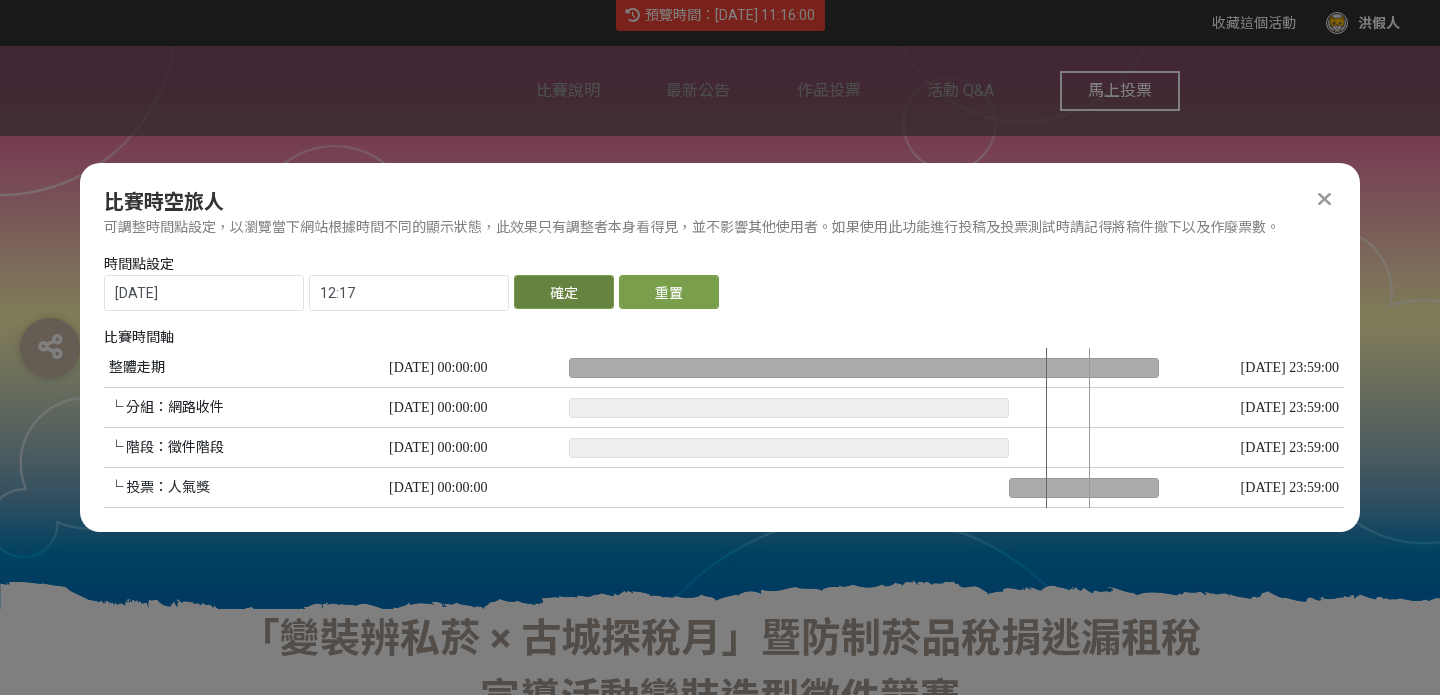 click on "確定" at bounding box center [564, 292] 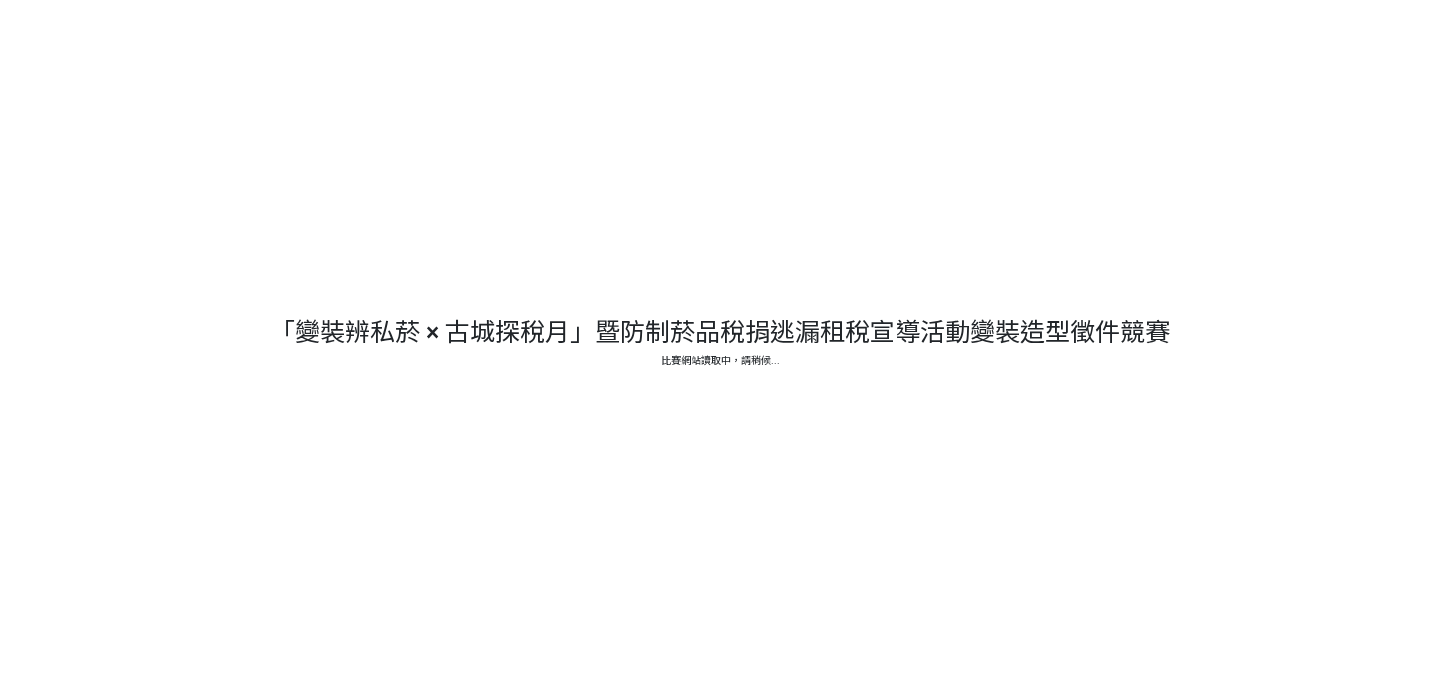 scroll, scrollTop: 0, scrollLeft: 0, axis: both 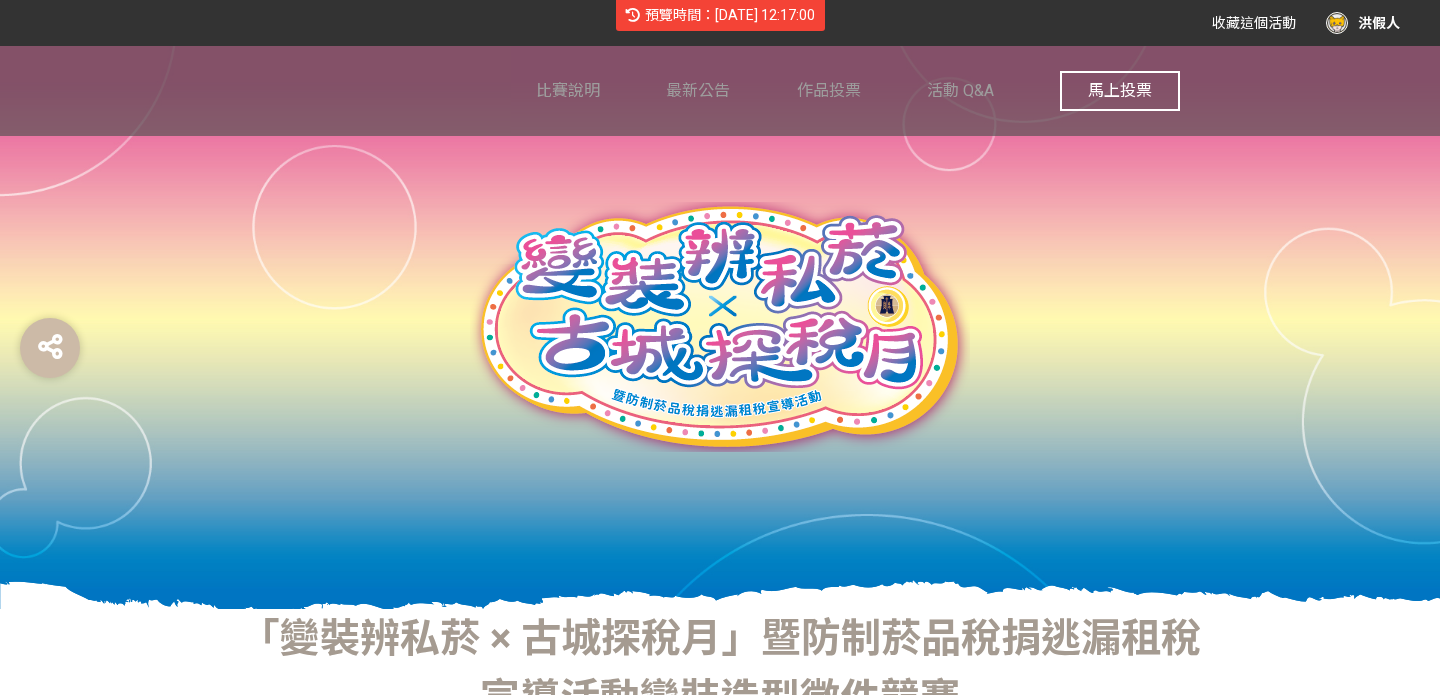 click on "馬上投票" at bounding box center [1120, 90] 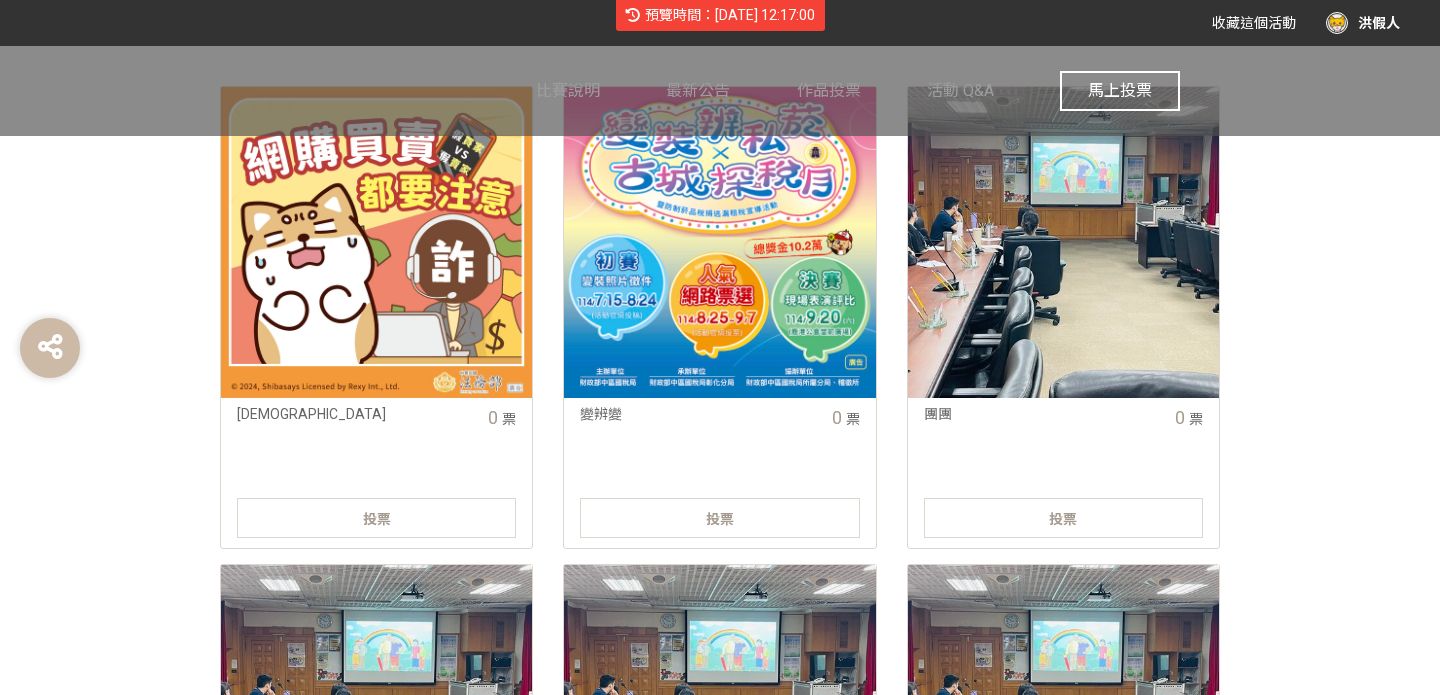 scroll, scrollTop: 1053, scrollLeft: 0, axis: vertical 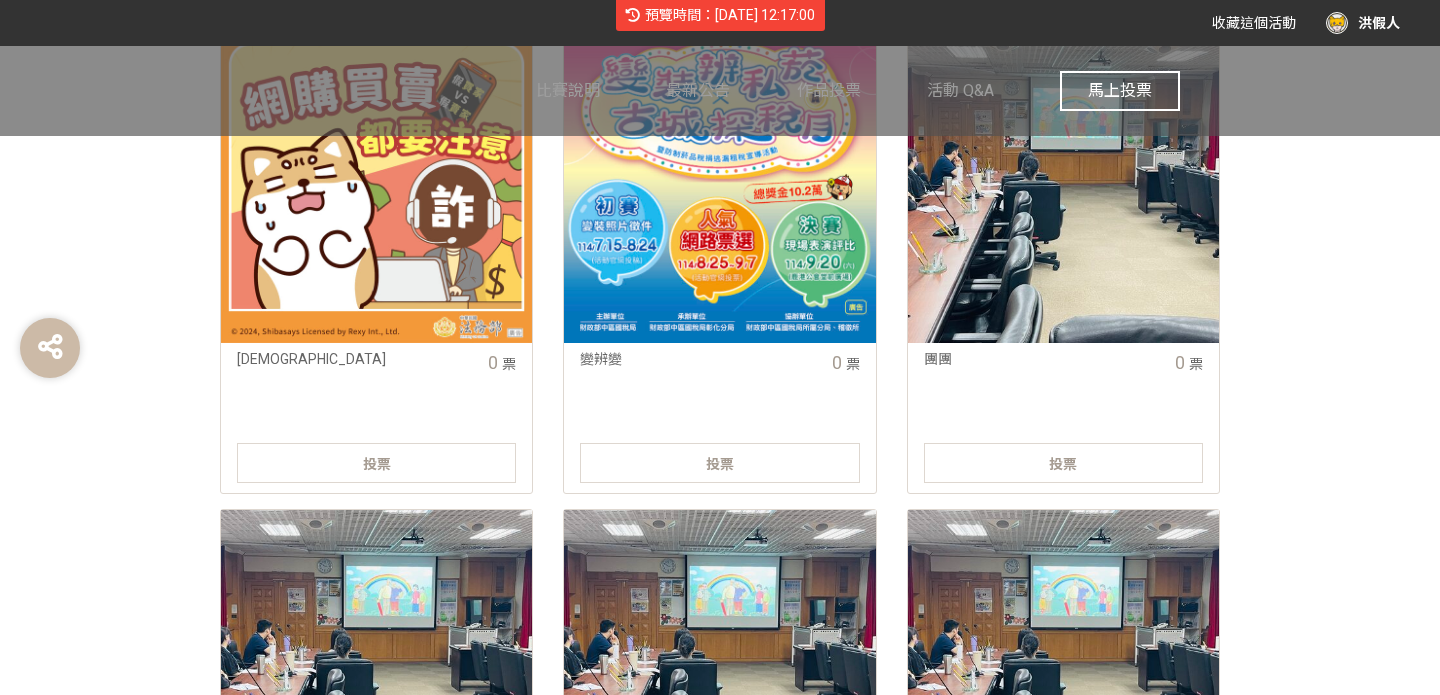 click on "投票" 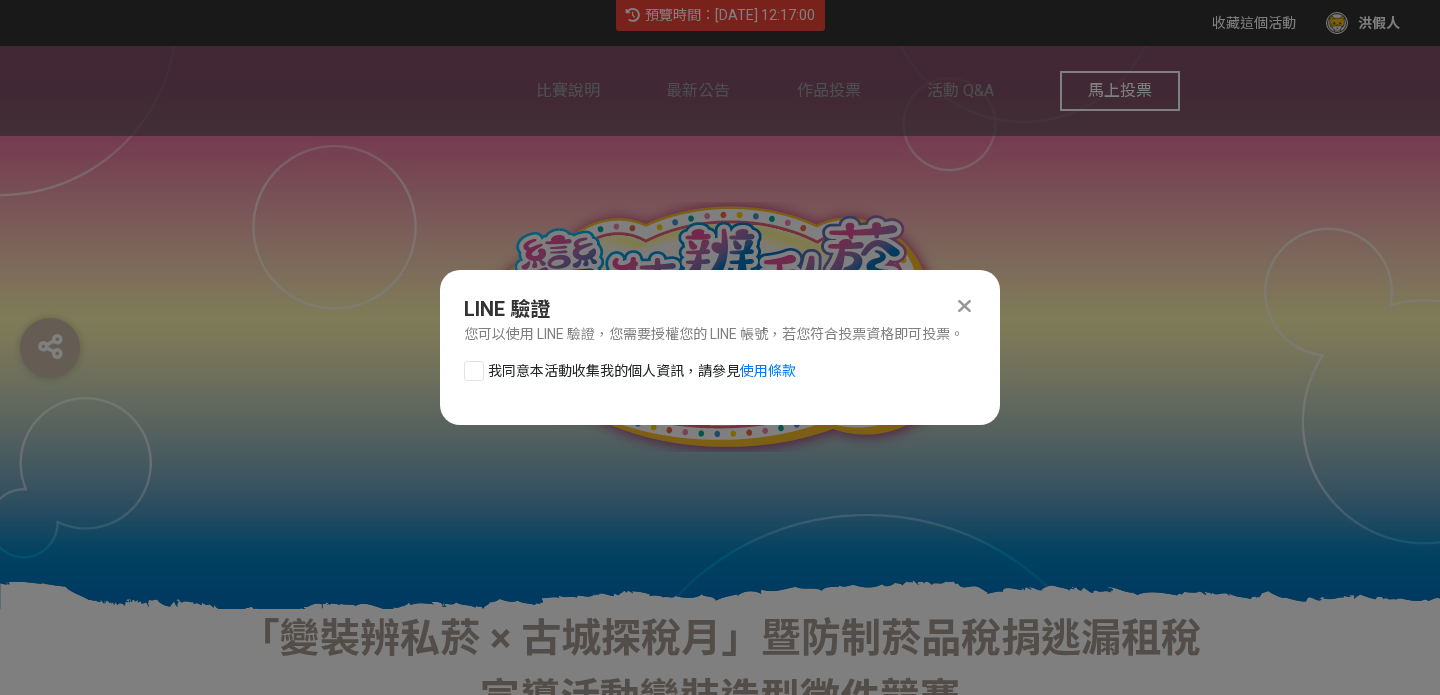 scroll, scrollTop: 0, scrollLeft: 0, axis: both 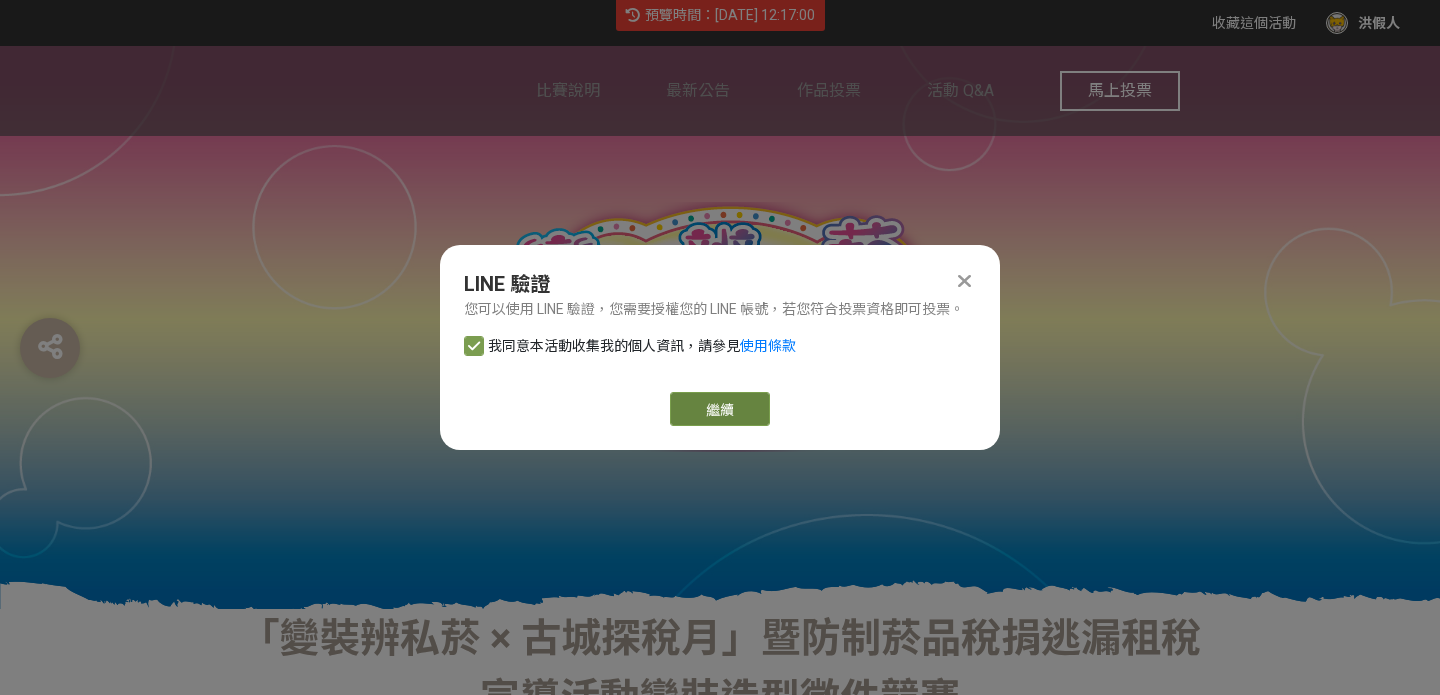click on "繼續" at bounding box center (720, 409) 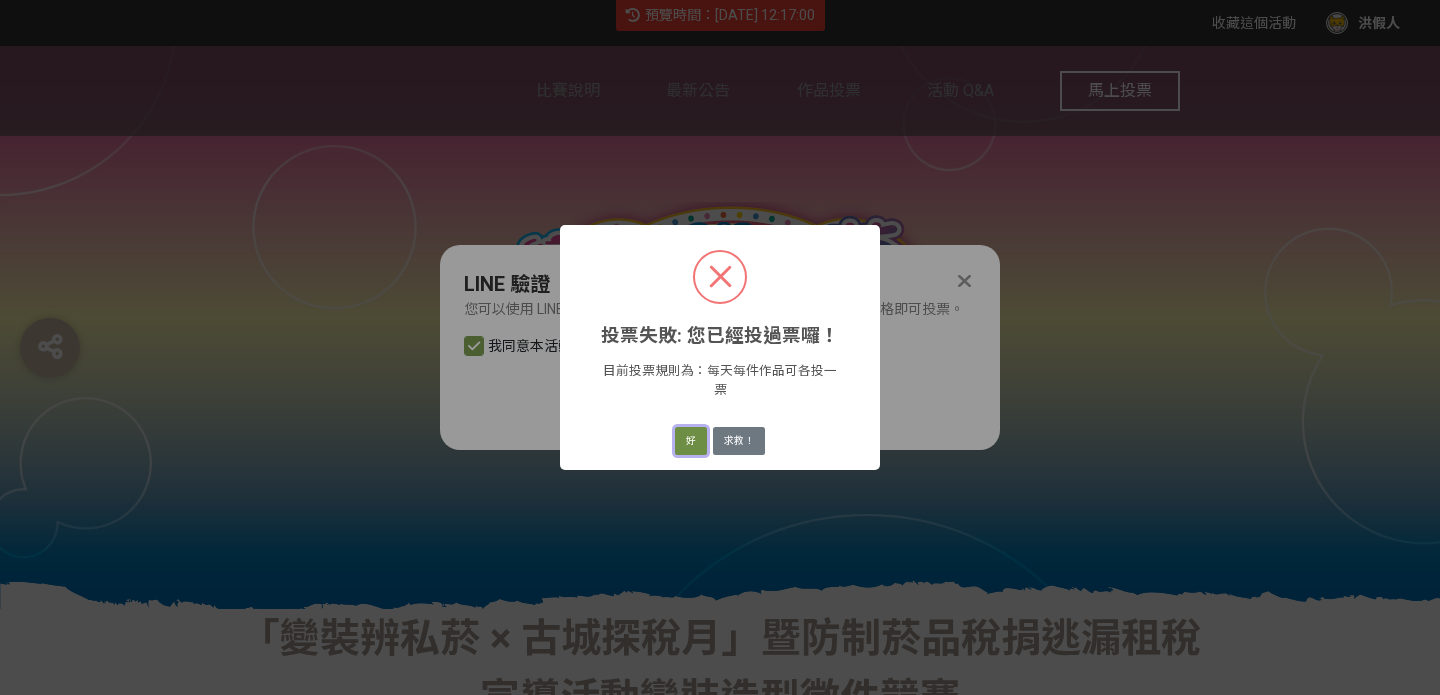 click on "好" at bounding box center [691, 441] 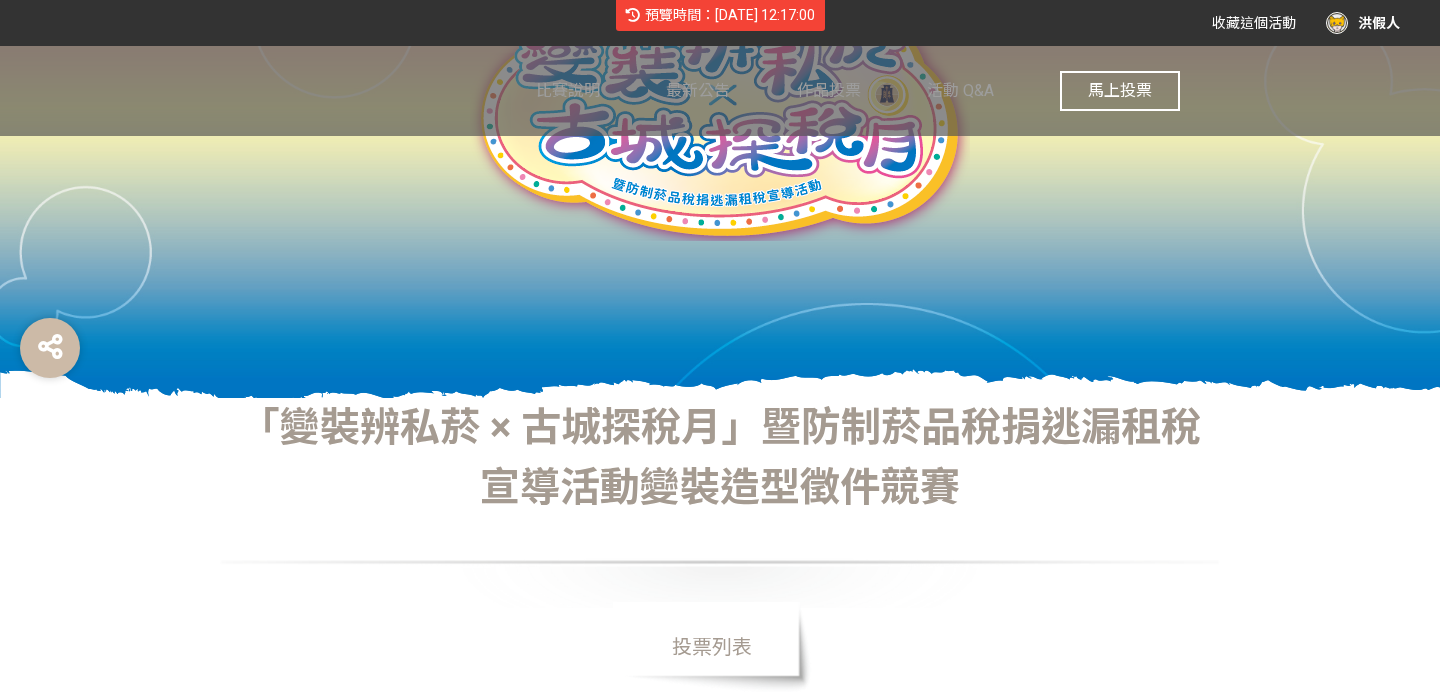 scroll, scrollTop: 0, scrollLeft: 0, axis: both 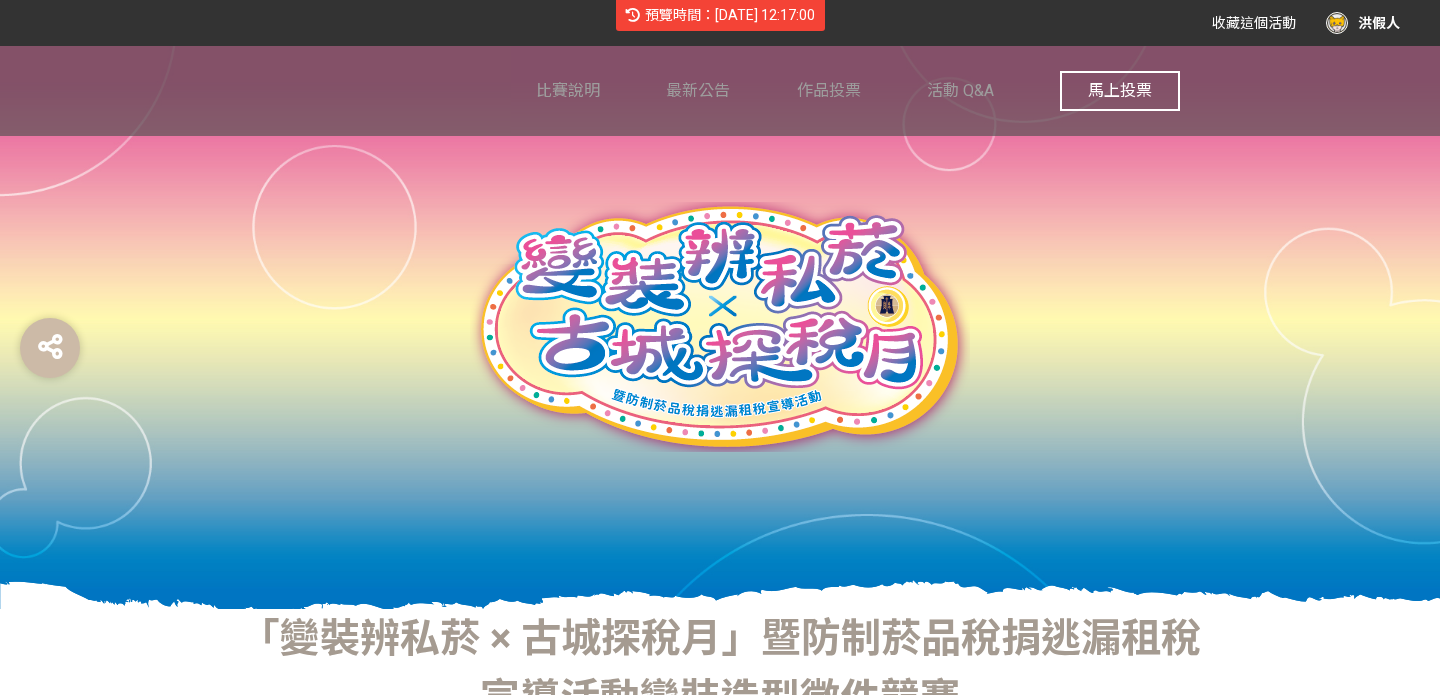 click on "馬上投票" at bounding box center (1120, 90) 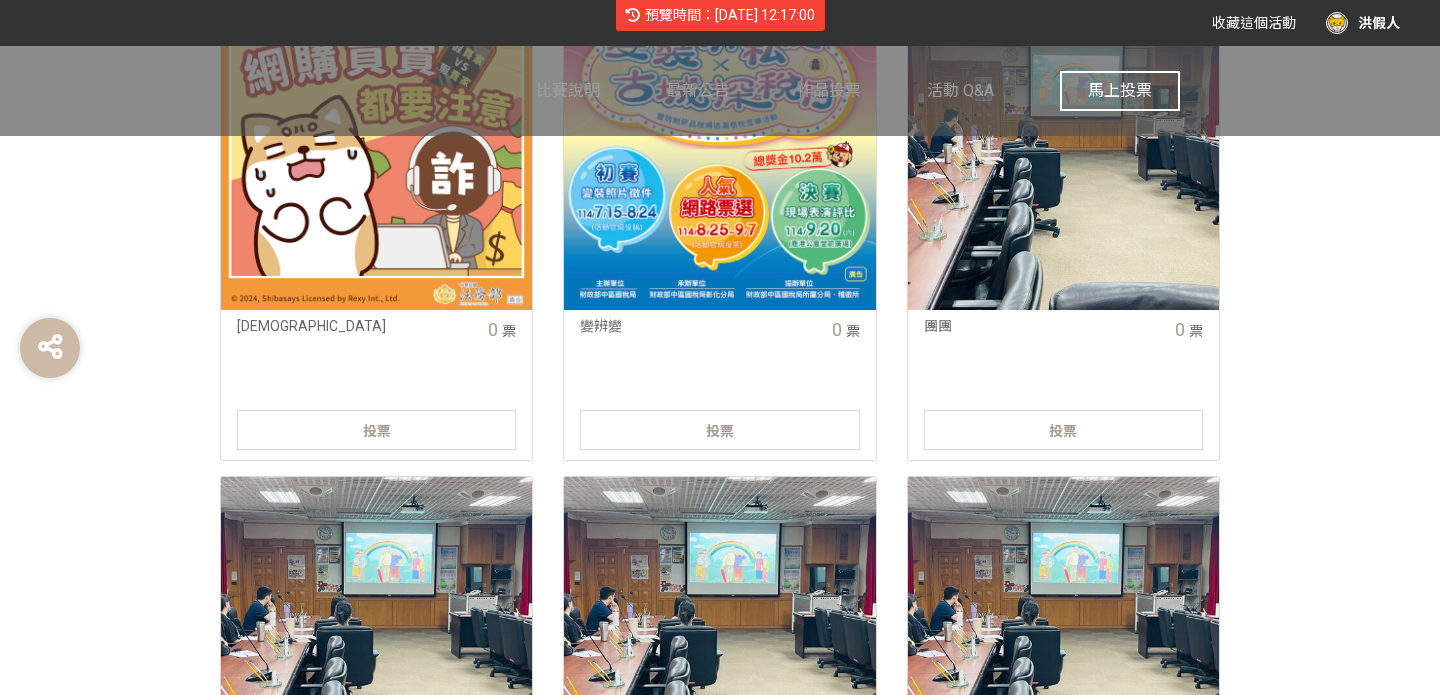scroll, scrollTop: 1103, scrollLeft: 0, axis: vertical 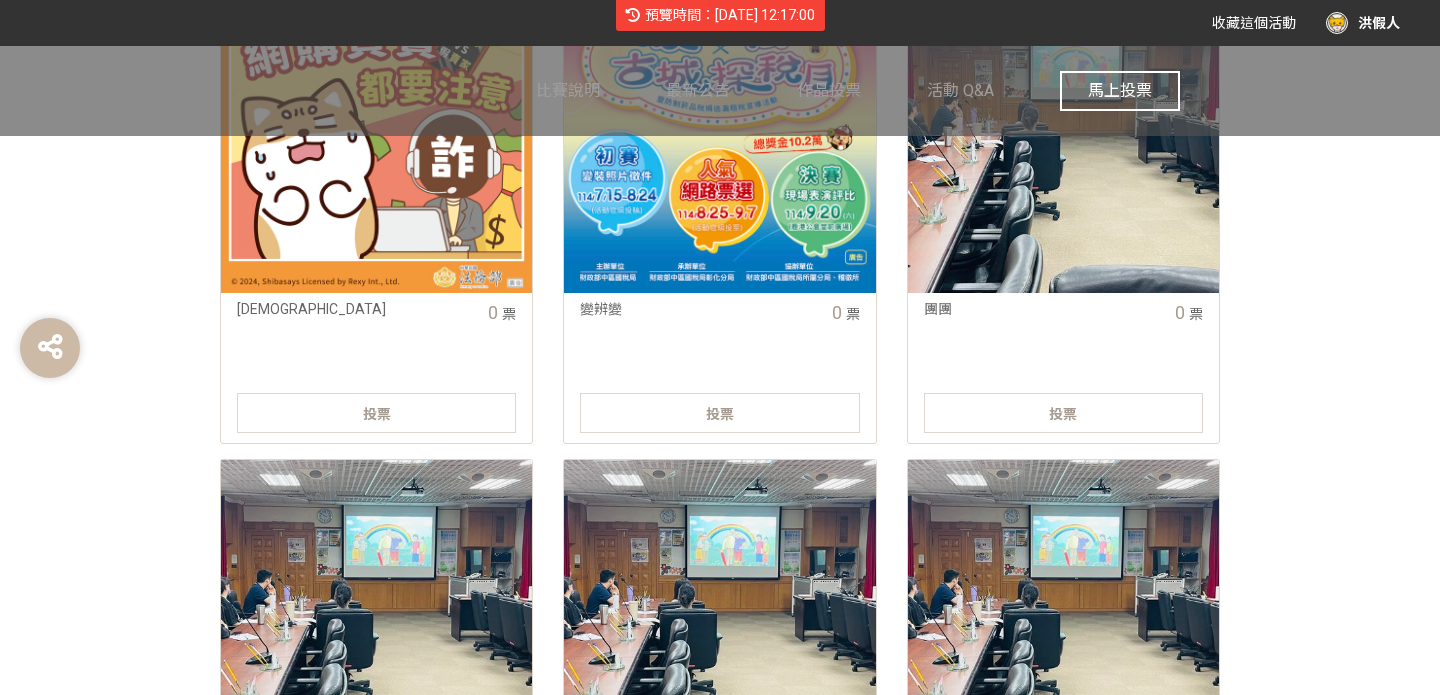 click on "投票" 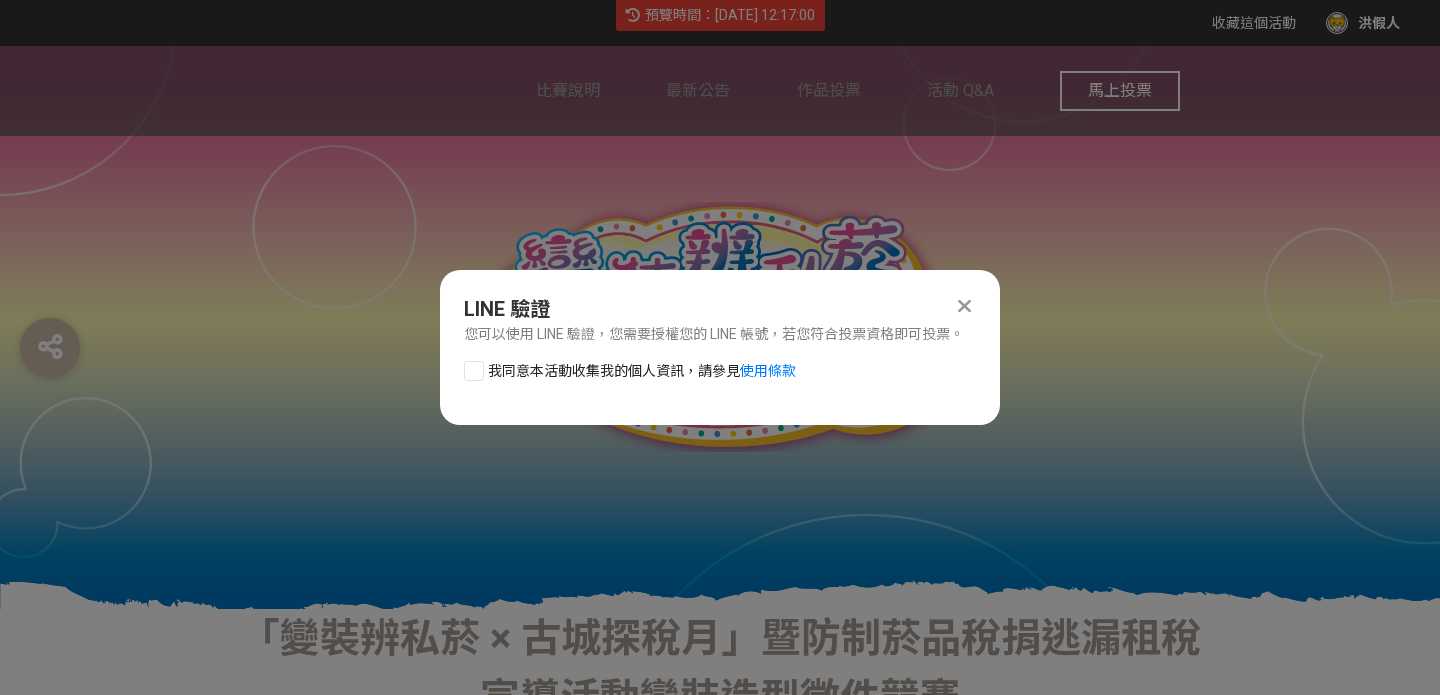 scroll, scrollTop: 0, scrollLeft: 0, axis: both 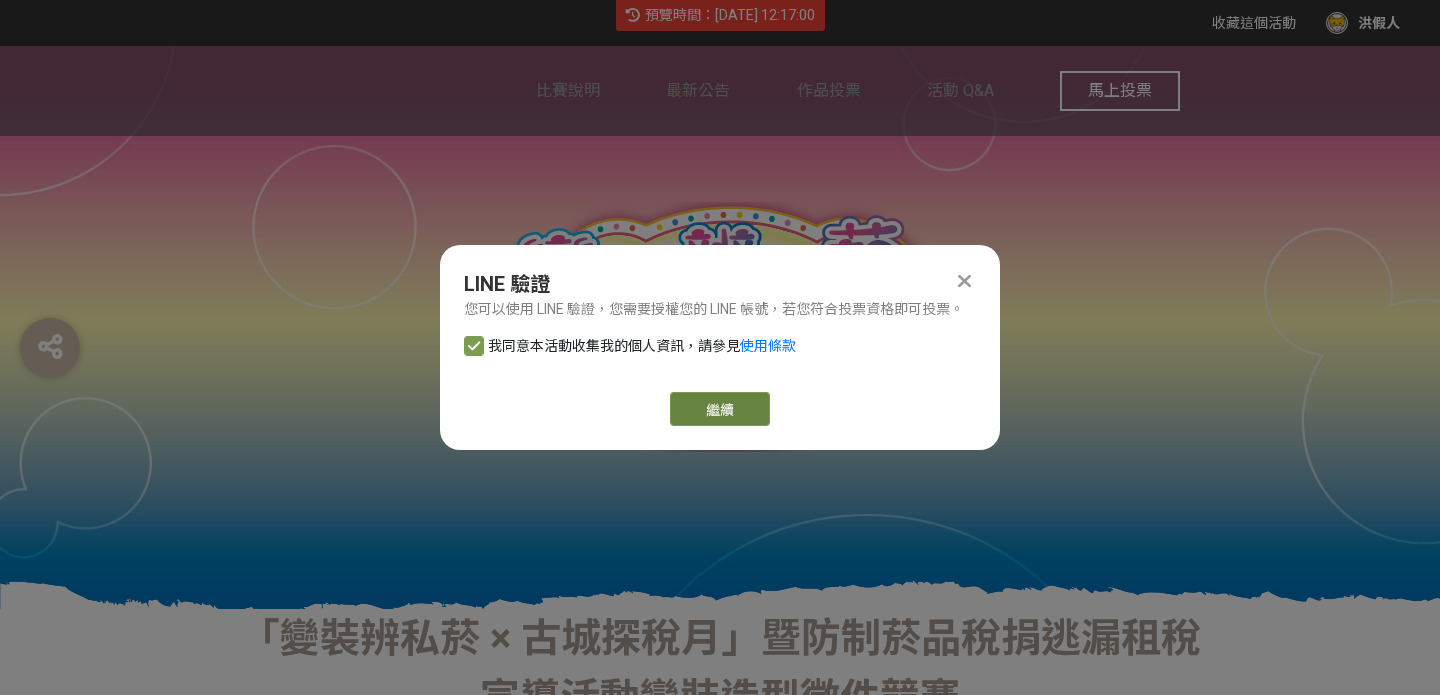 click on "繼續" at bounding box center [720, 409] 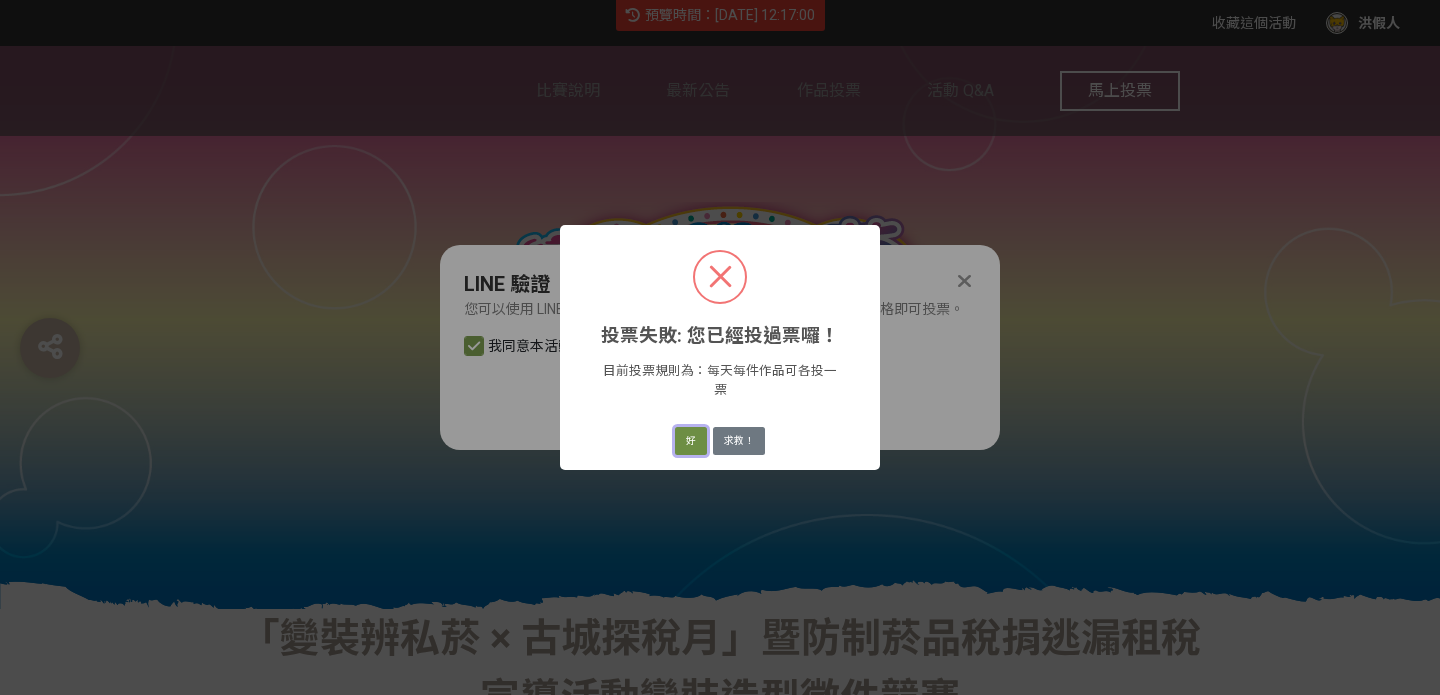 click on "好" at bounding box center (691, 441) 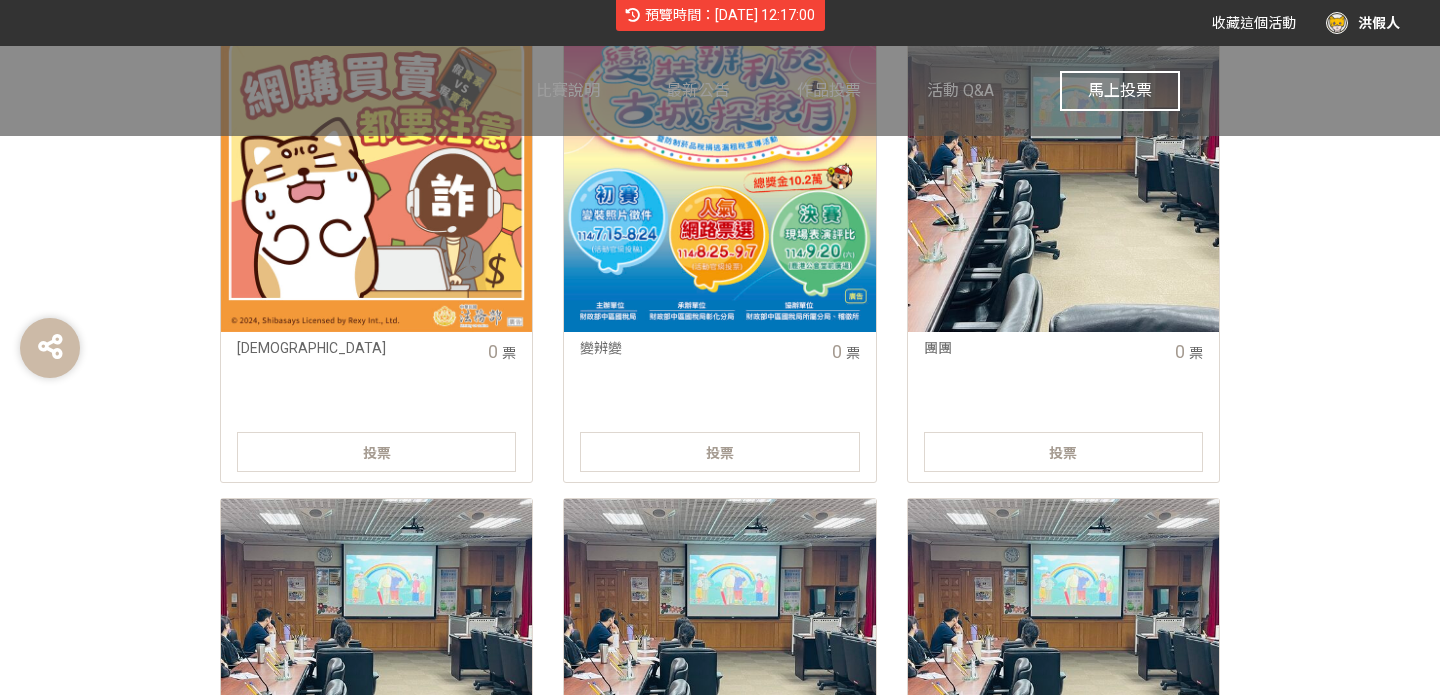 scroll, scrollTop: 1070, scrollLeft: 0, axis: vertical 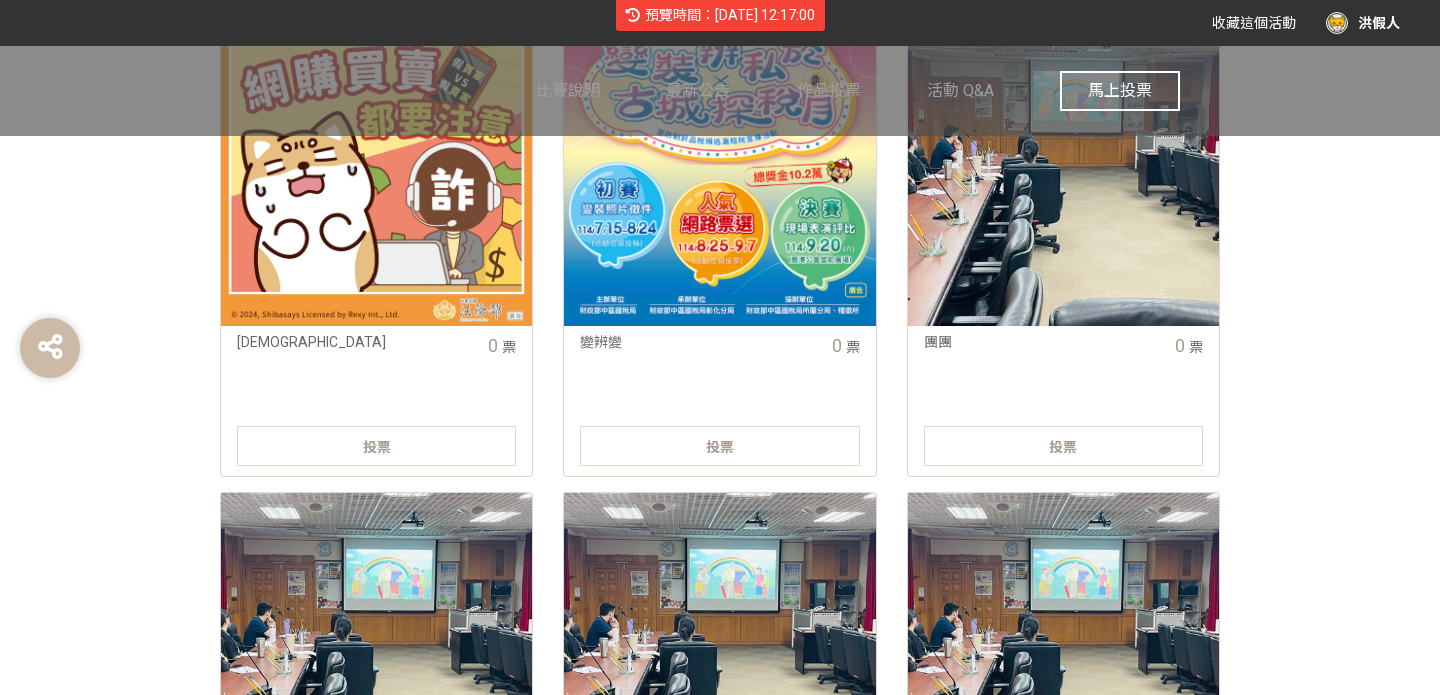 click at bounding box center (376, 170) 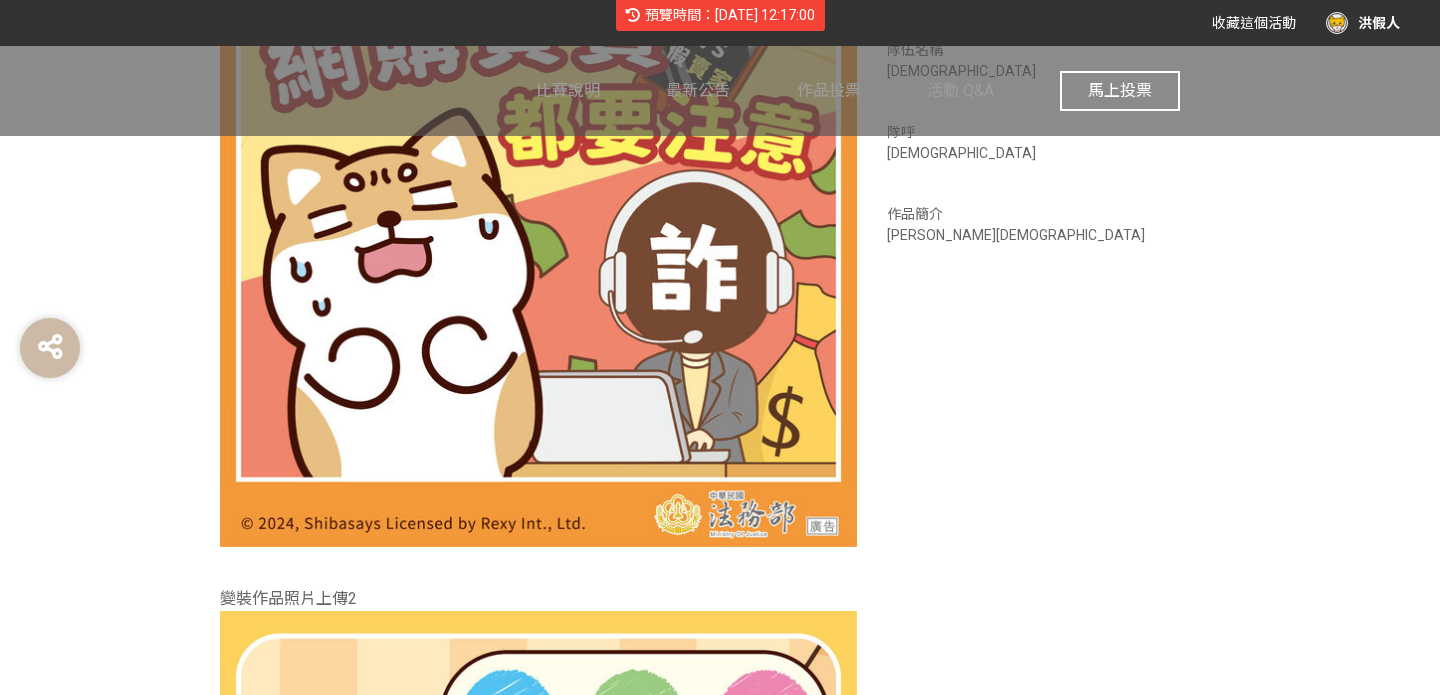 scroll, scrollTop: 597, scrollLeft: 0, axis: vertical 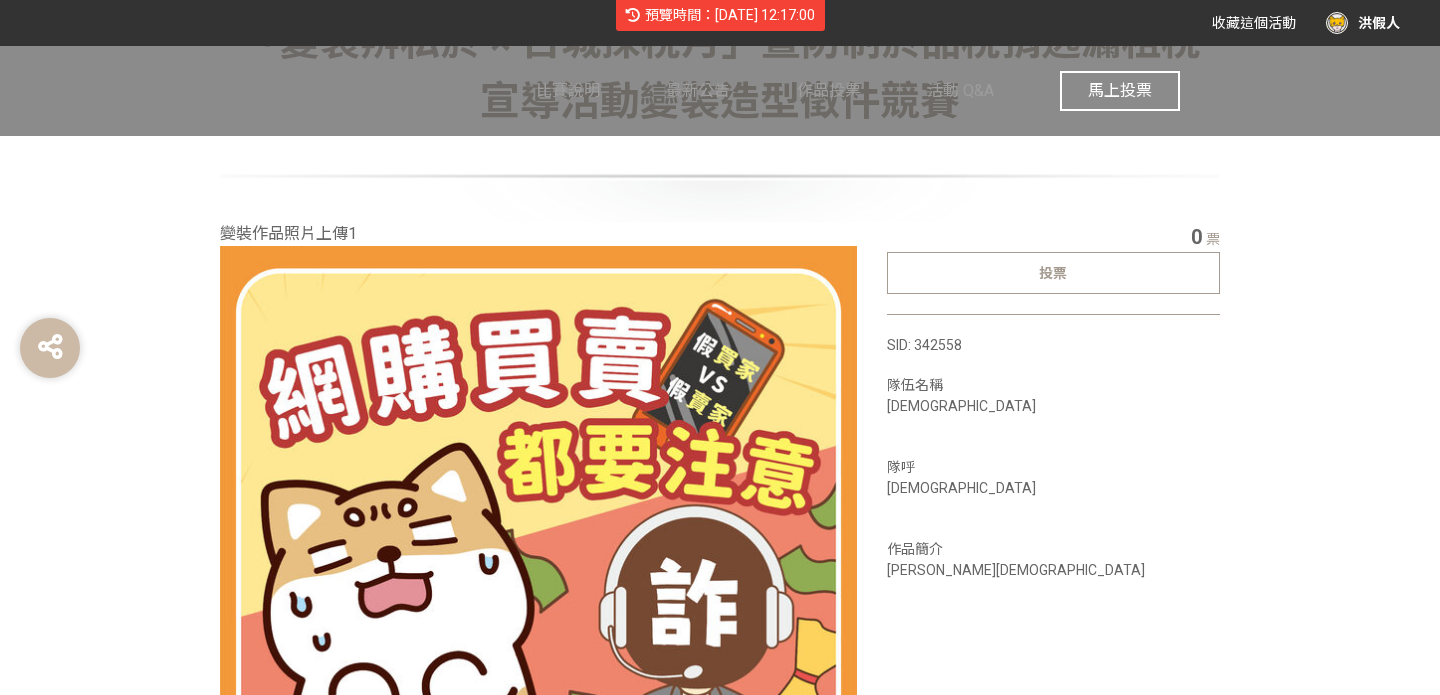 click on "投票" 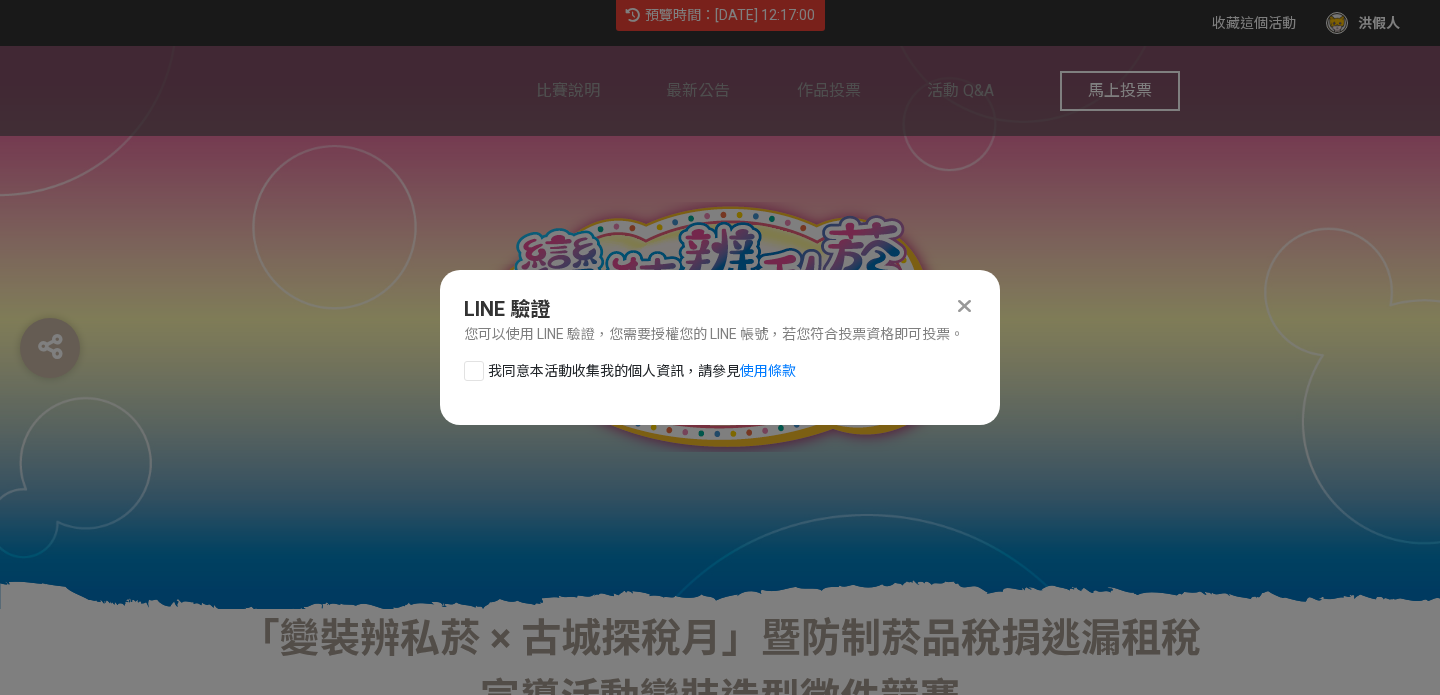 click at bounding box center (474, 371) 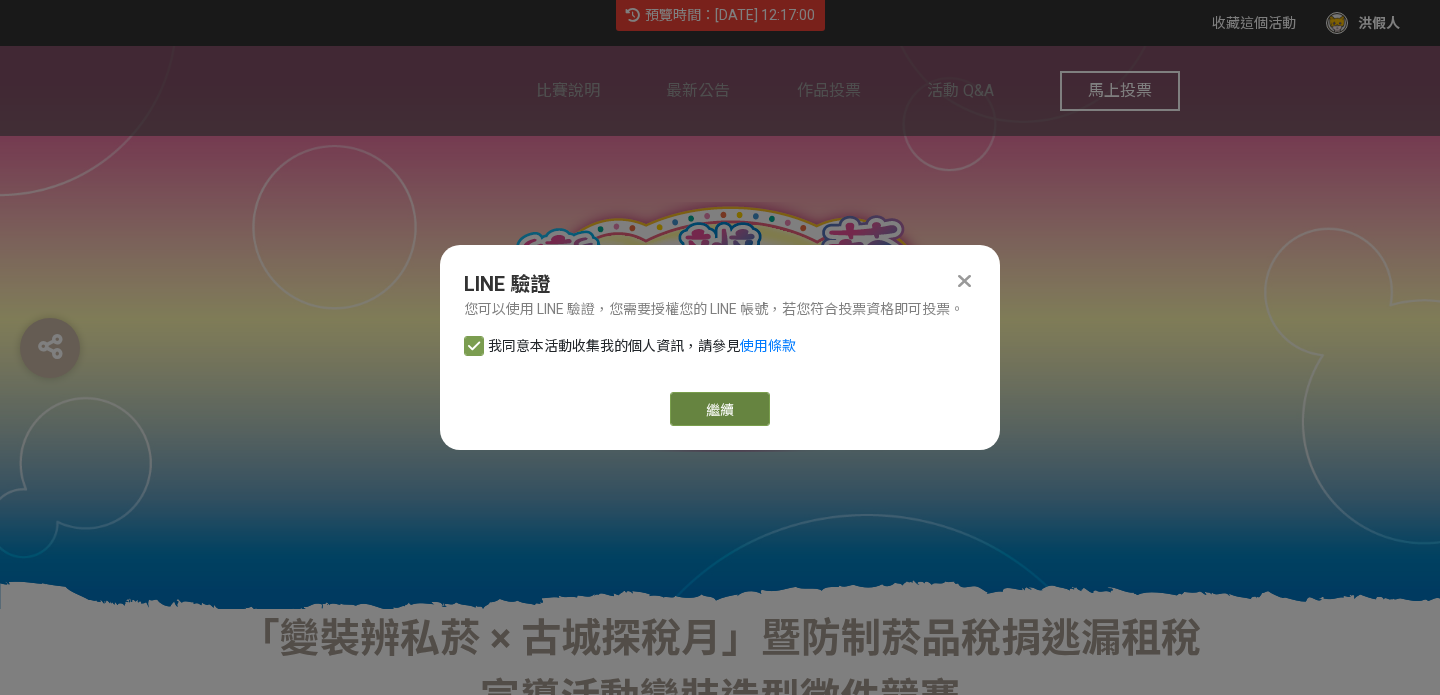 click on "繼續" at bounding box center [720, 409] 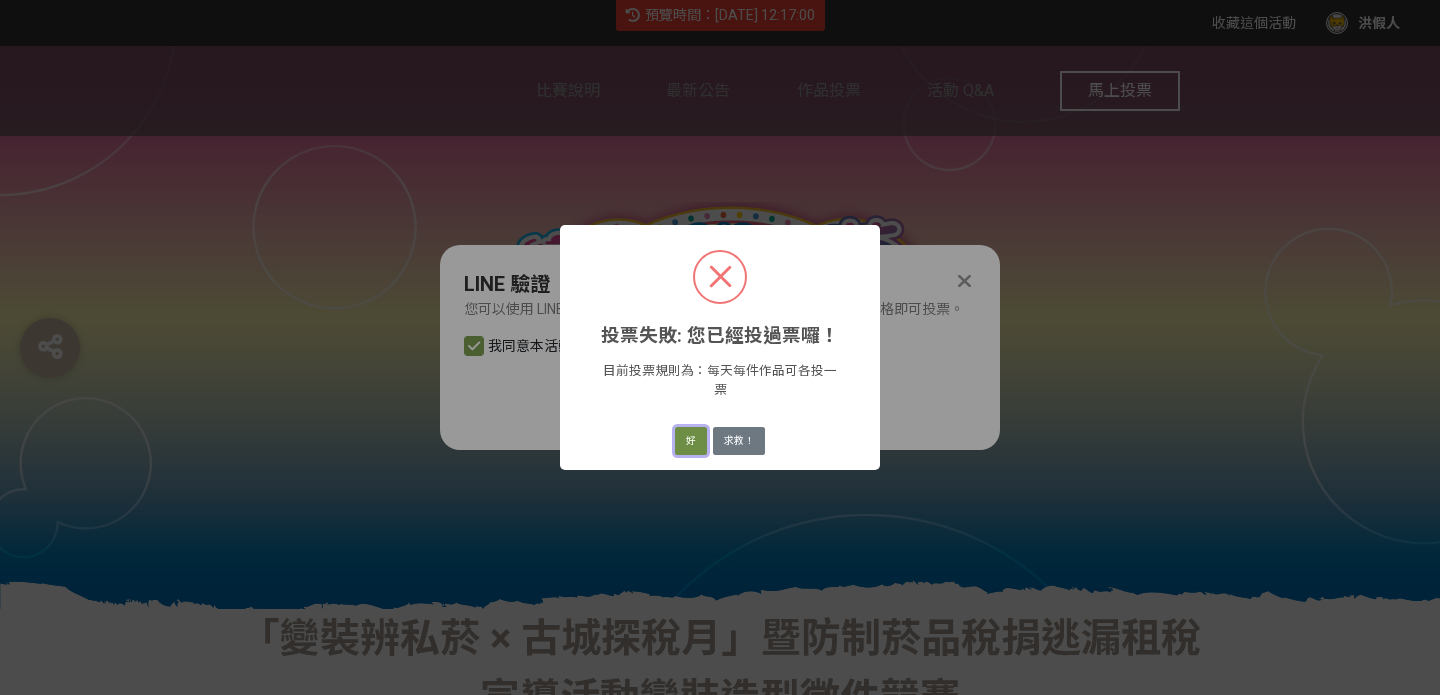 click on "好" at bounding box center (691, 441) 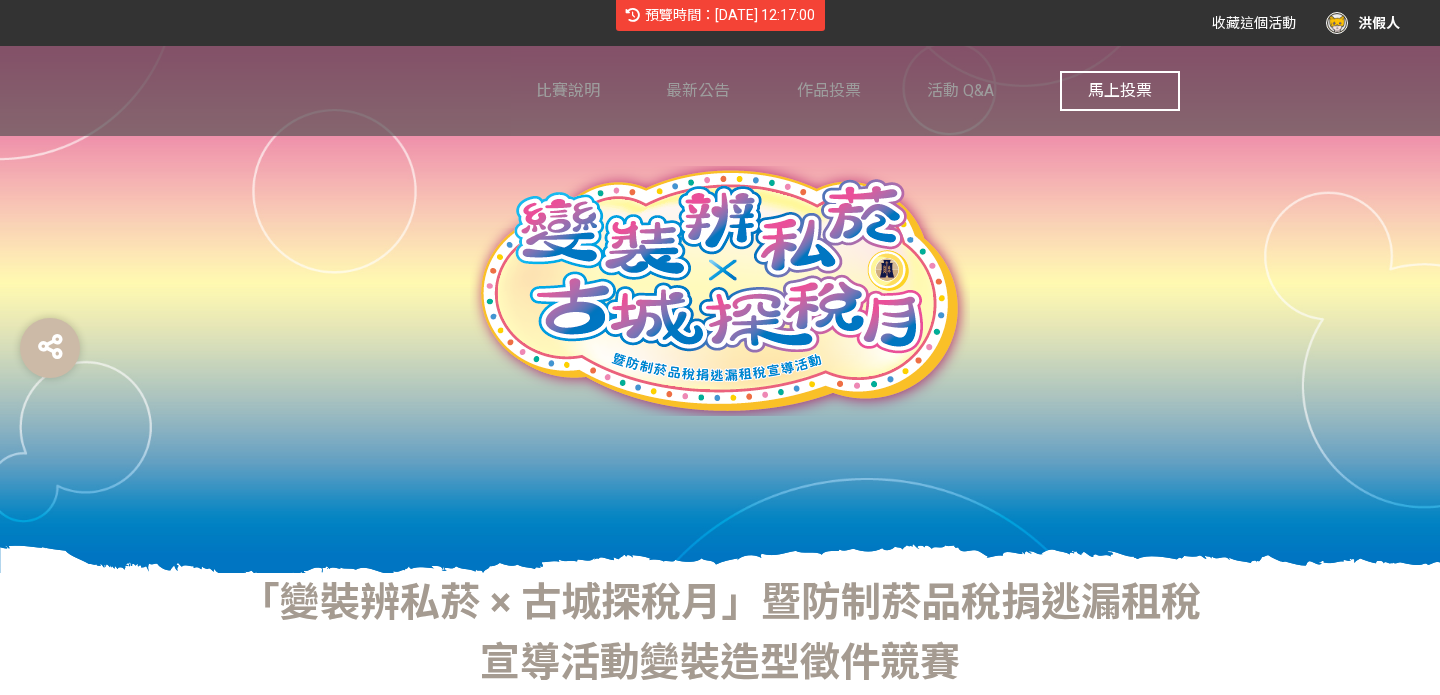 scroll, scrollTop: 104, scrollLeft: 0, axis: vertical 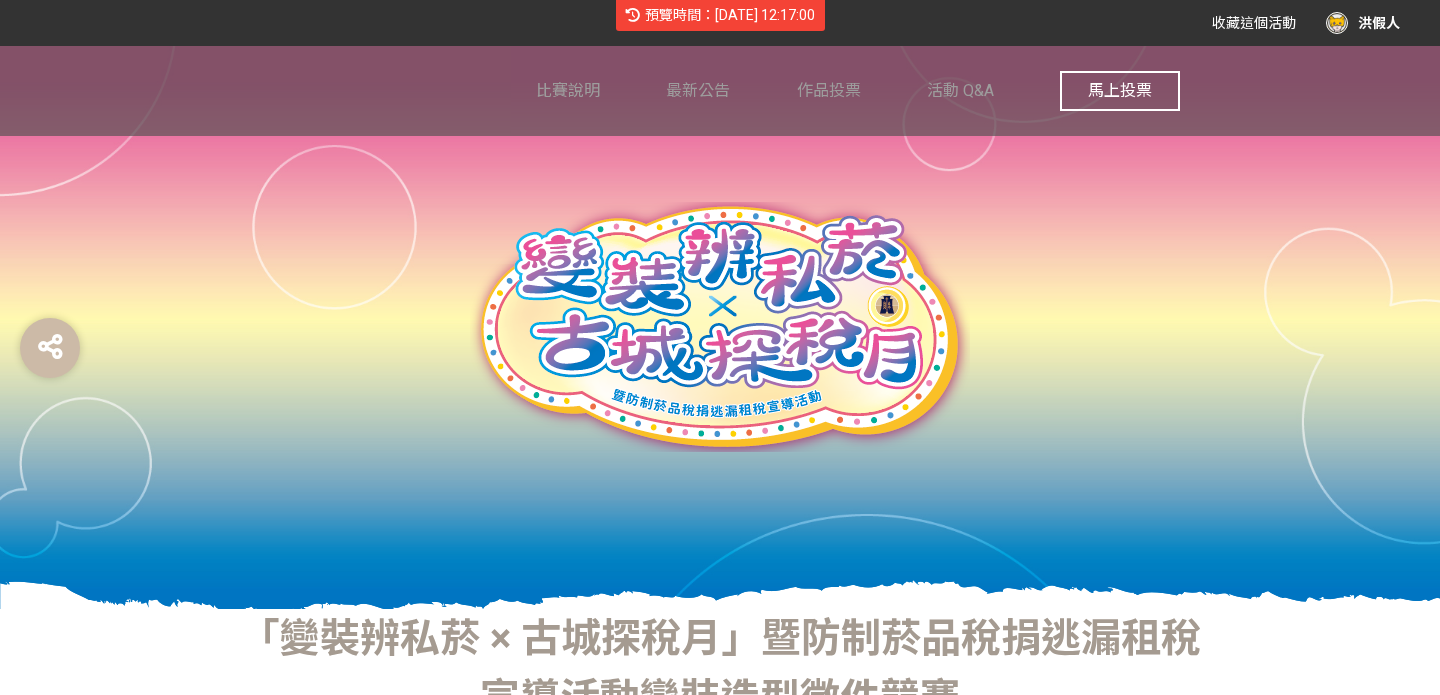 click on "預覽時間：[DATE] 12:17:00" at bounding box center [720, 15] 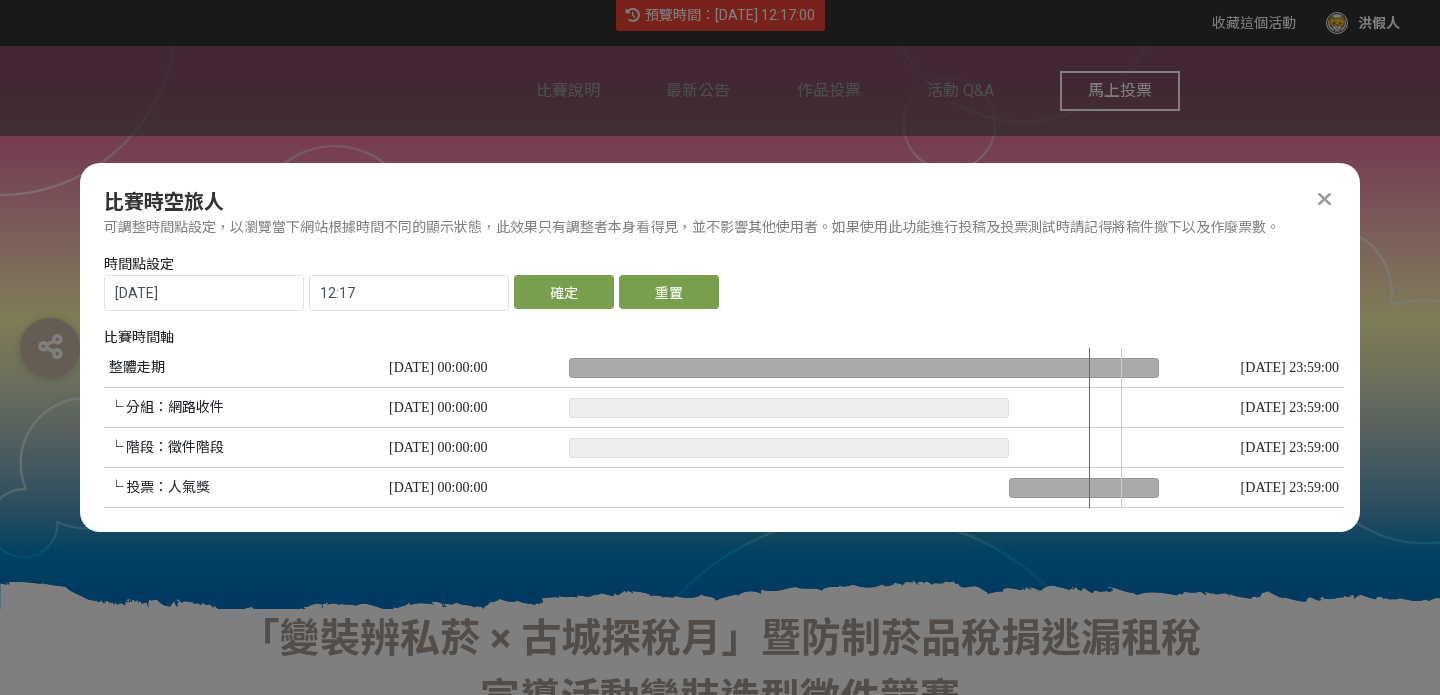 click at bounding box center (864, 428) 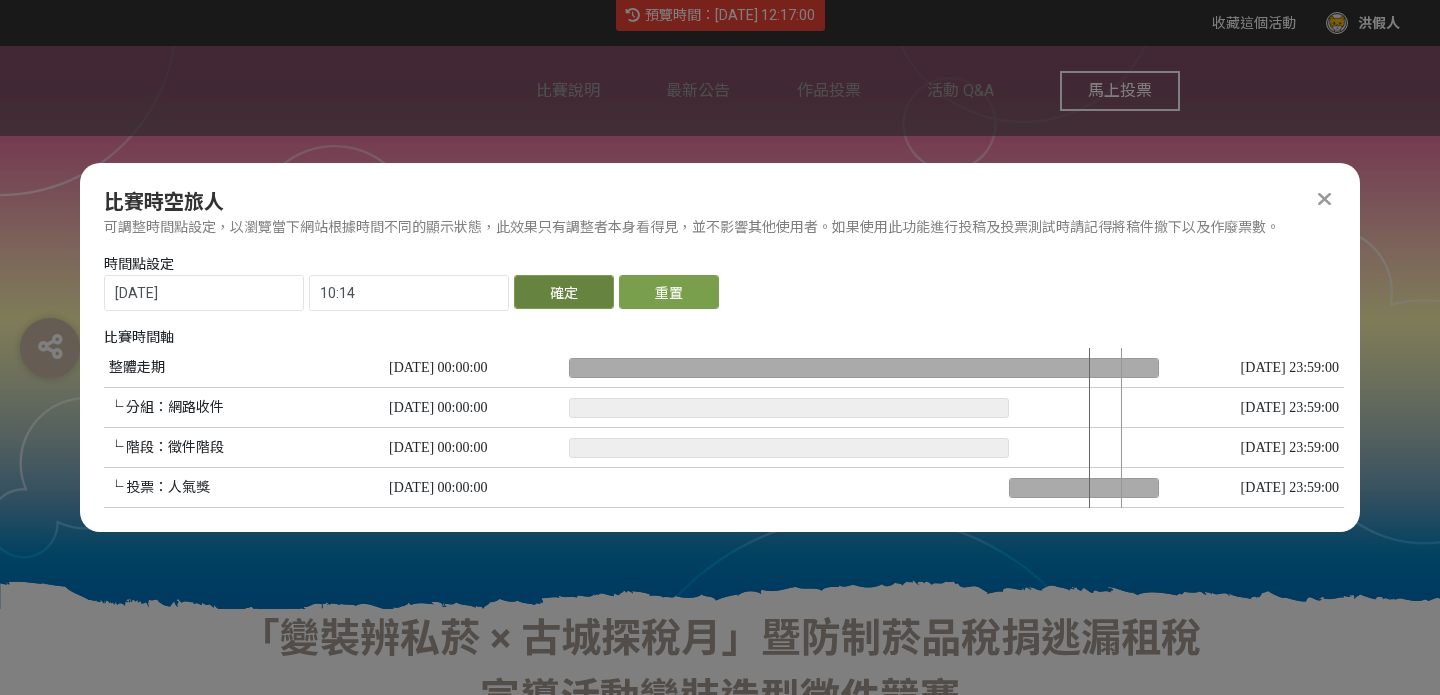 click on "確定" at bounding box center (564, 292) 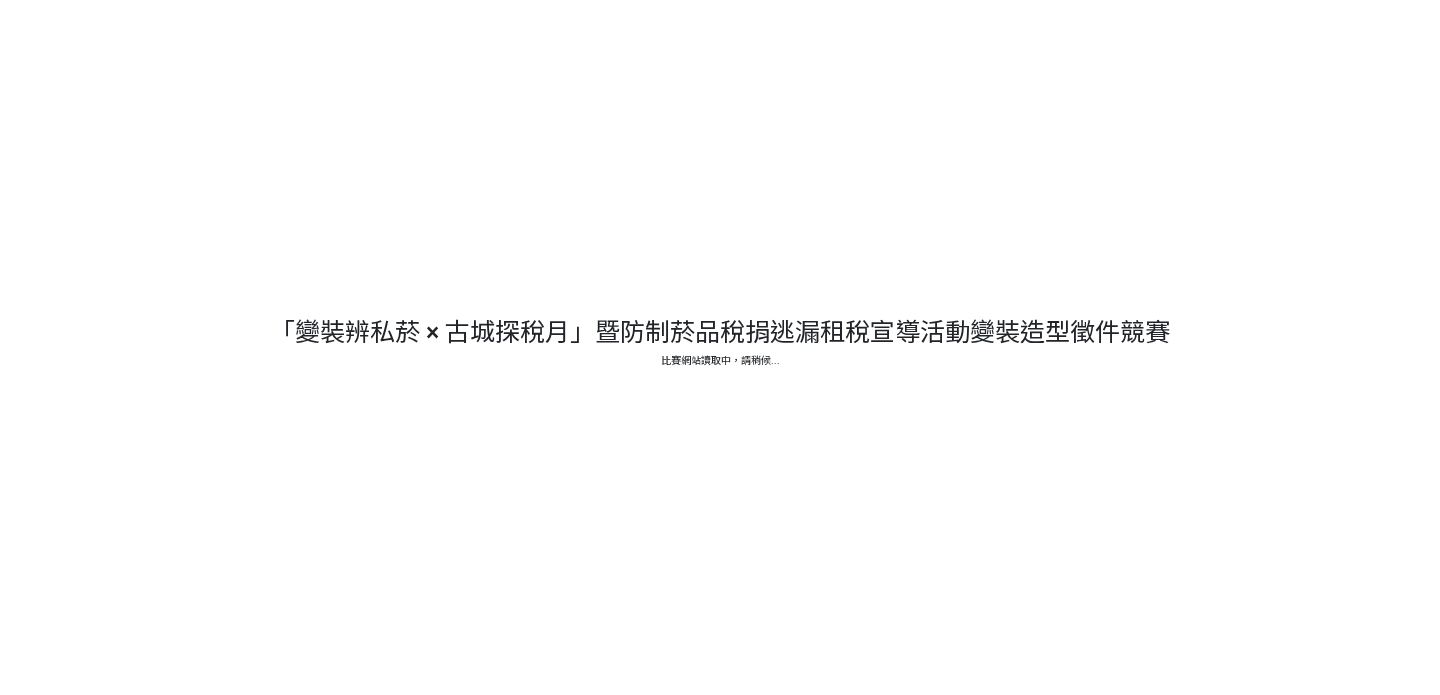 scroll, scrollTop: 0, scrollLeft: 0, axis: both 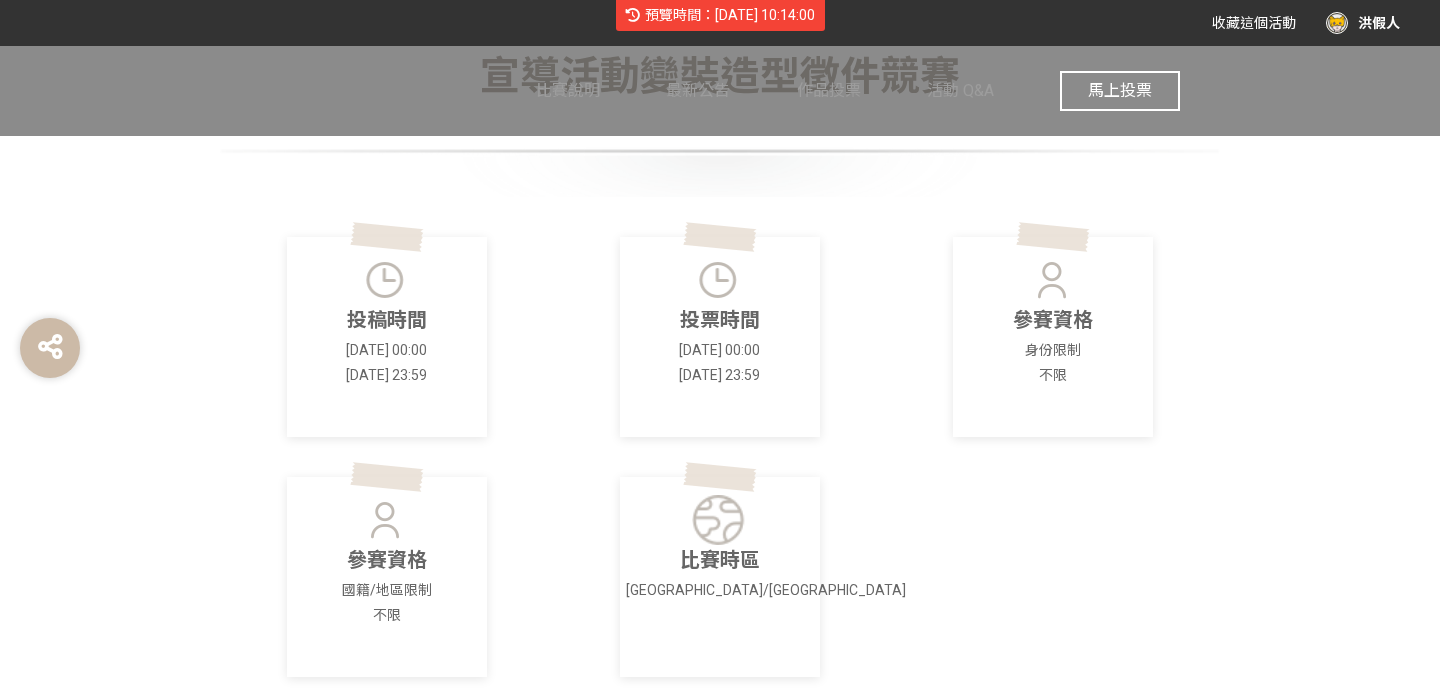click on "馬上投票" at bounding box center [1120, 91] 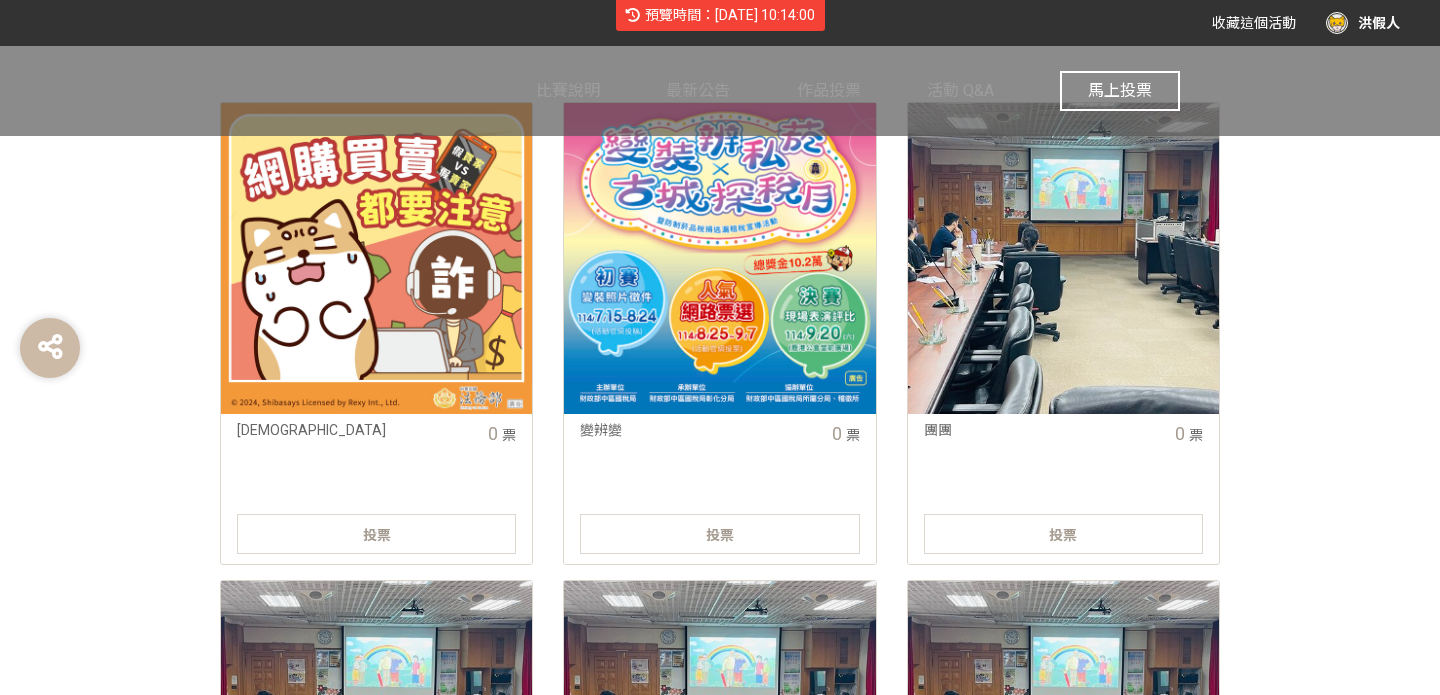 scroll, scrollTop: 983, scrollLeft: 0, axis: vertical 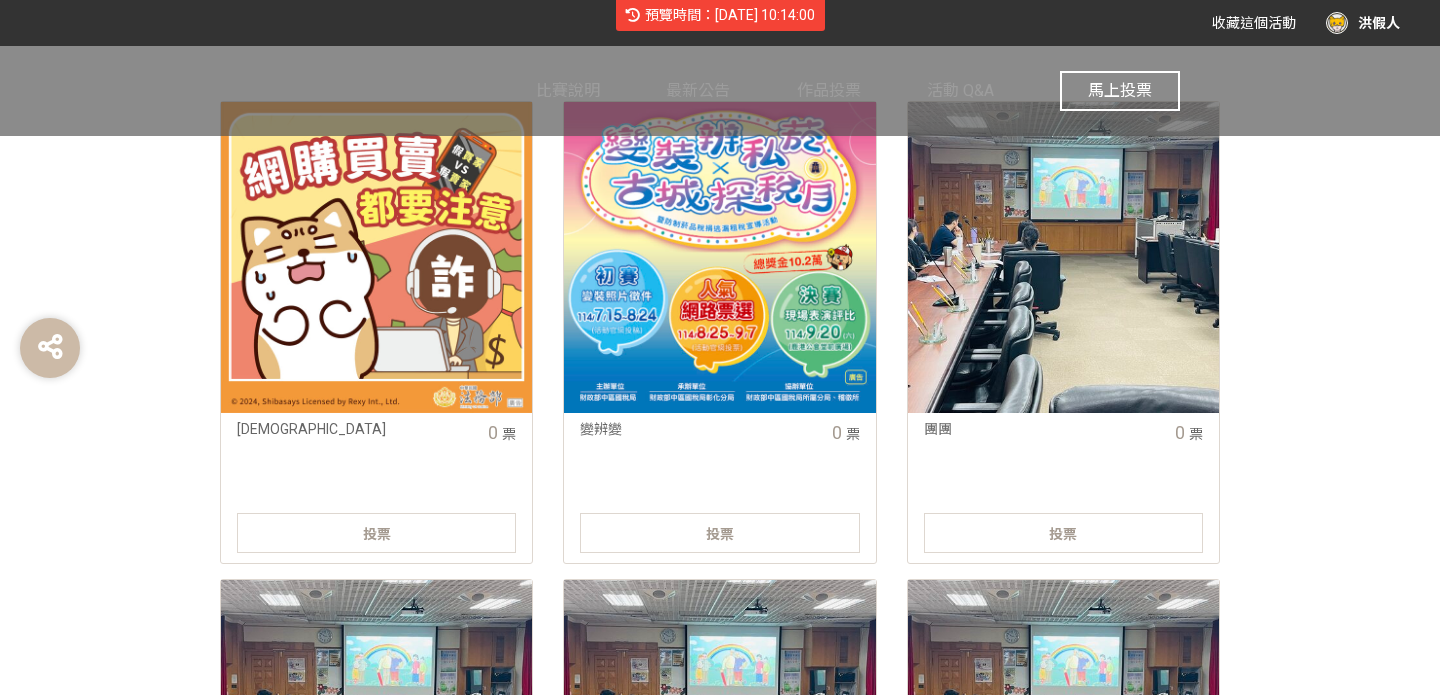 click on "投票" 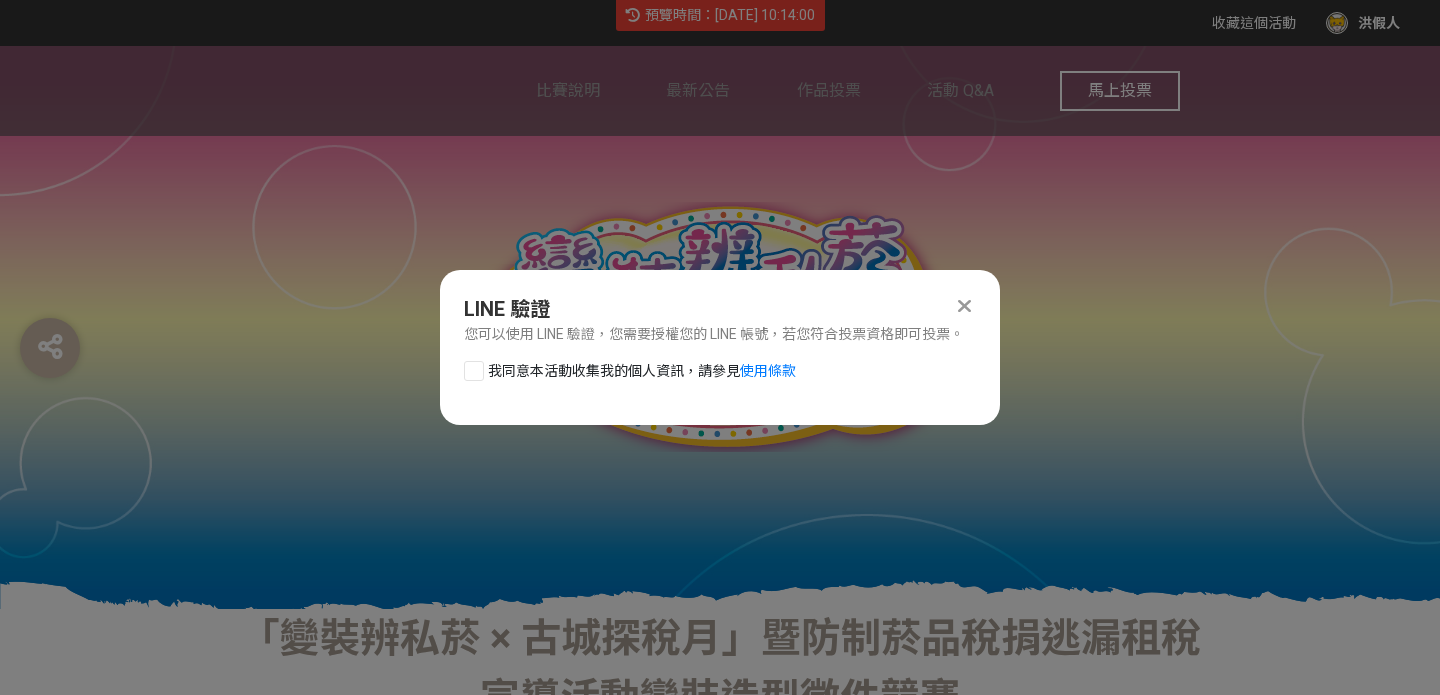 scroll, scrollTop: 0, scrollLeft: 0, axis: both 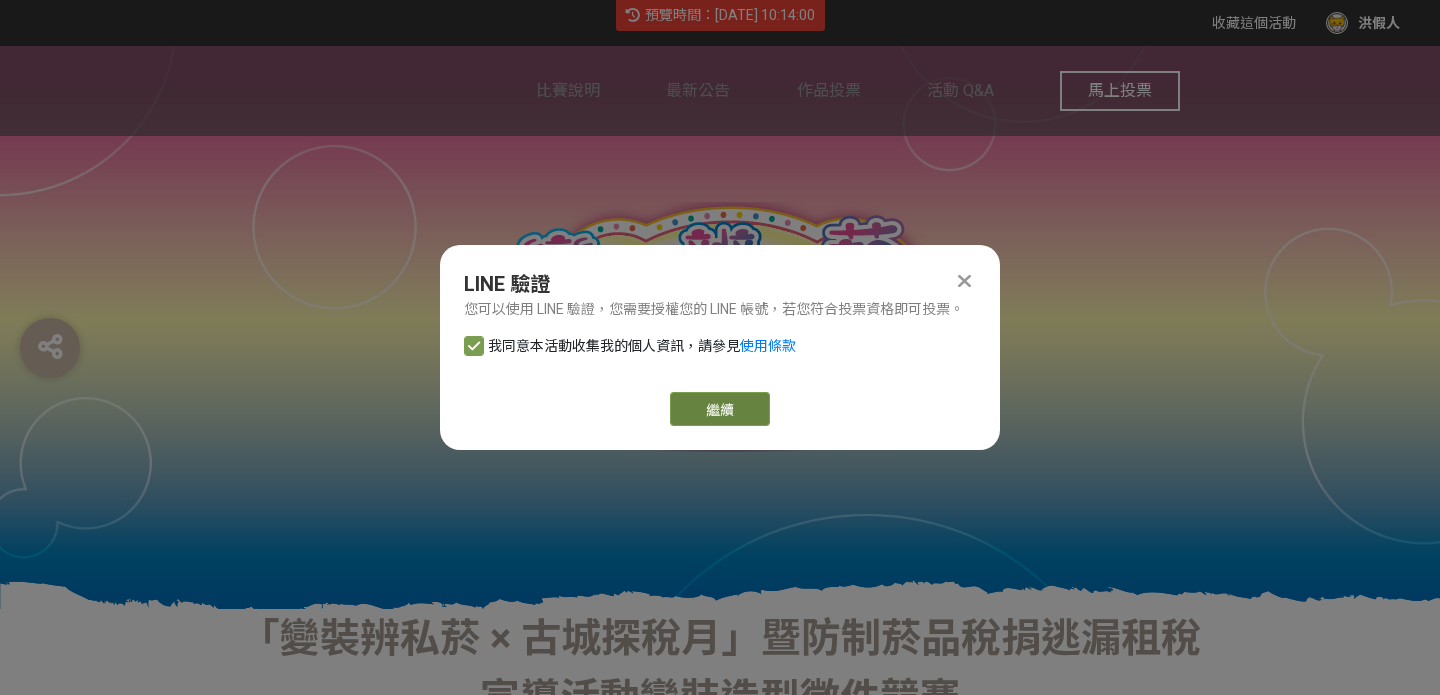click on "繼續" at bounding box center (720, 409) 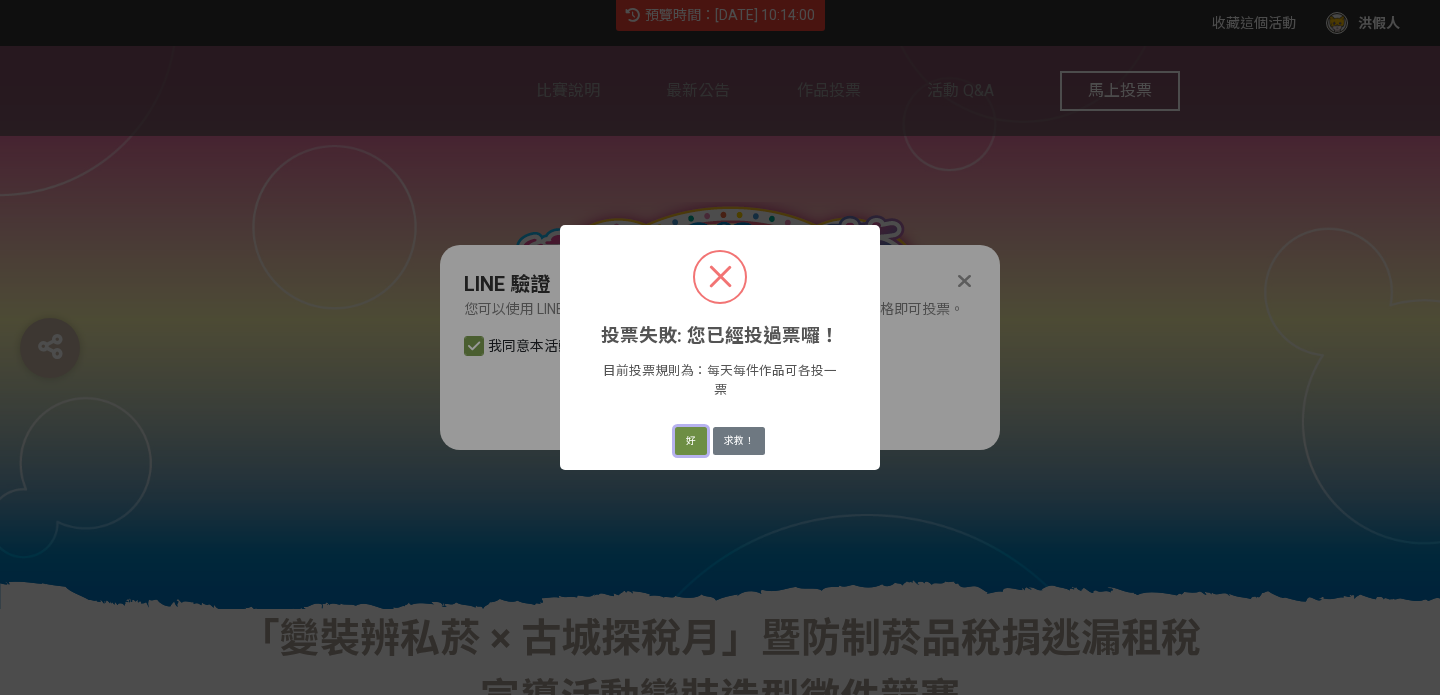 click on "好" at bounding box center (691, 441) 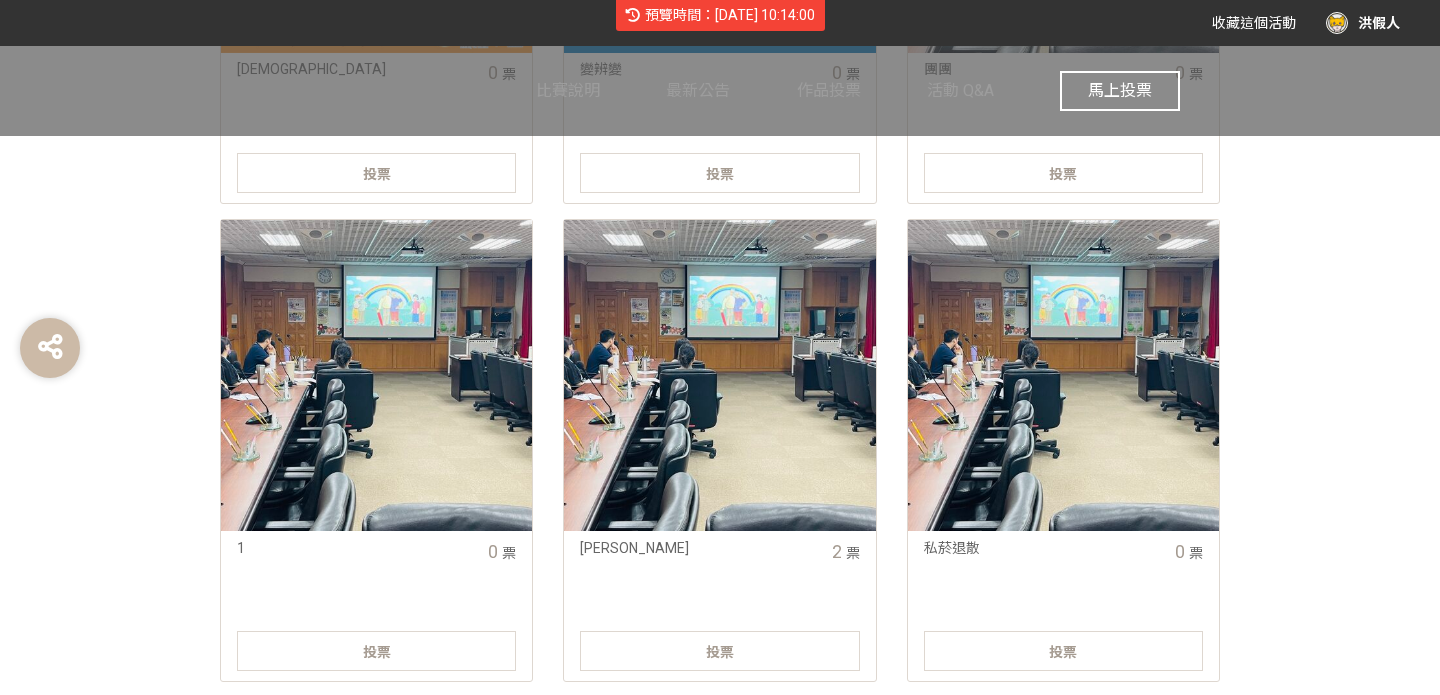 scroll, scrollTop: 1347, scrollLeft: 0, axis: vertical 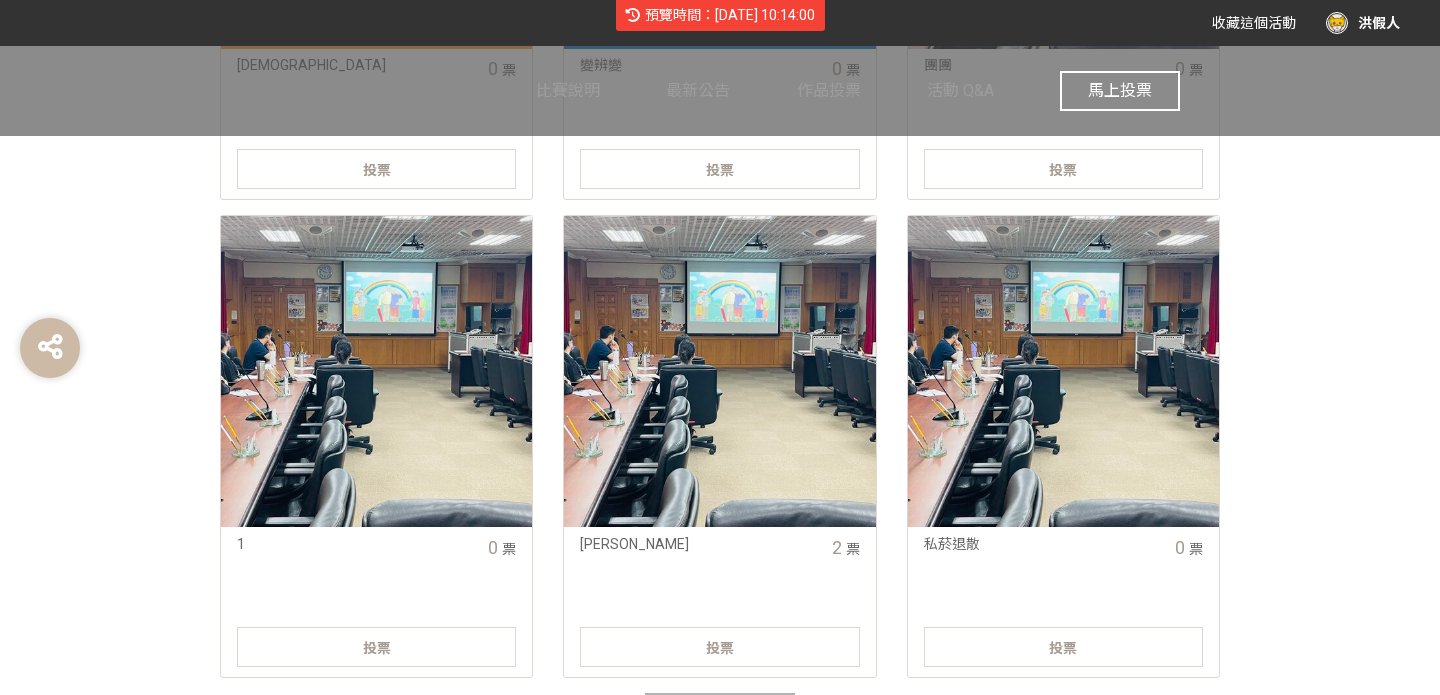 click at bounding box center (719, 371) 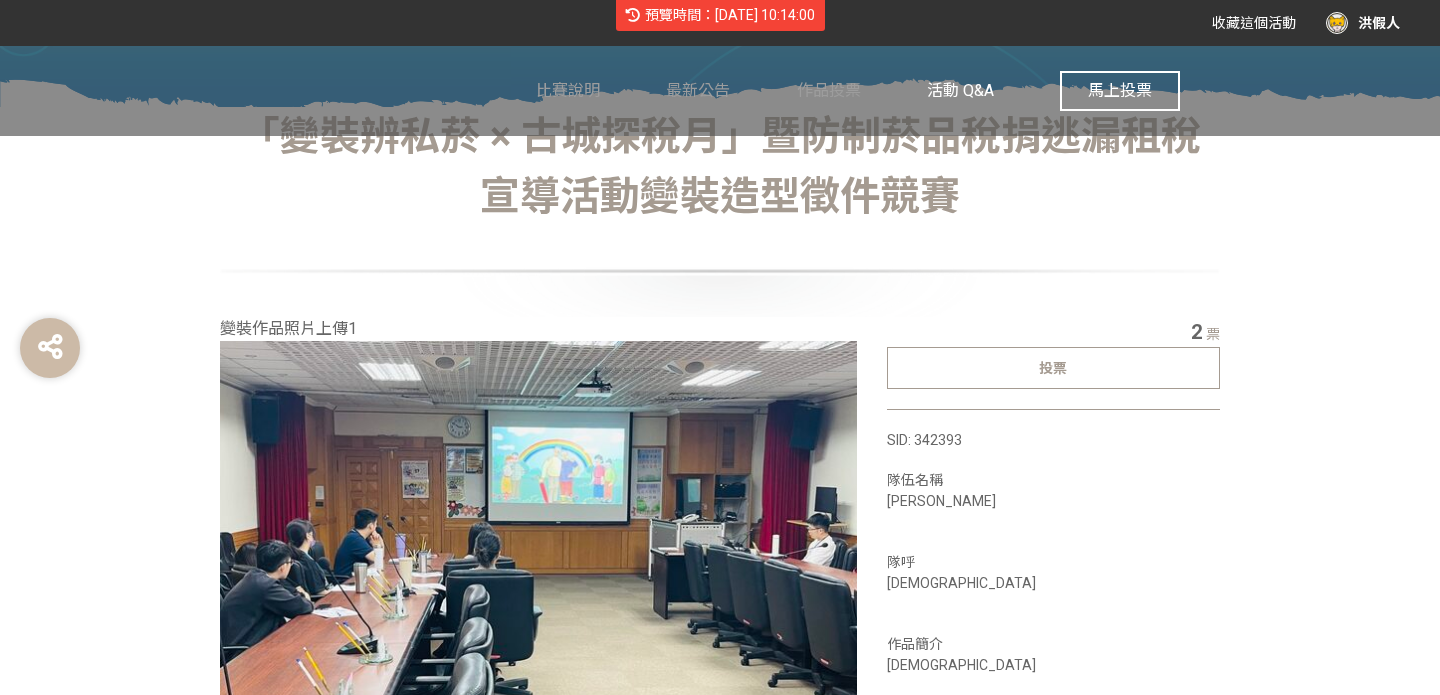 scroll, scrollTop: 507, scrollLeft: 0, axis: vertical 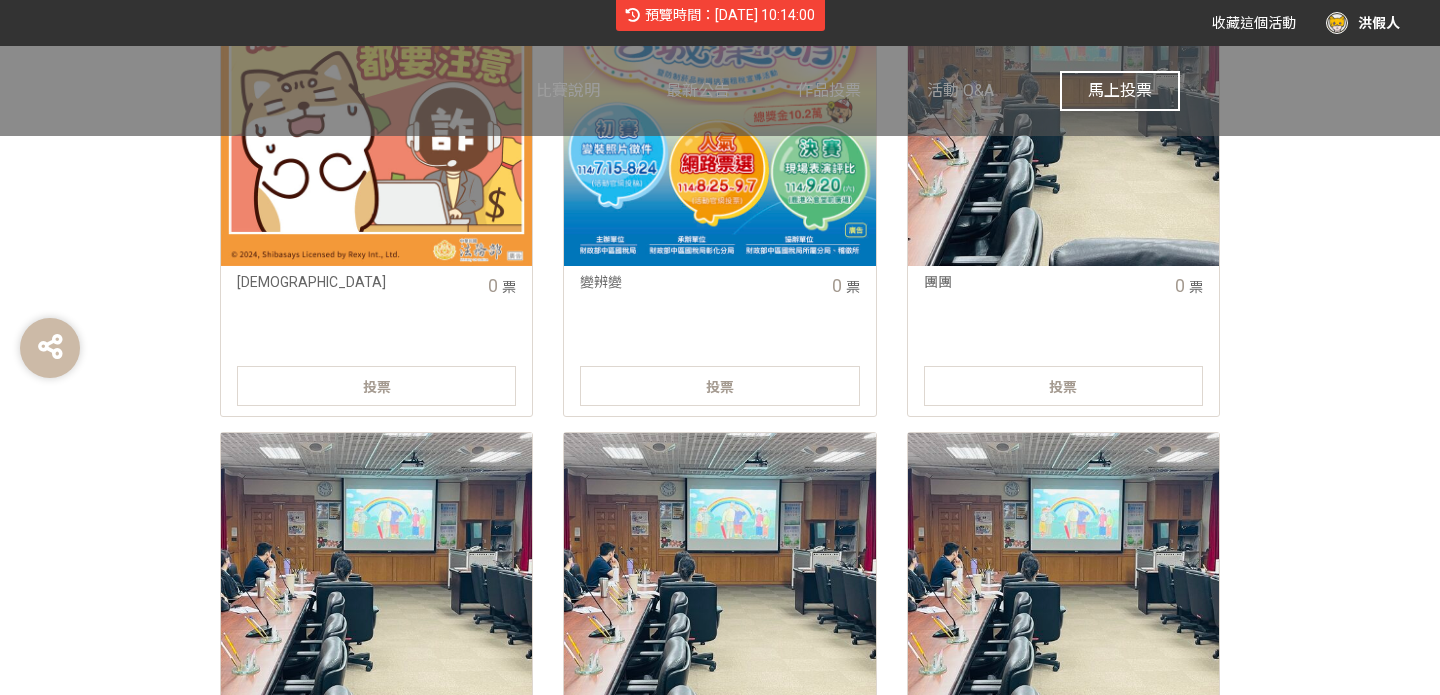 click at bounding box center [376, 110] 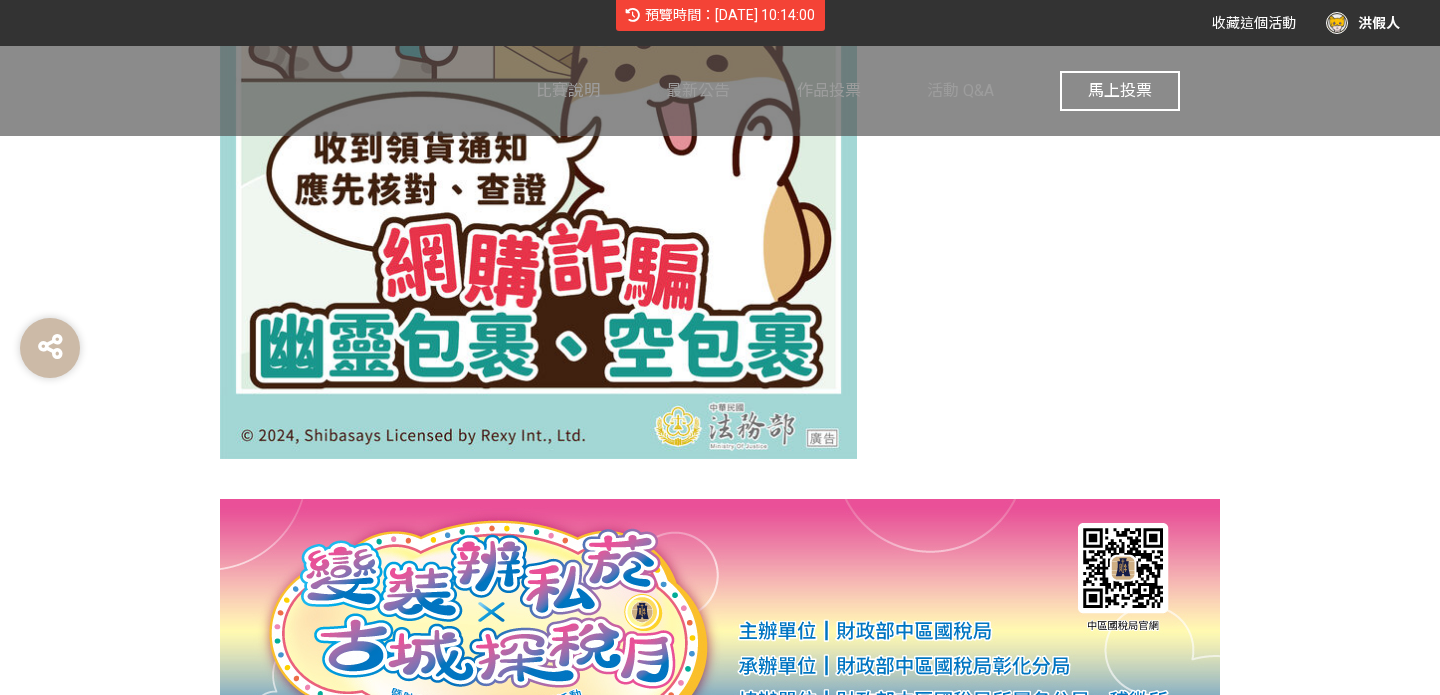 scroll, scrollTop: 3913, scrollLeft: 0, axis: vertical 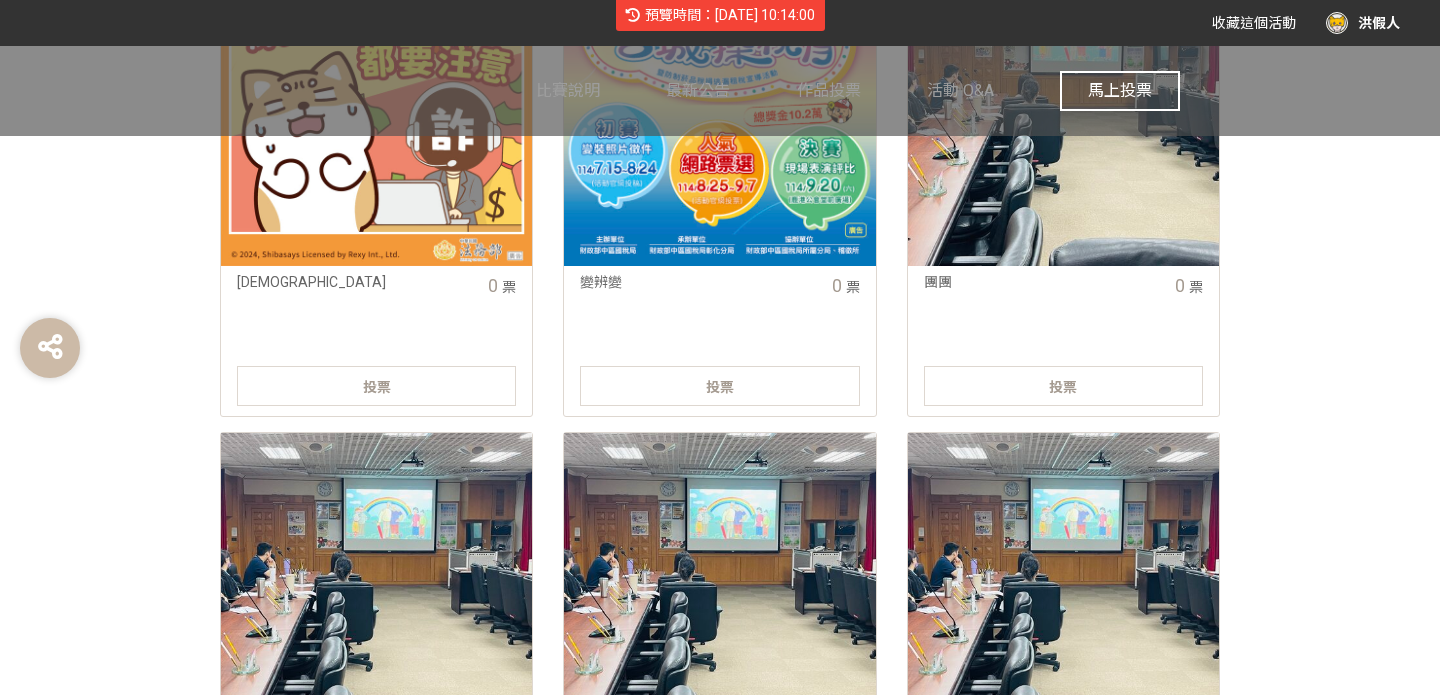 click at bounding box center (1063, 110) 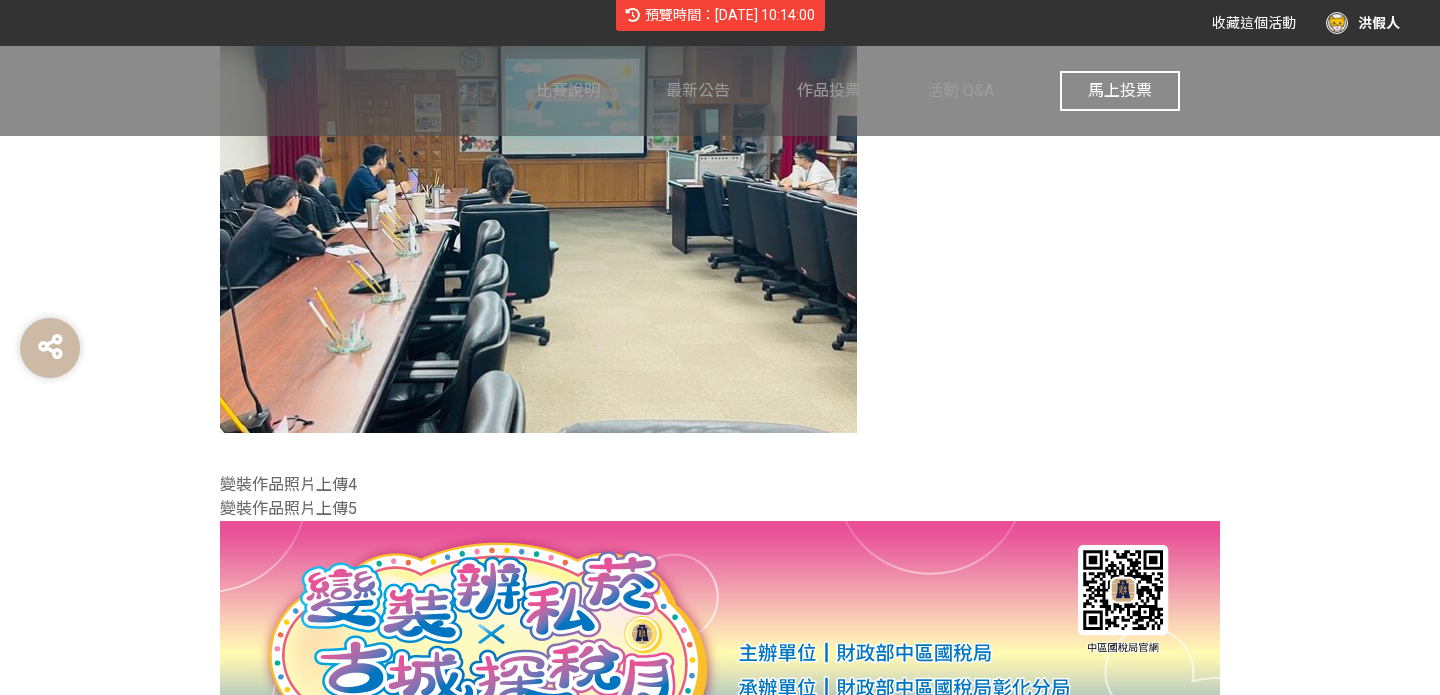 scroll, scrollTop: 2082, scrollLeft: 0, axis: vertical 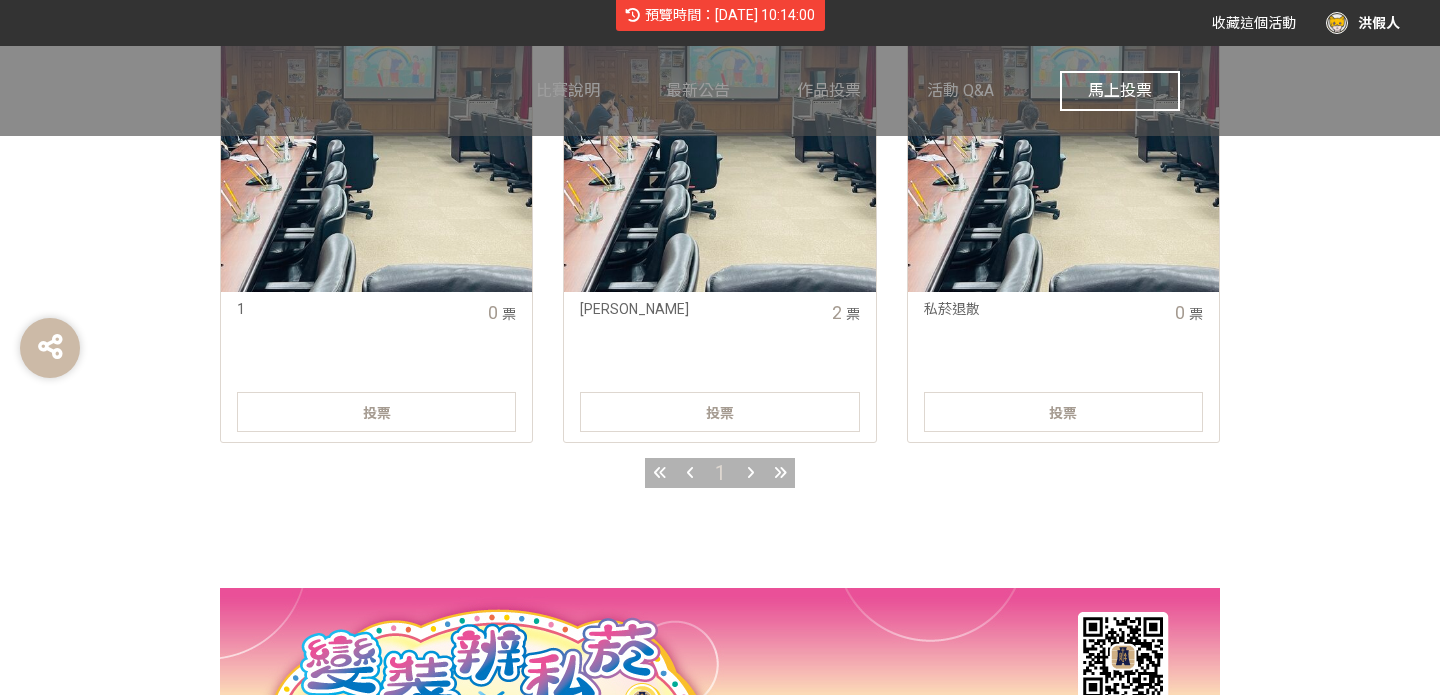 click on "投票" 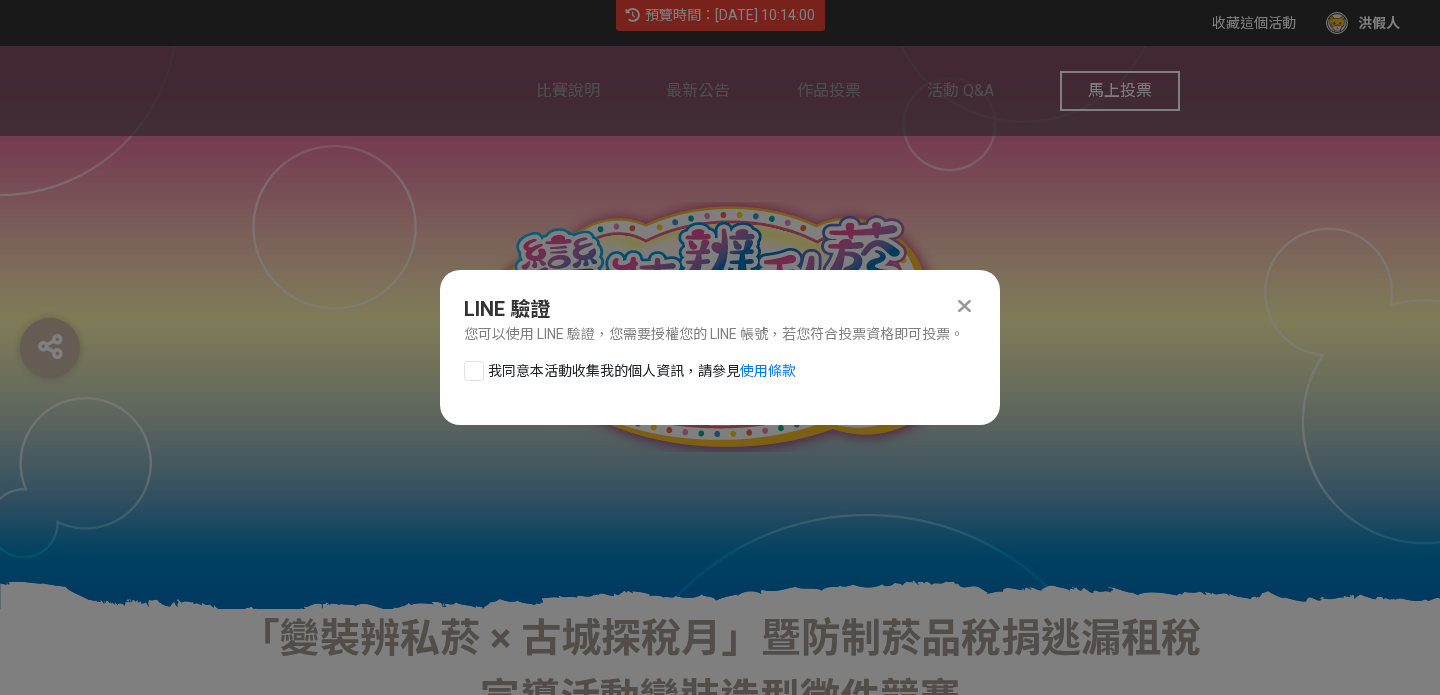 scroll, scrollTop: 0, scrollLeft: 0, axis: both 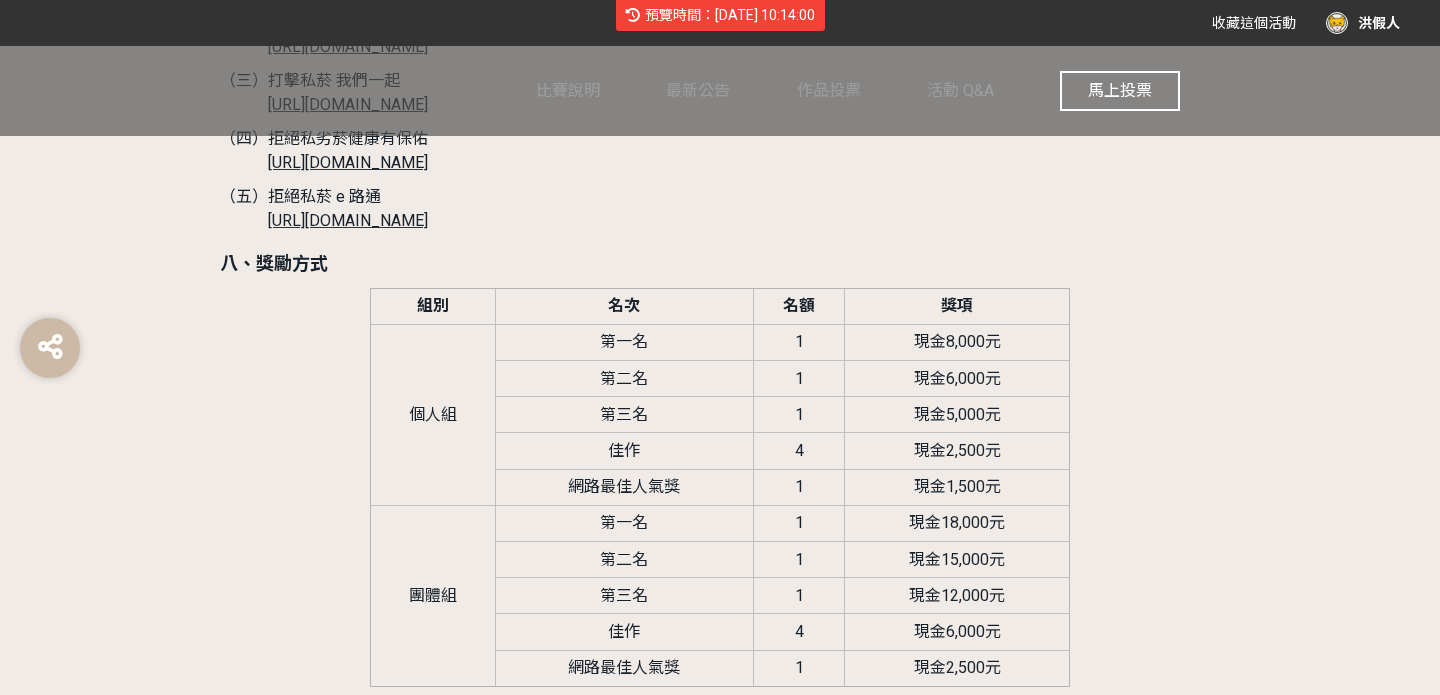 click on "馬上投票" at bounding box center [1120, 90] 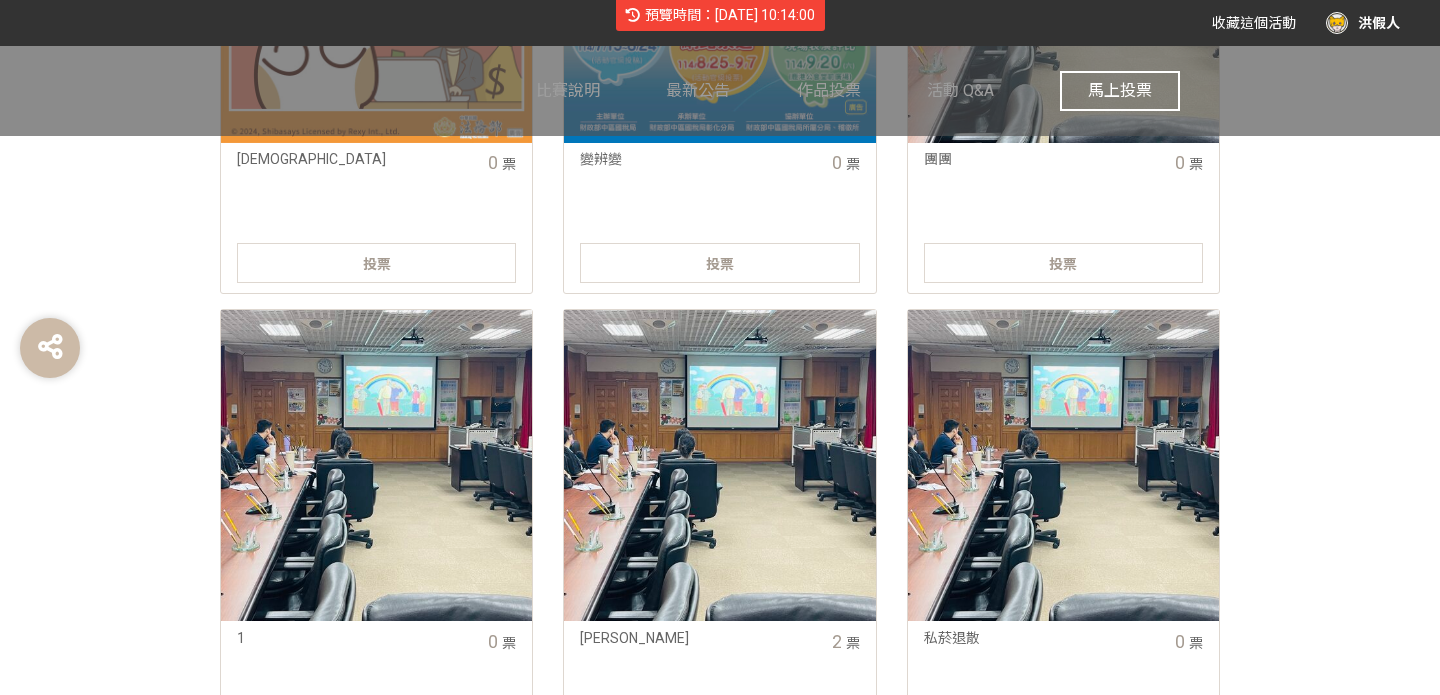scroll, scrollTop: 1256, scrollLeft: 0, axis: vertical 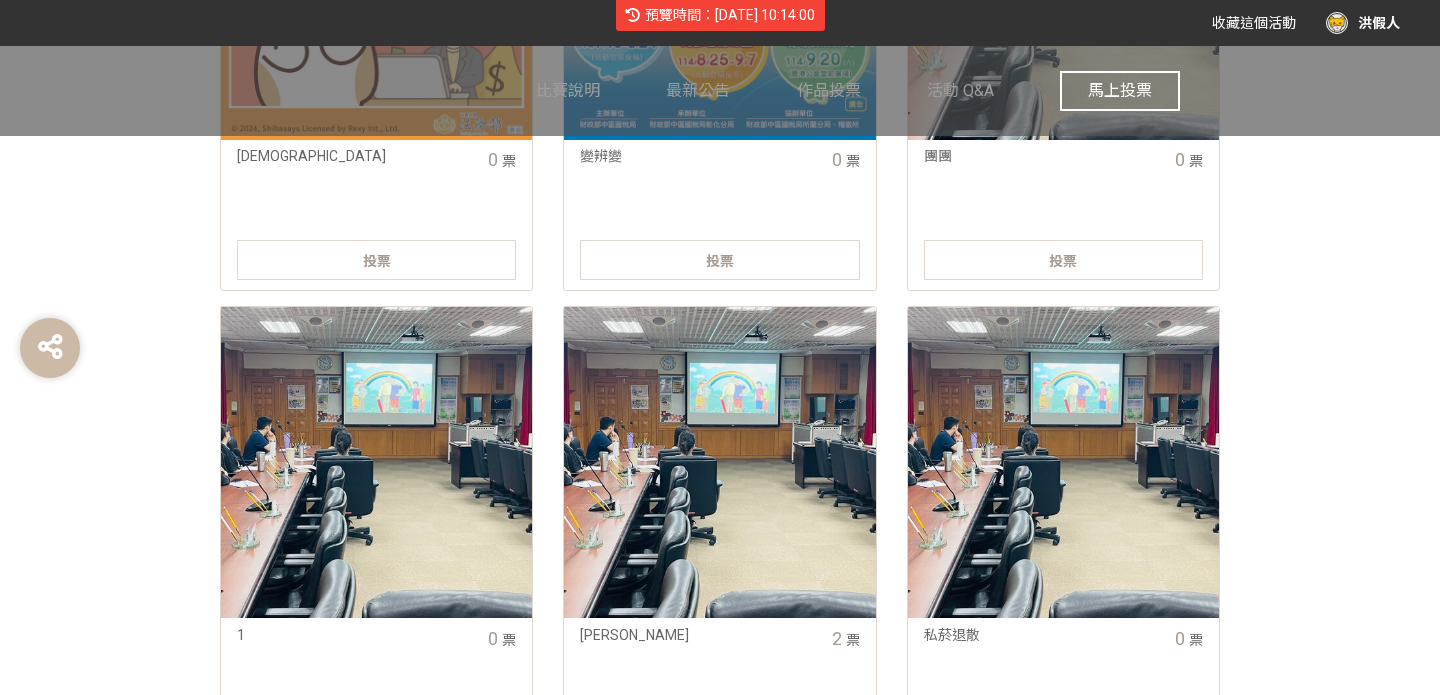 click on "團團 0 票" at bounding box center (1063, 24) 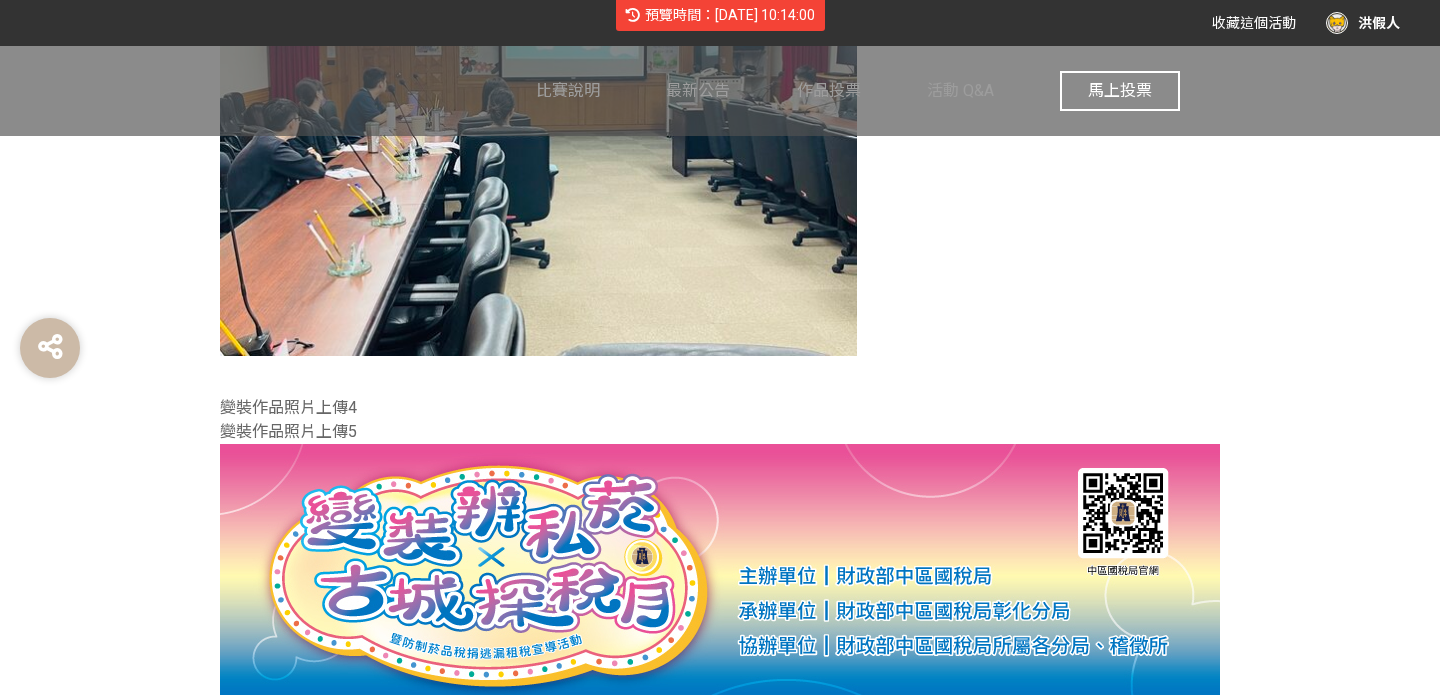 scroll, scrollTop: 2082, scrollLeft: 0, axis: vertical 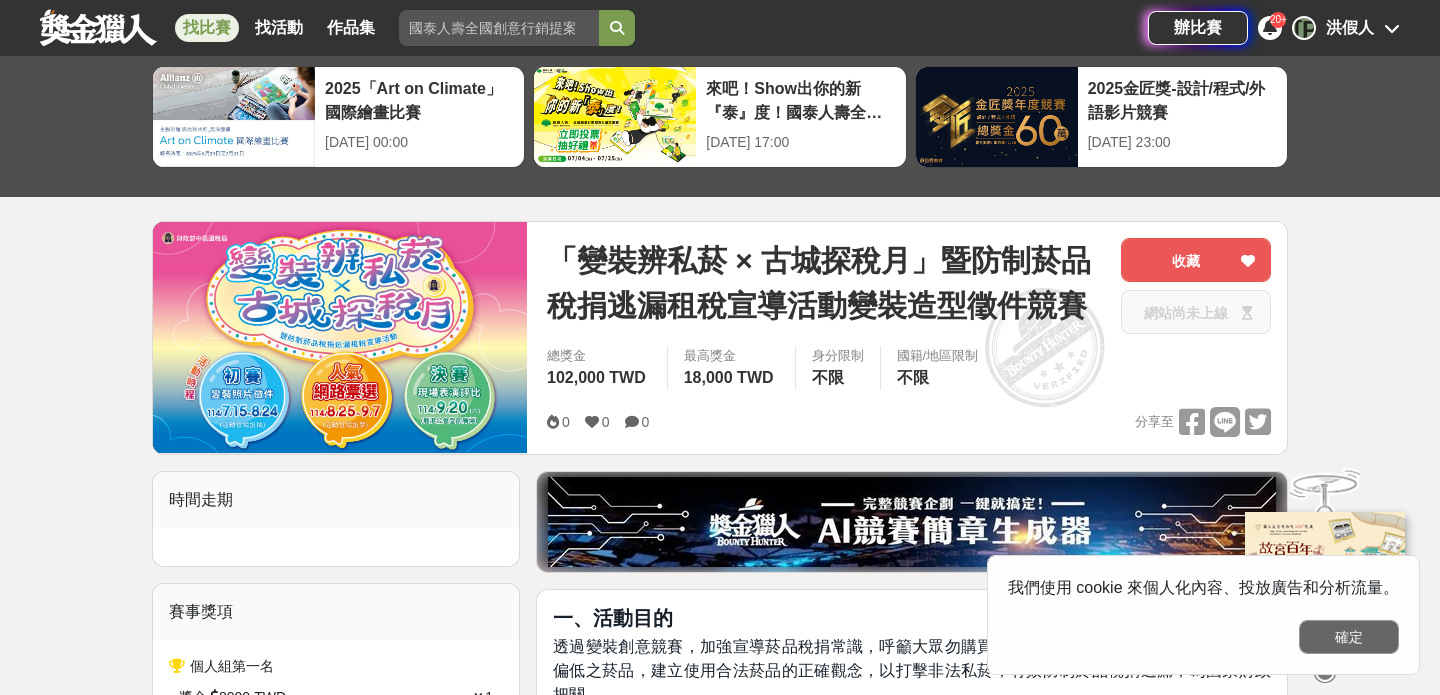 click on "確定" at bounding box center (1349, 637) 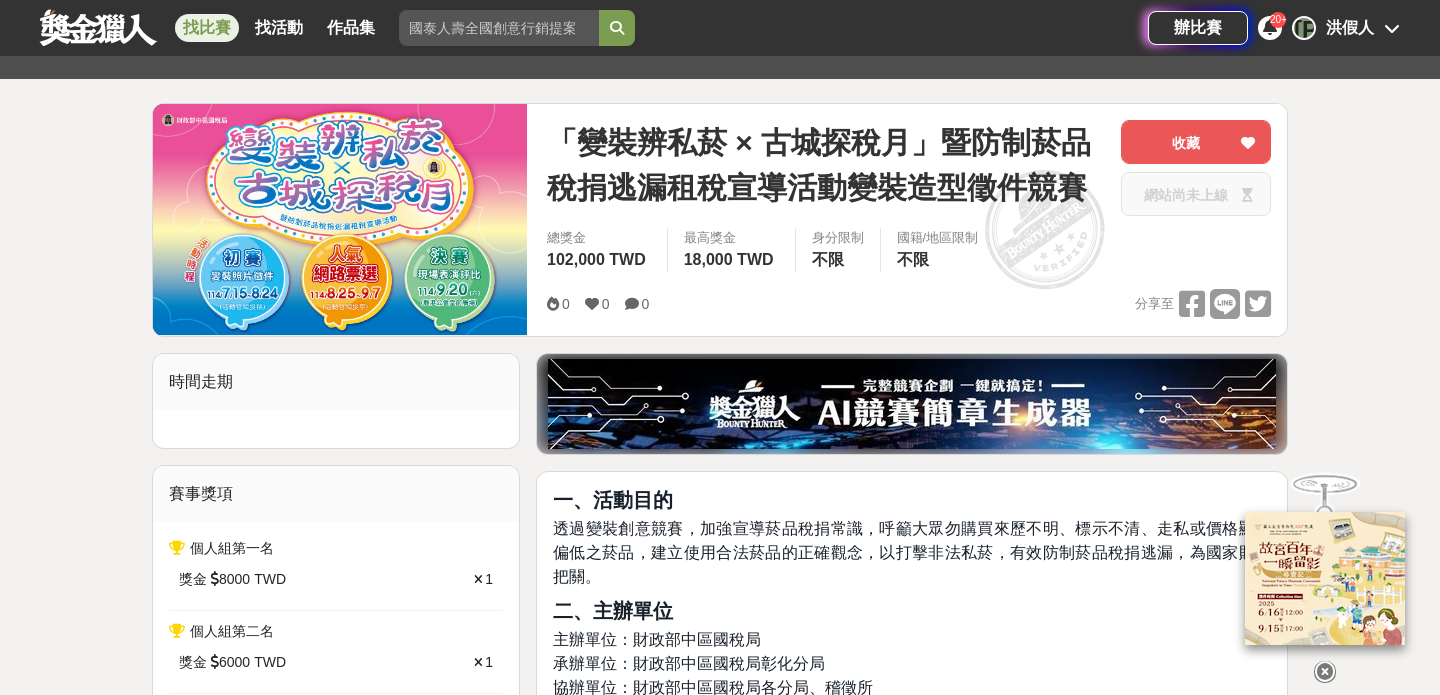 scroll, scrollTop: 225, scrollLeft: 0, axis: vertical 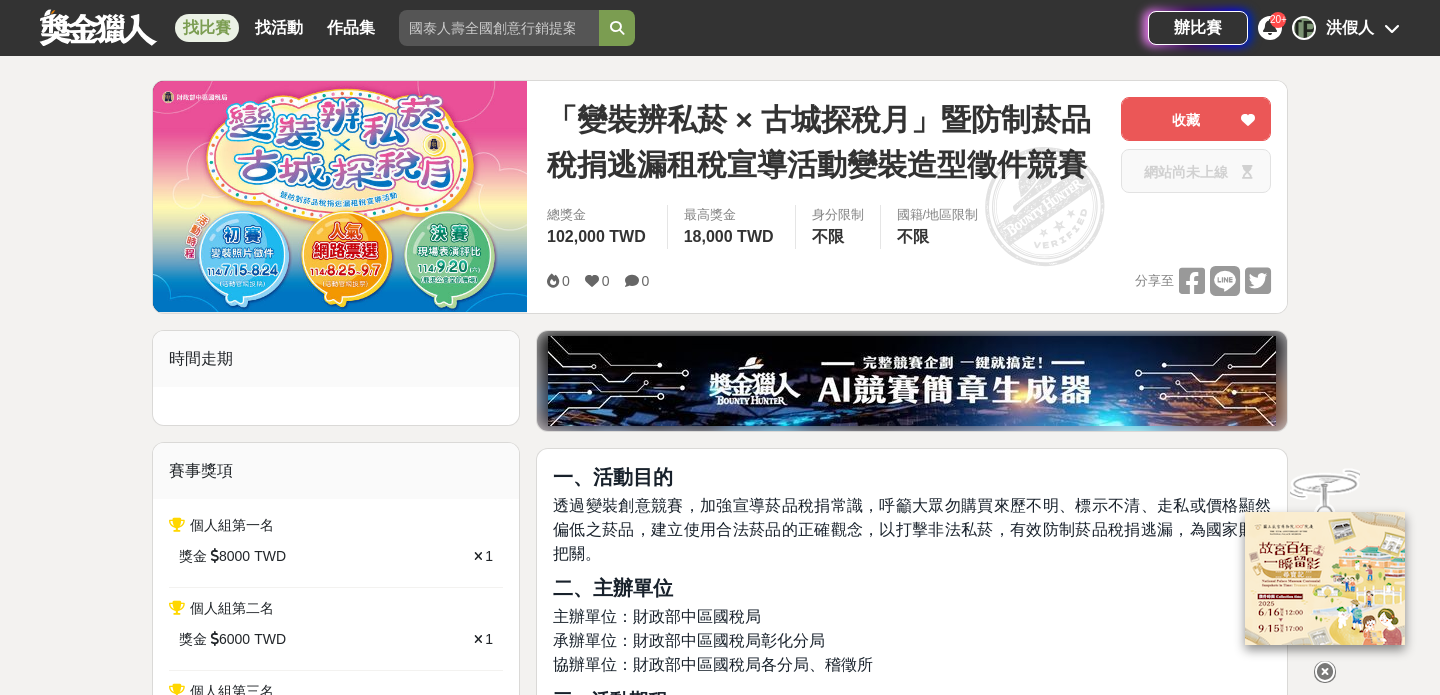 click at bounding box center [1325, 672] 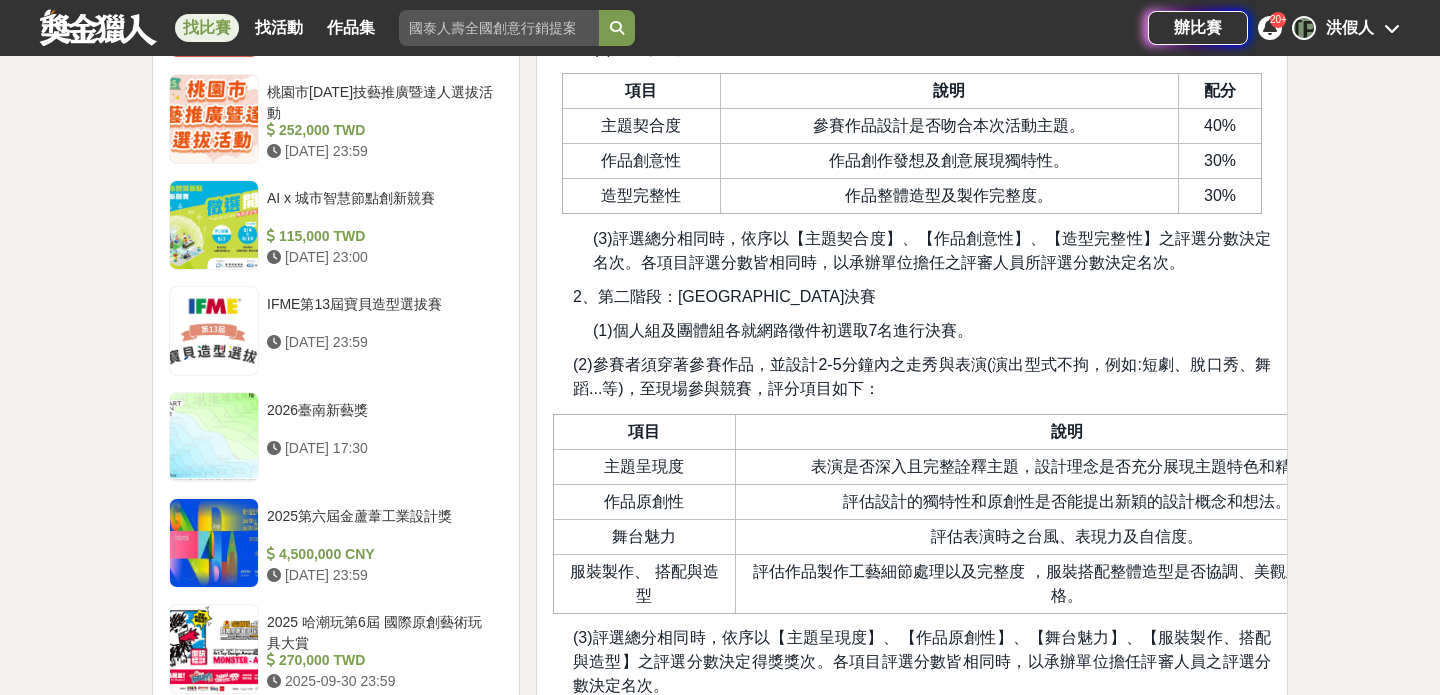 scroll, scrollTop: 3309, scrollLeft: 0, axis: vertical 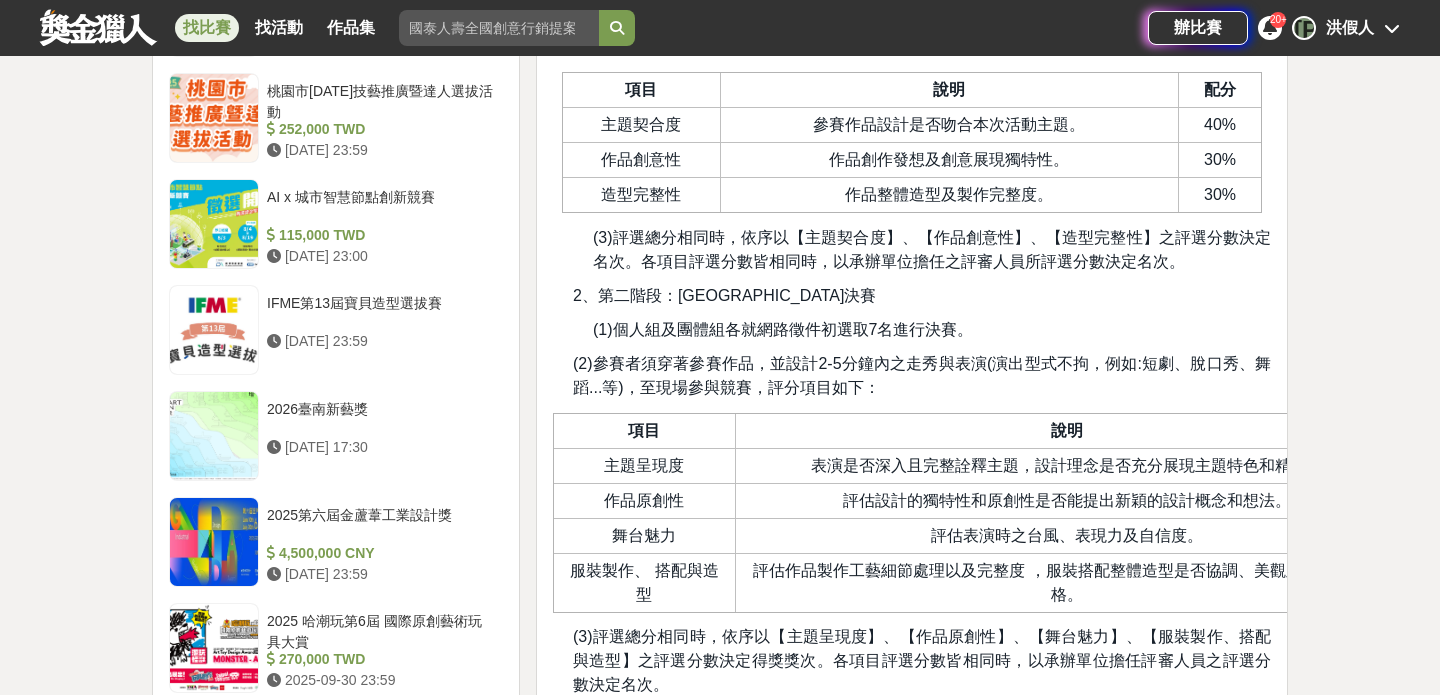 click on "評估作品製作工藝細節處理以及完整度 ，服裝搭配整體造型是否協調、美觀及展現個人風格。" at bounding box center [1067, 582] 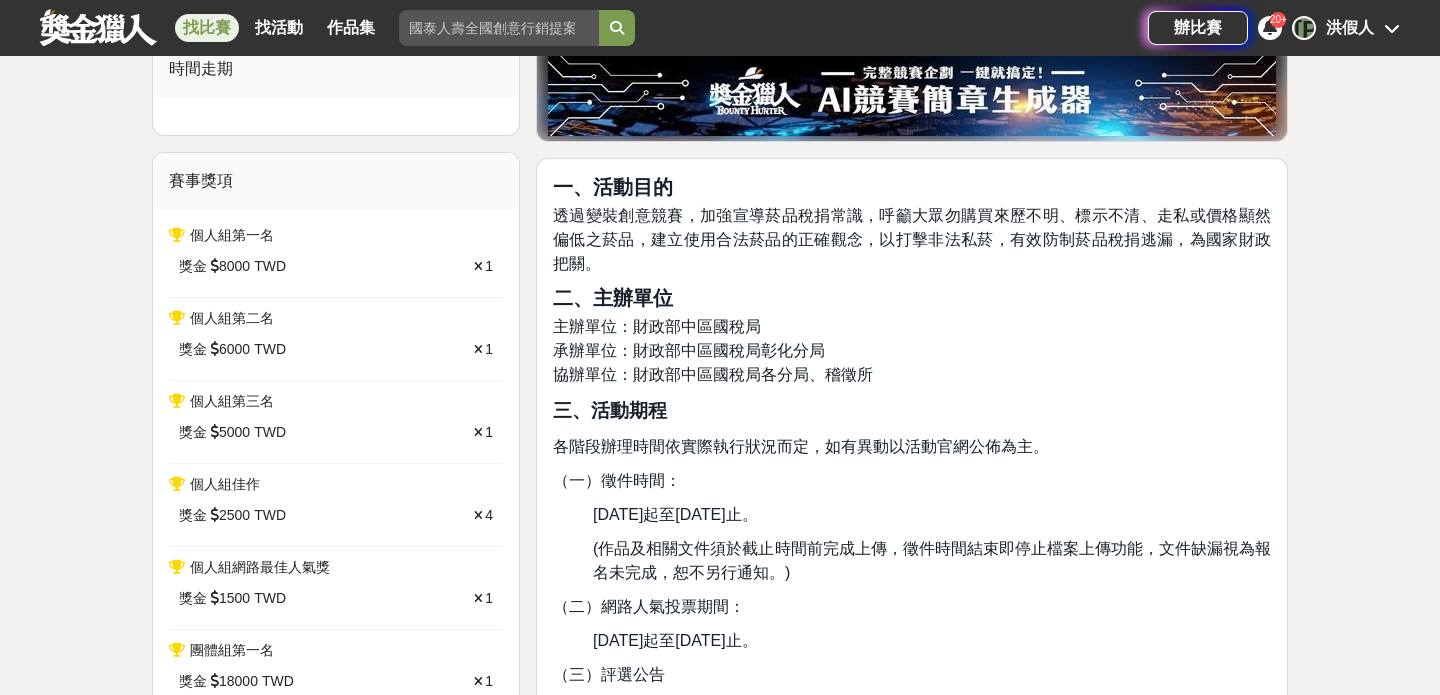 scroll, scrollTop: 0, scrollLeft: 0, axis: both 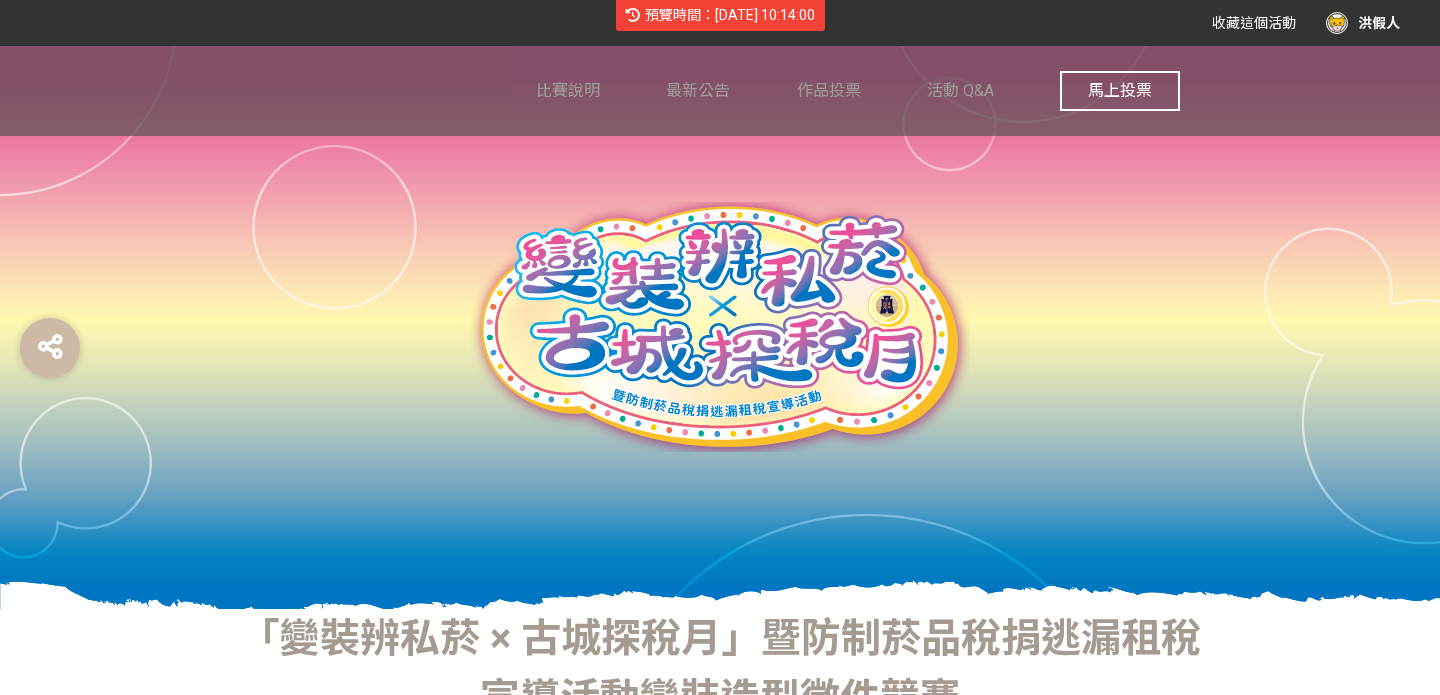 click on "預覽時間：[DATE] 10:14:00" at bounding box center (720, 15) 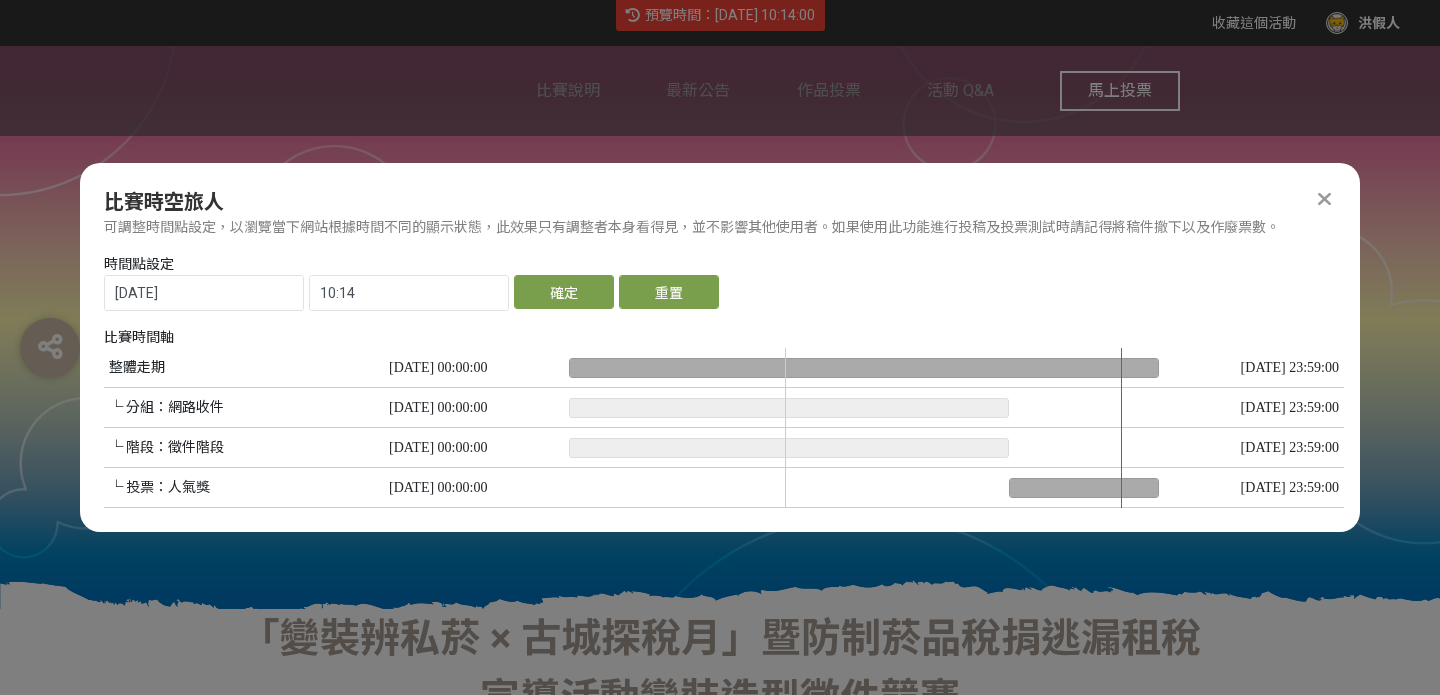 click at bounding box center (864, 428) 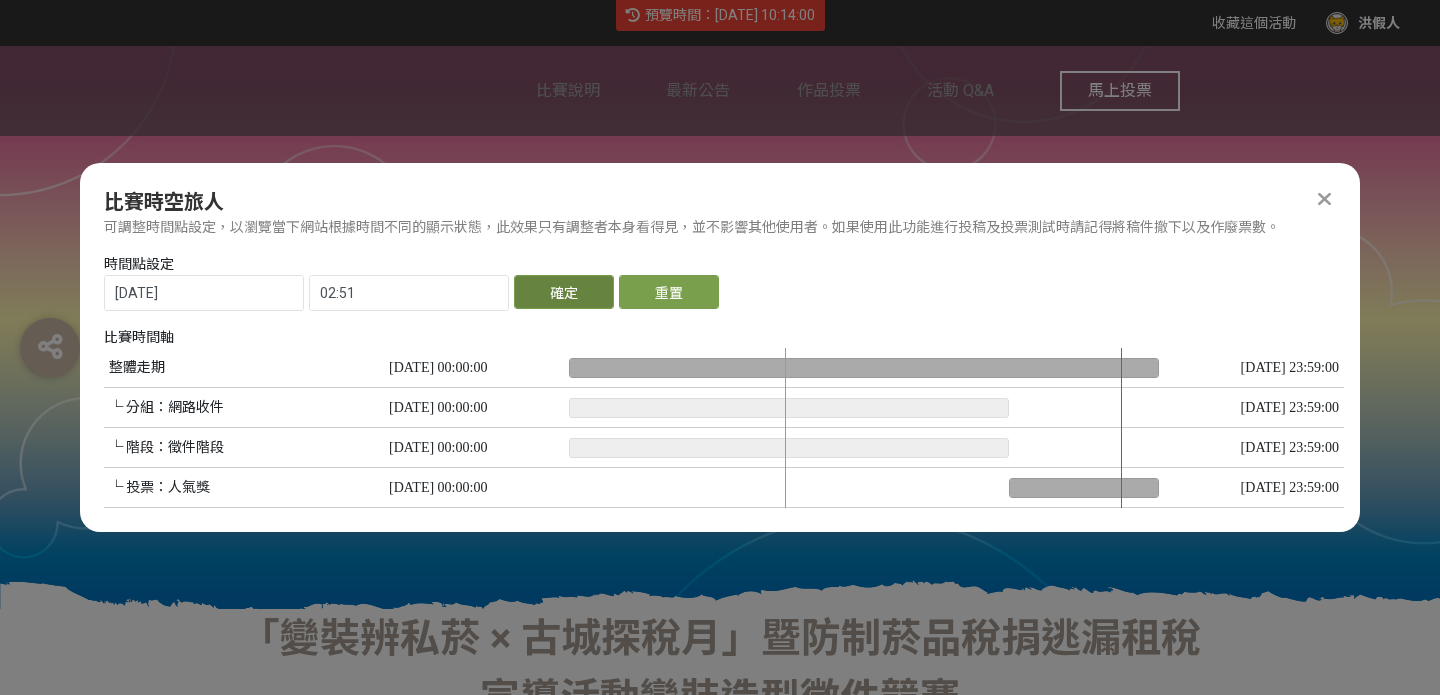 click on "確定" at bounding box center (564, 292) 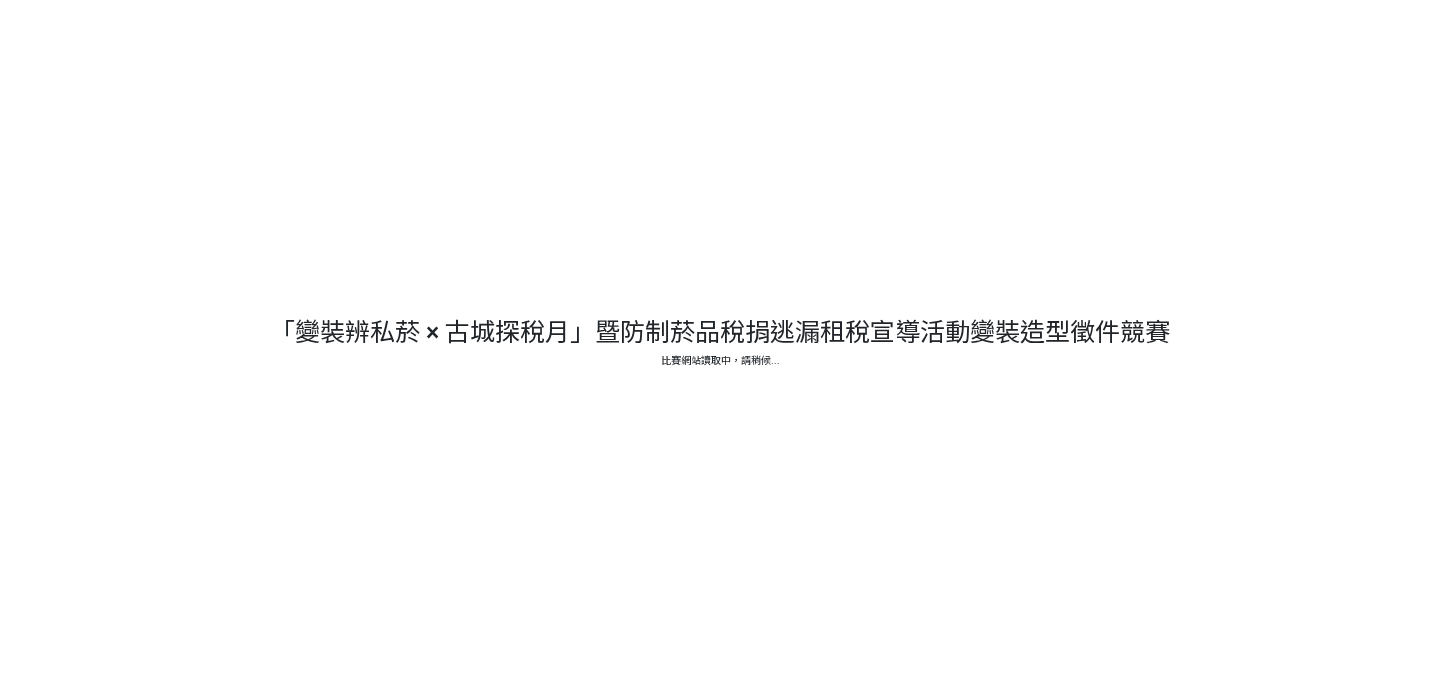 scroll, scrollTop: 0, scrollLeft: 0, axis: both 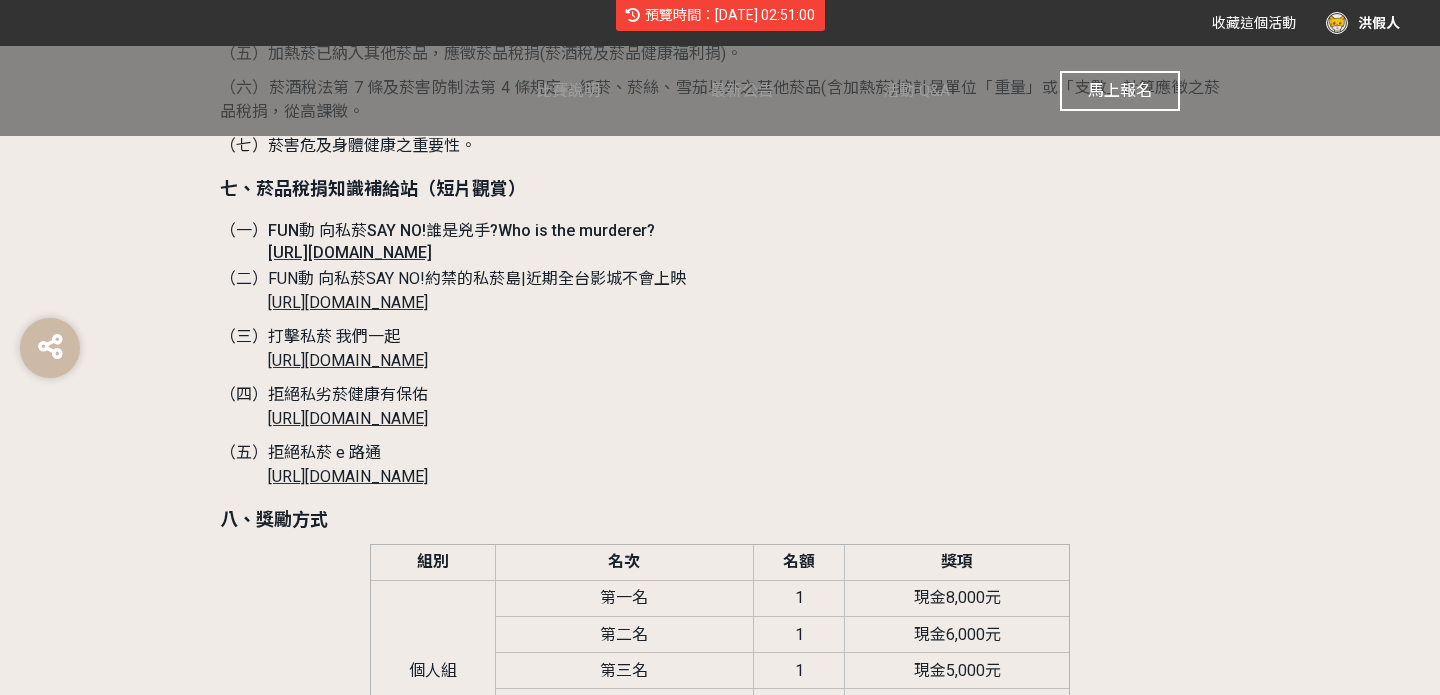 click on "[URL][DOMAIN_NAME]" at bounding box center [350, 252] 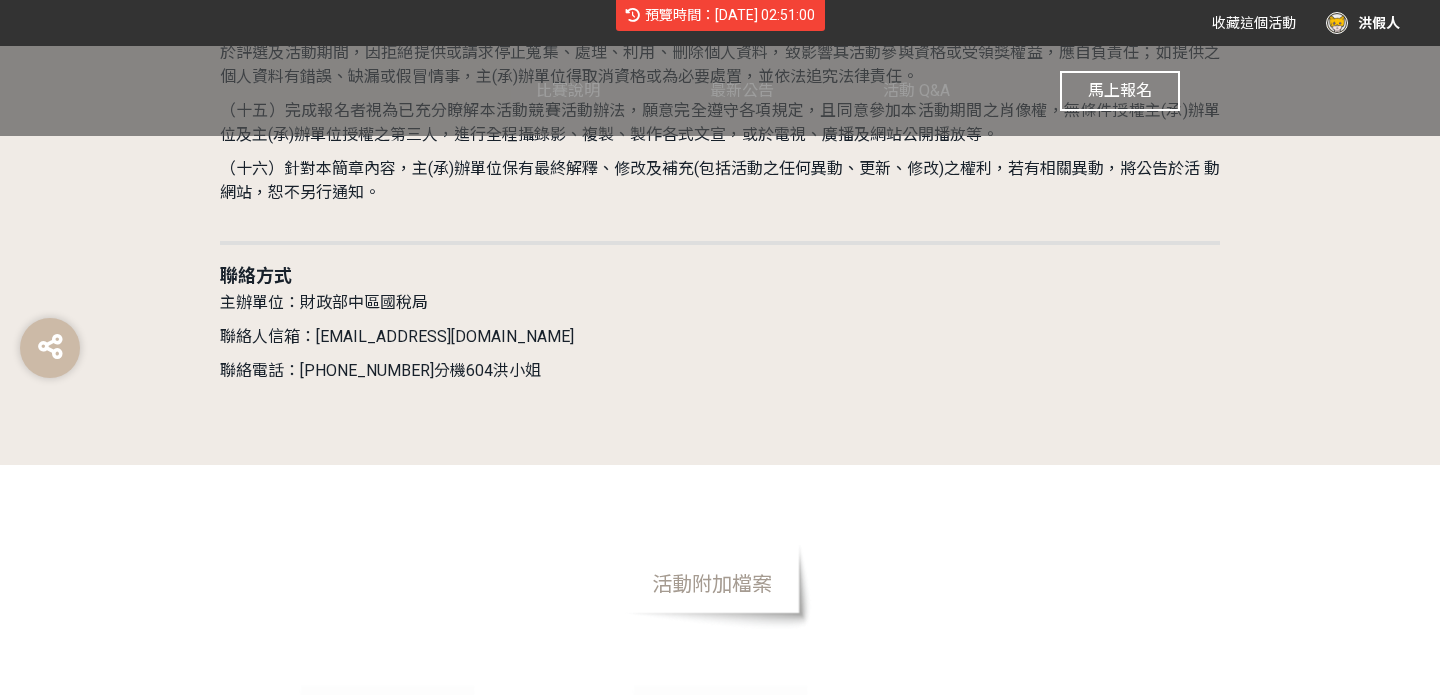 scroll, scrollTop: 5795, scrollLeft: 0, axis: vertical 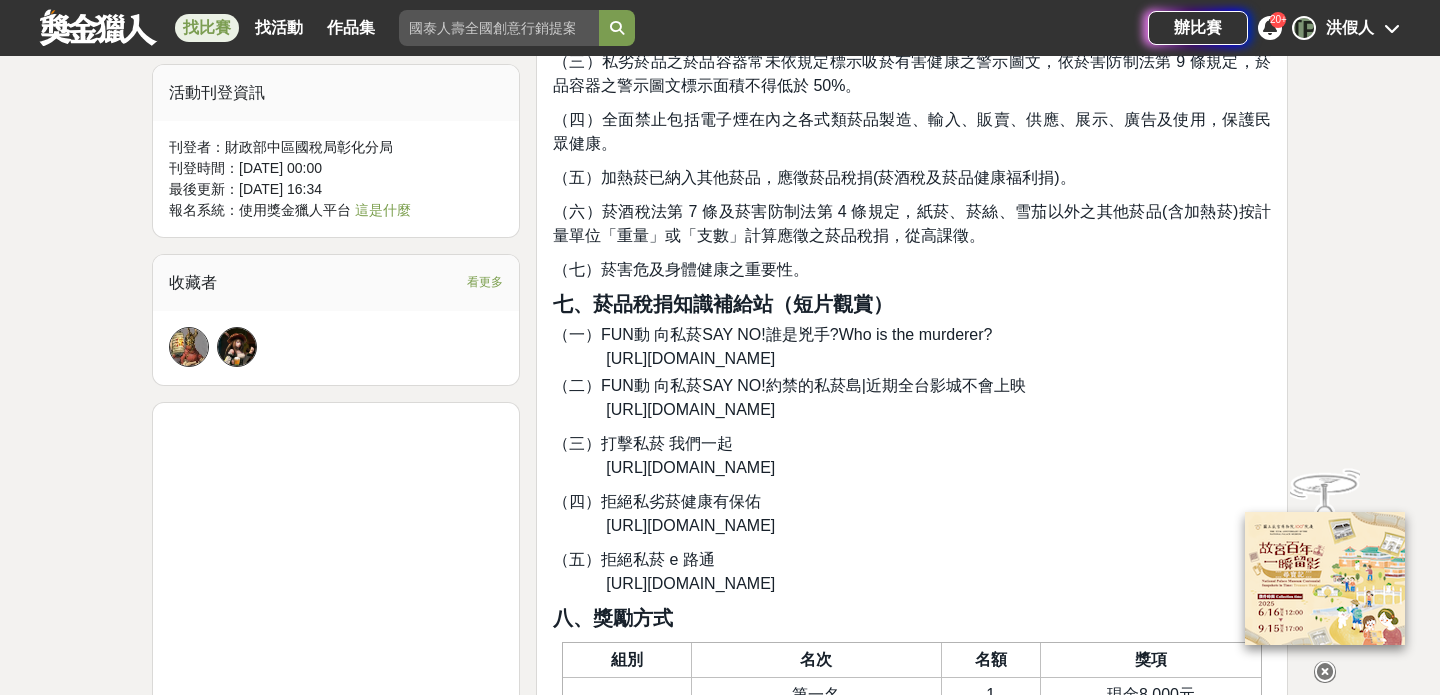 click on "[URL][DOMAIN_NAME]" at bounding box center (690, 358) 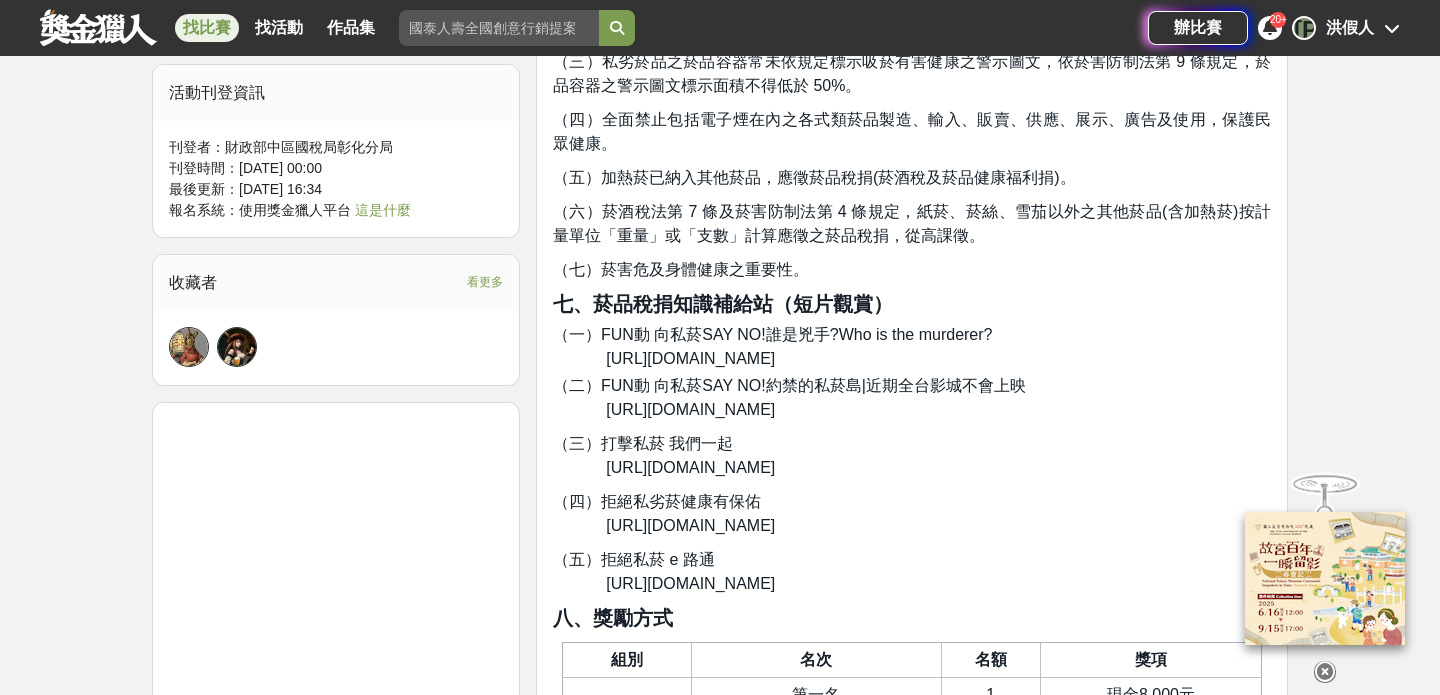 click on "https://www.youtube.com/watch?v=LMn6PY7Vr0c" at bounding box center [690, 525] 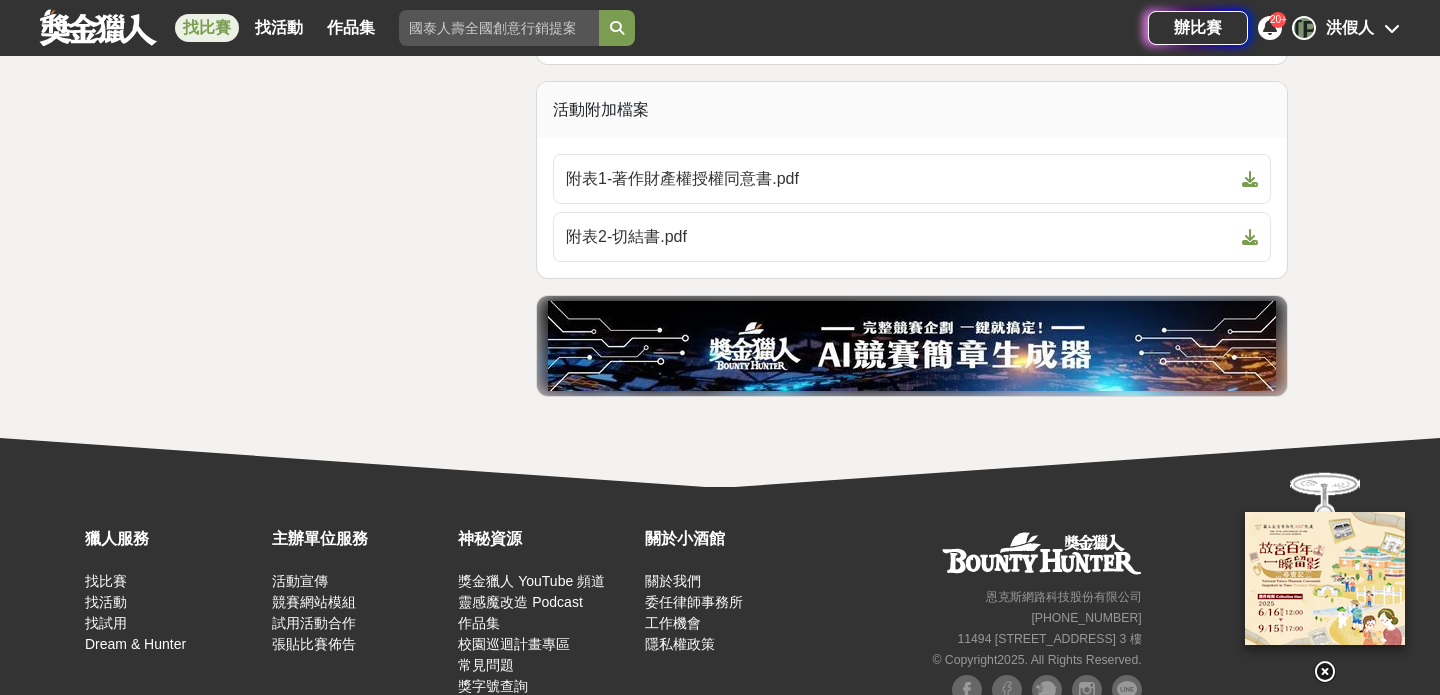 scroll, scrollTop: 5905, scrollLeft: 0, axis: vertical 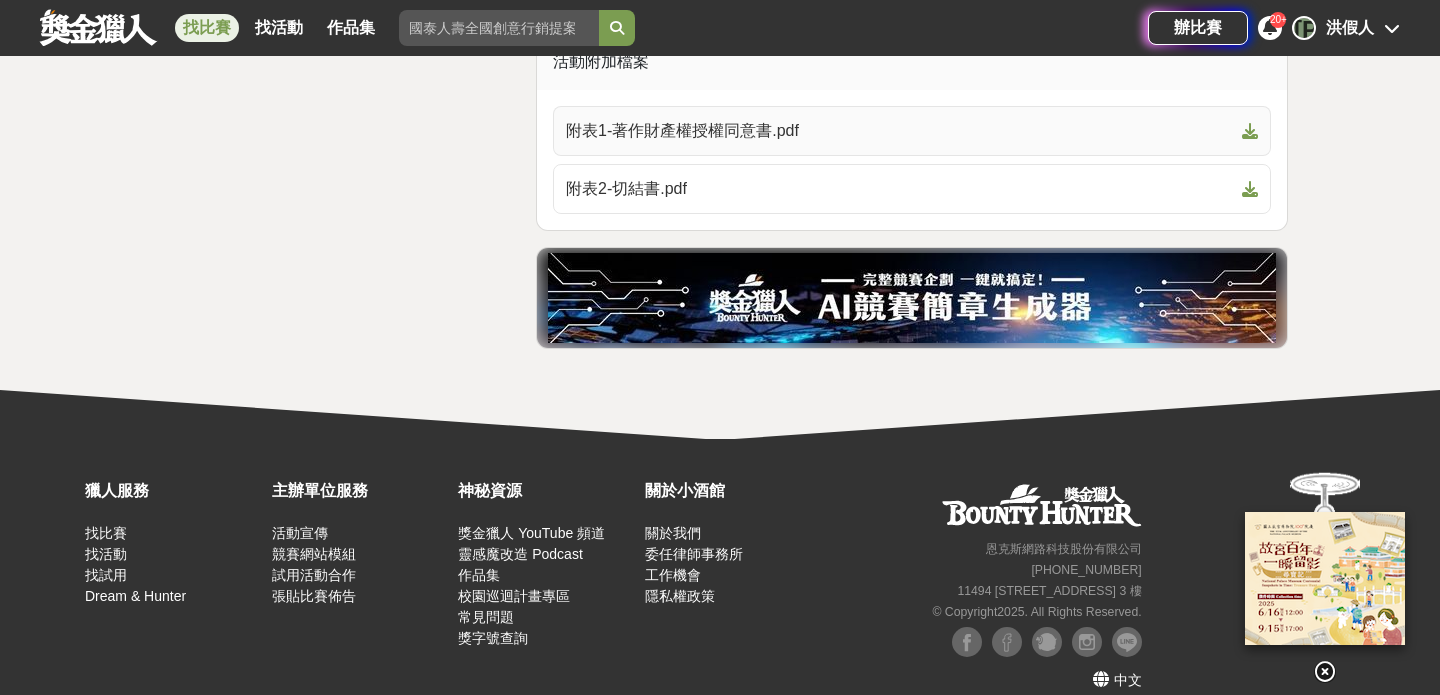 click on "附表1-著作財產權授權同意書.pdf" at bounding box center [900, 131] 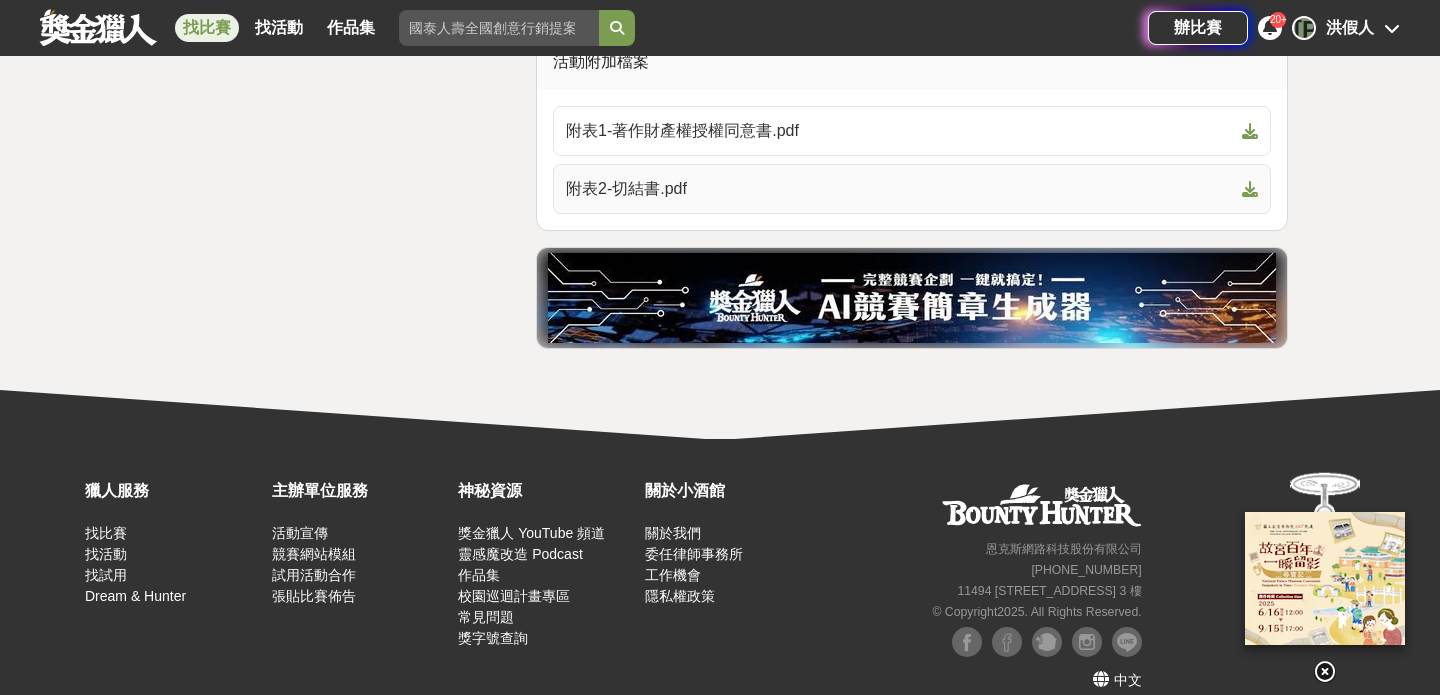click on "附表2-切結書.pdf" at bounding box center (900, 189) 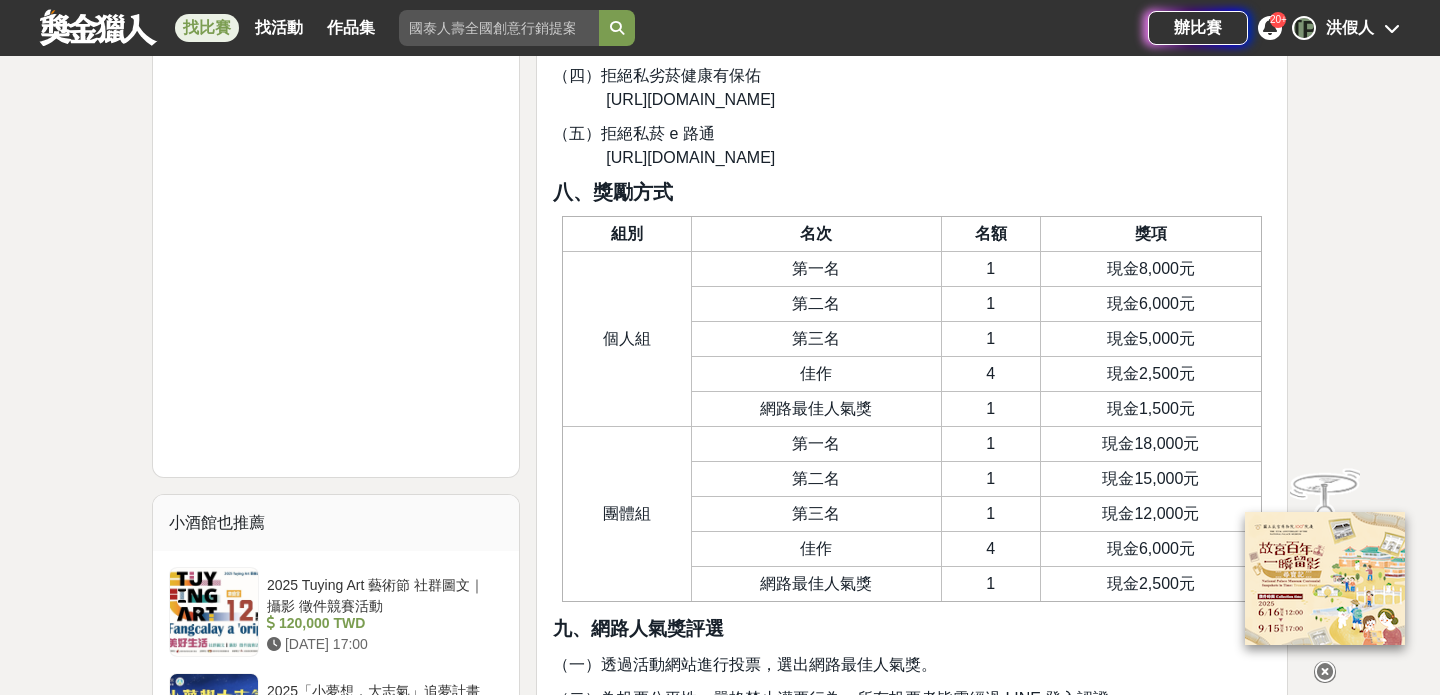 scroll, scrollTop: 2335, scrollLeft: 0, axis: vertical 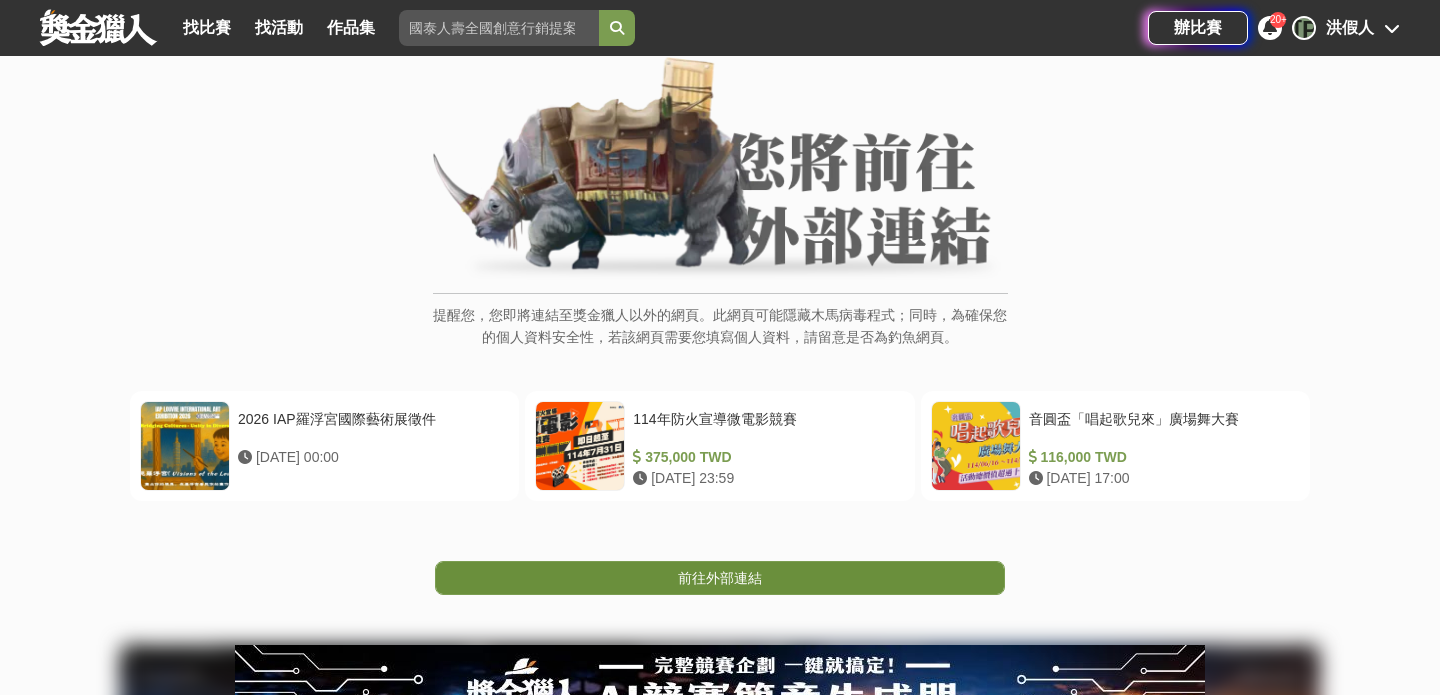 click on "前往外部連結" at bounding box center (720, 578) 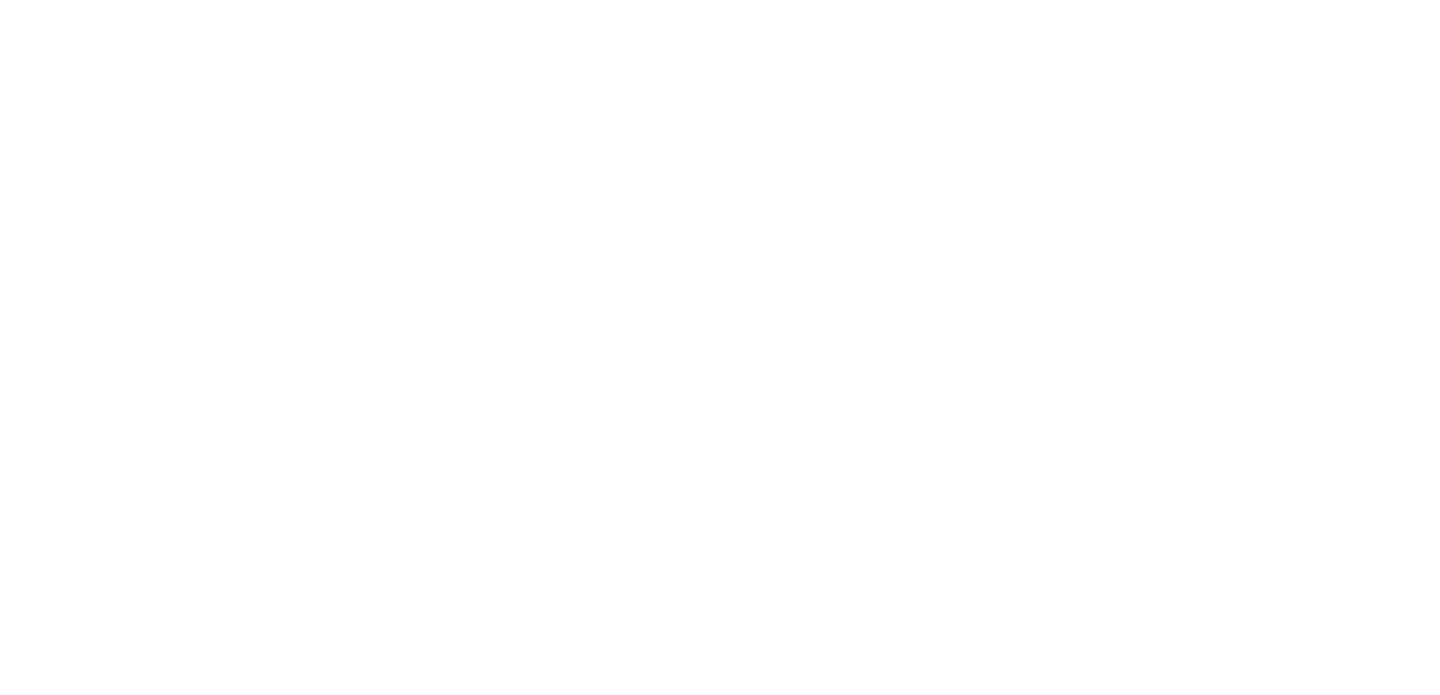 scroll, scrollTop: 0, scrollLeft: 0, axis: both 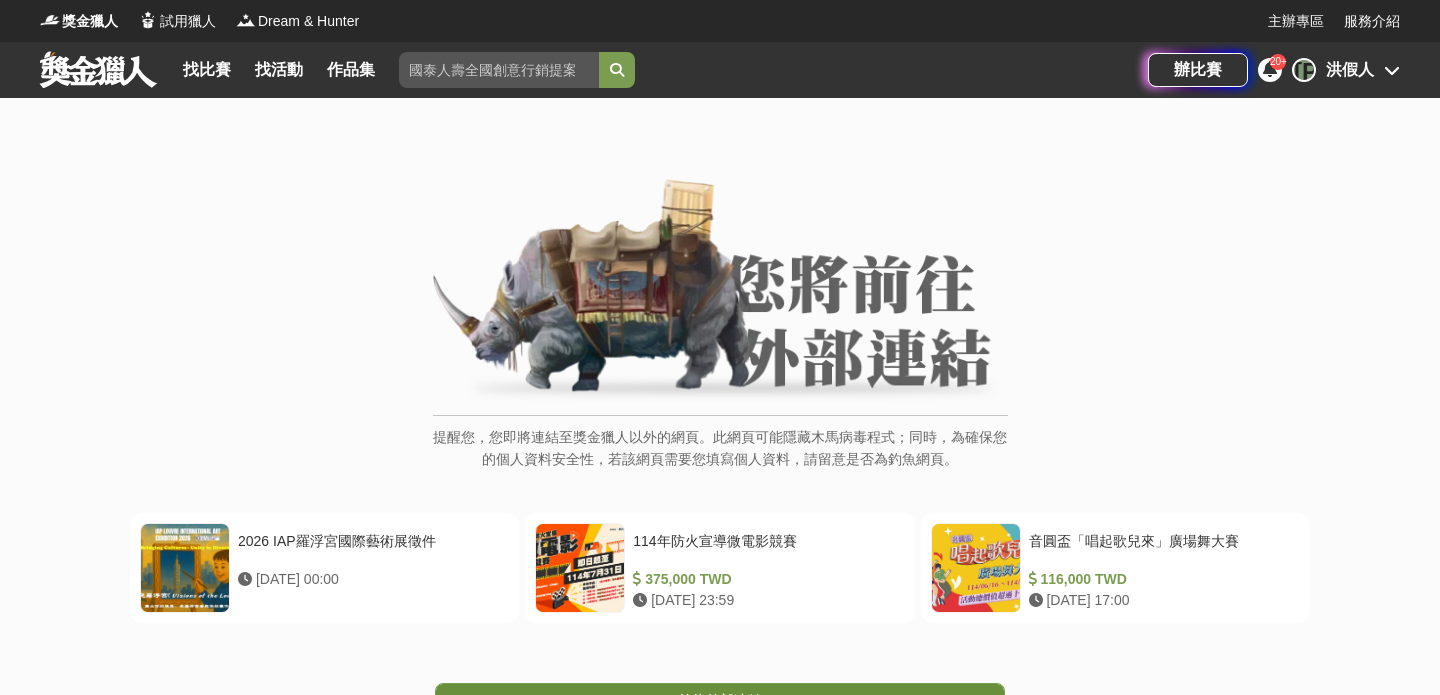click on "前往外部連結" at bounding box center [720, 700] 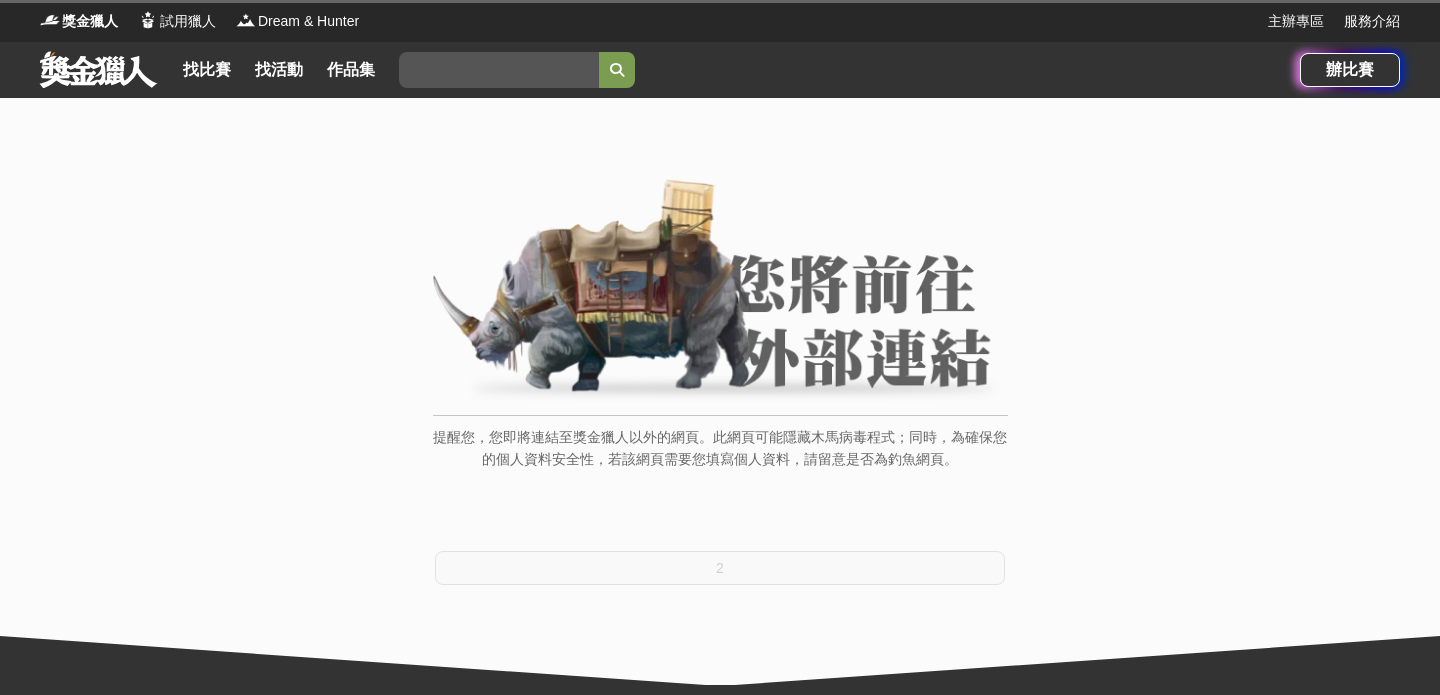 scroll, scrollTop: 0, scrollLeft: 0, axis: both 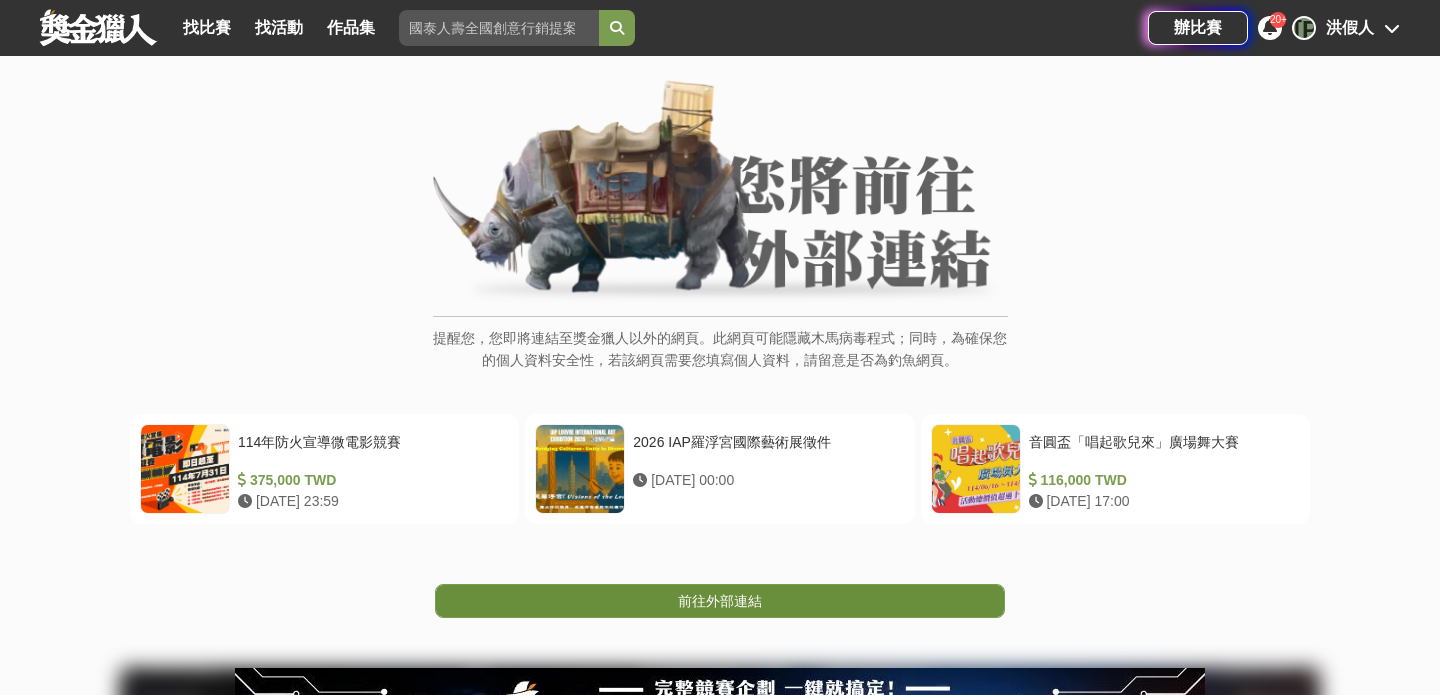 click on "前往外部連結" at bounding box center (720, 601) 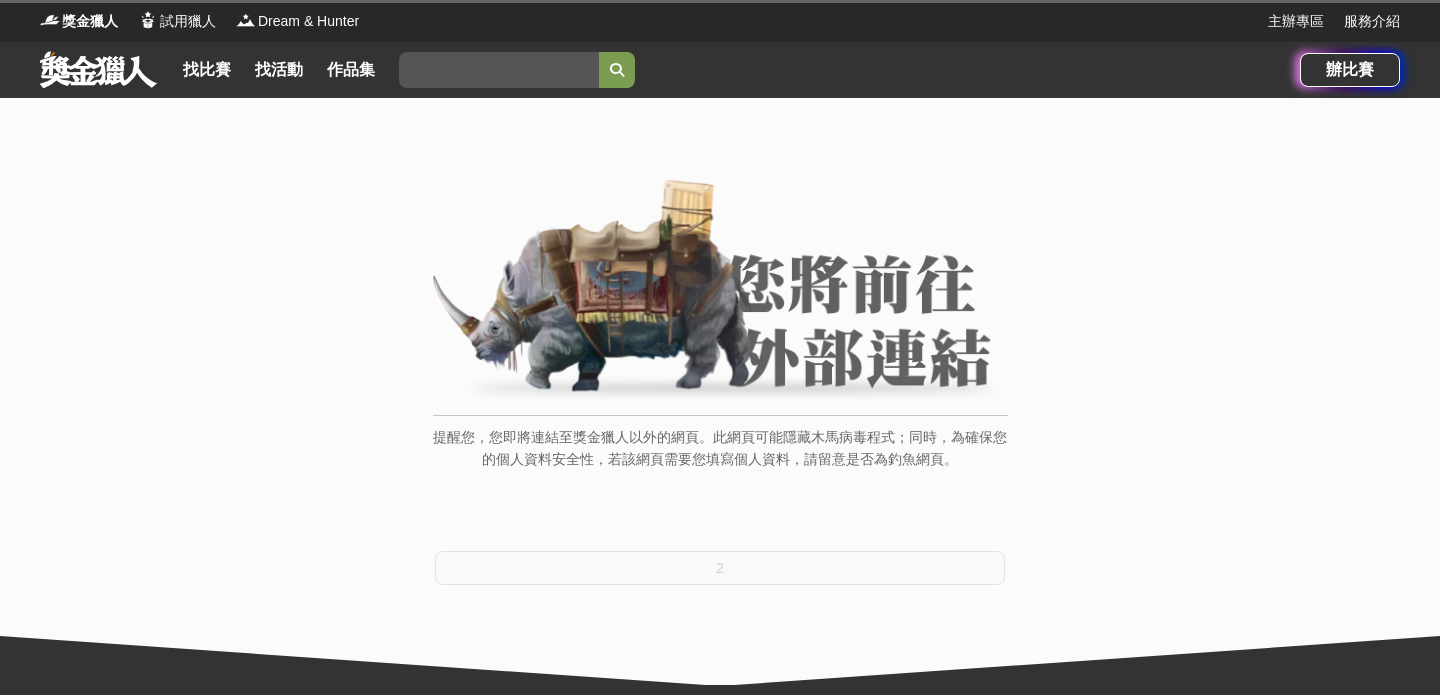 scroll, scrollTop: 0, scrollLeft: 0, axis: both 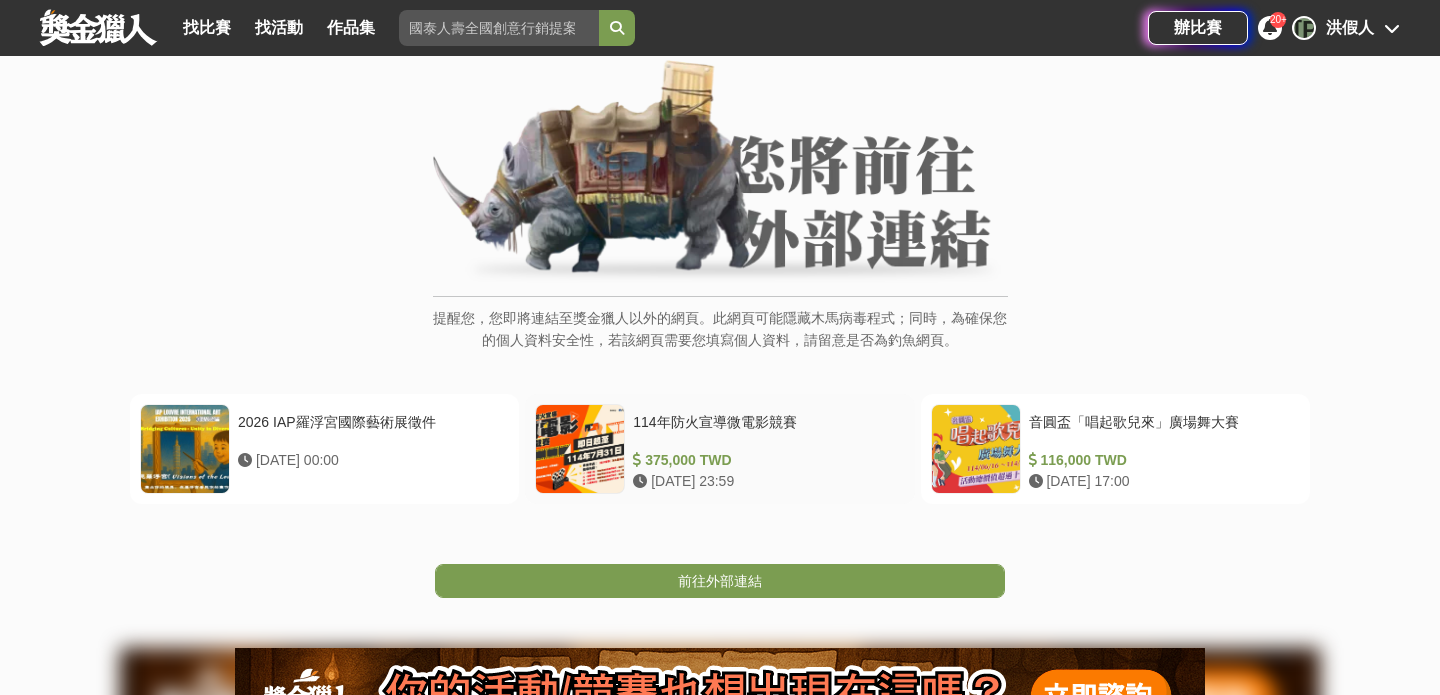 click on "前往外部連結" at bounding box center [720, 581] 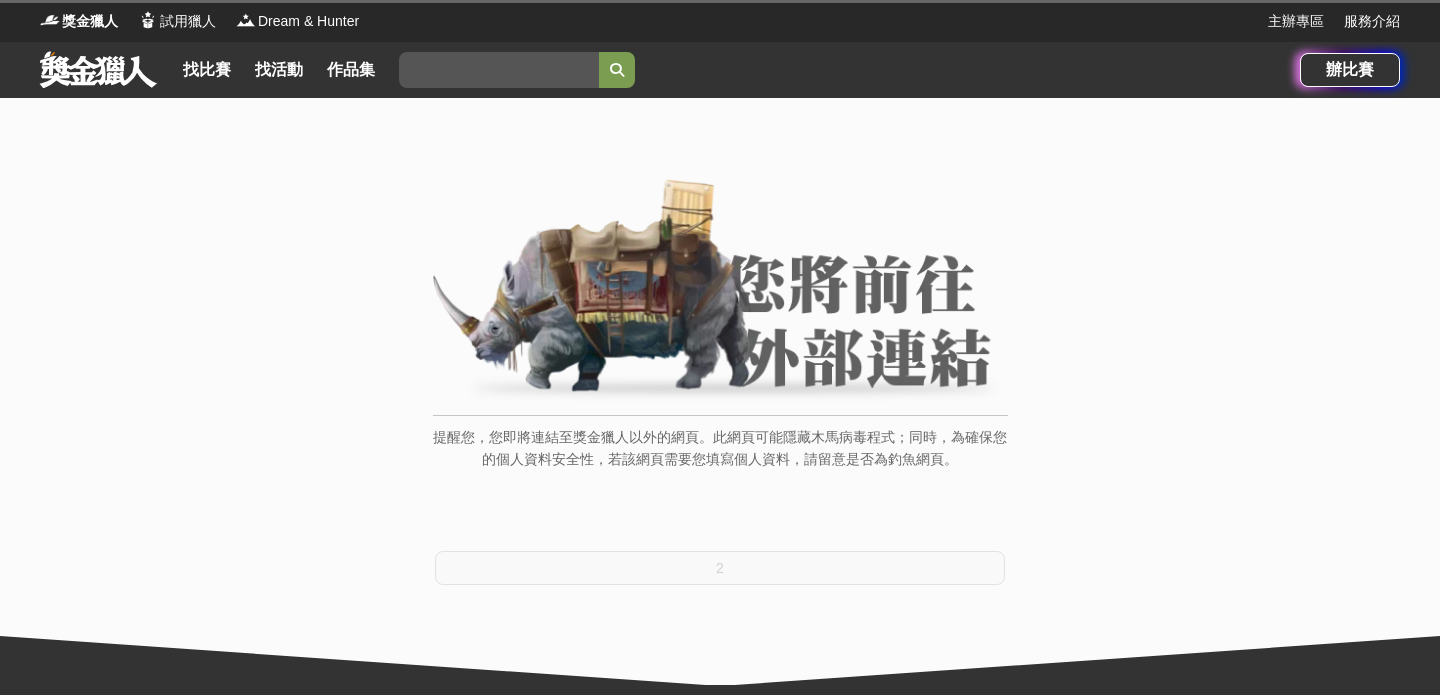 scroll, scrollTop: 0, scrollLeft: 0, axis: both 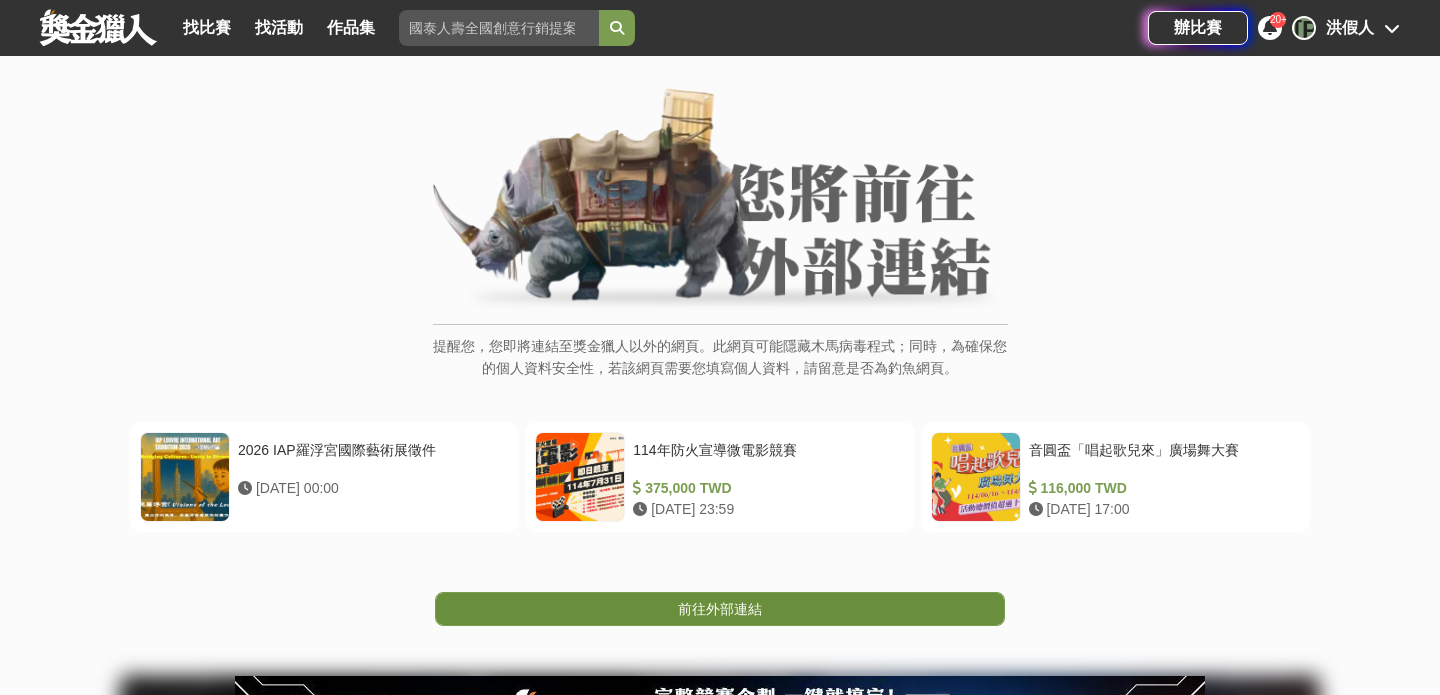 click on "前往外部連結" at bounding box center [720, 609] 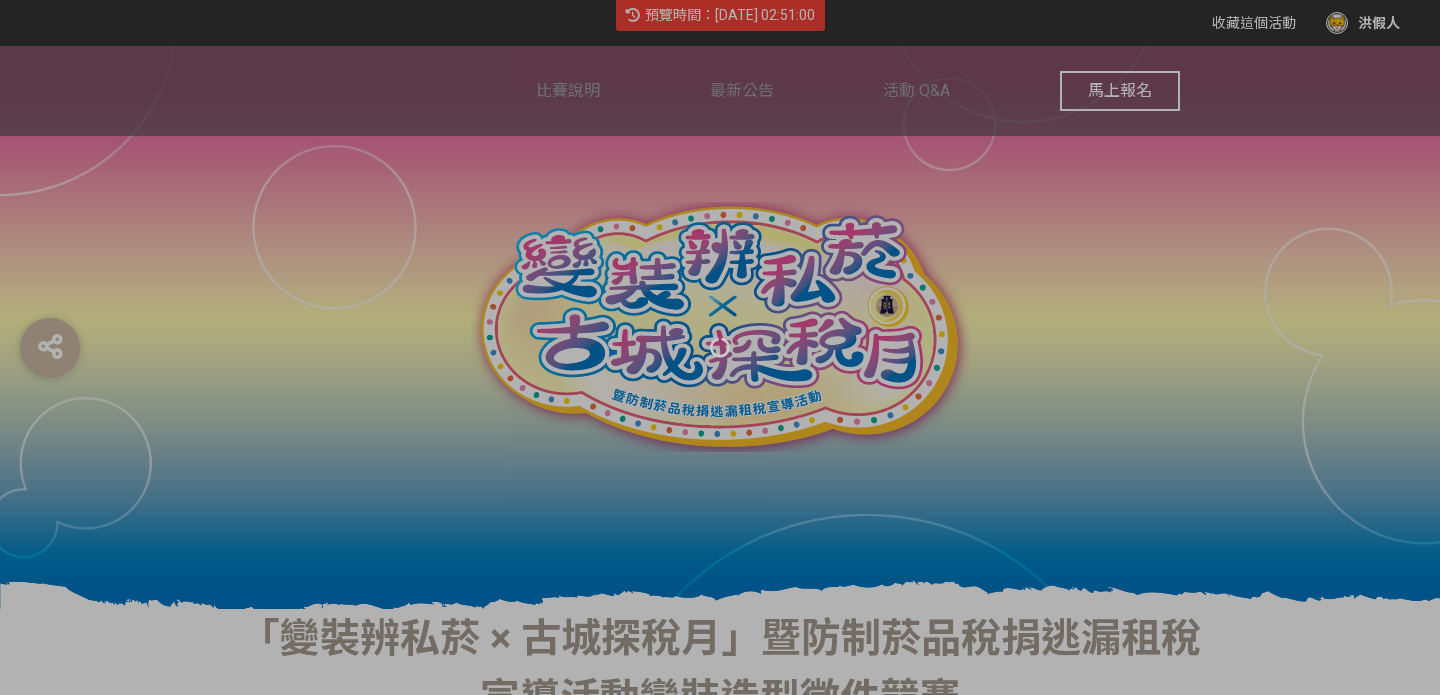 scroll, scrollTop: 0, scrollLeft: 0, axis: both 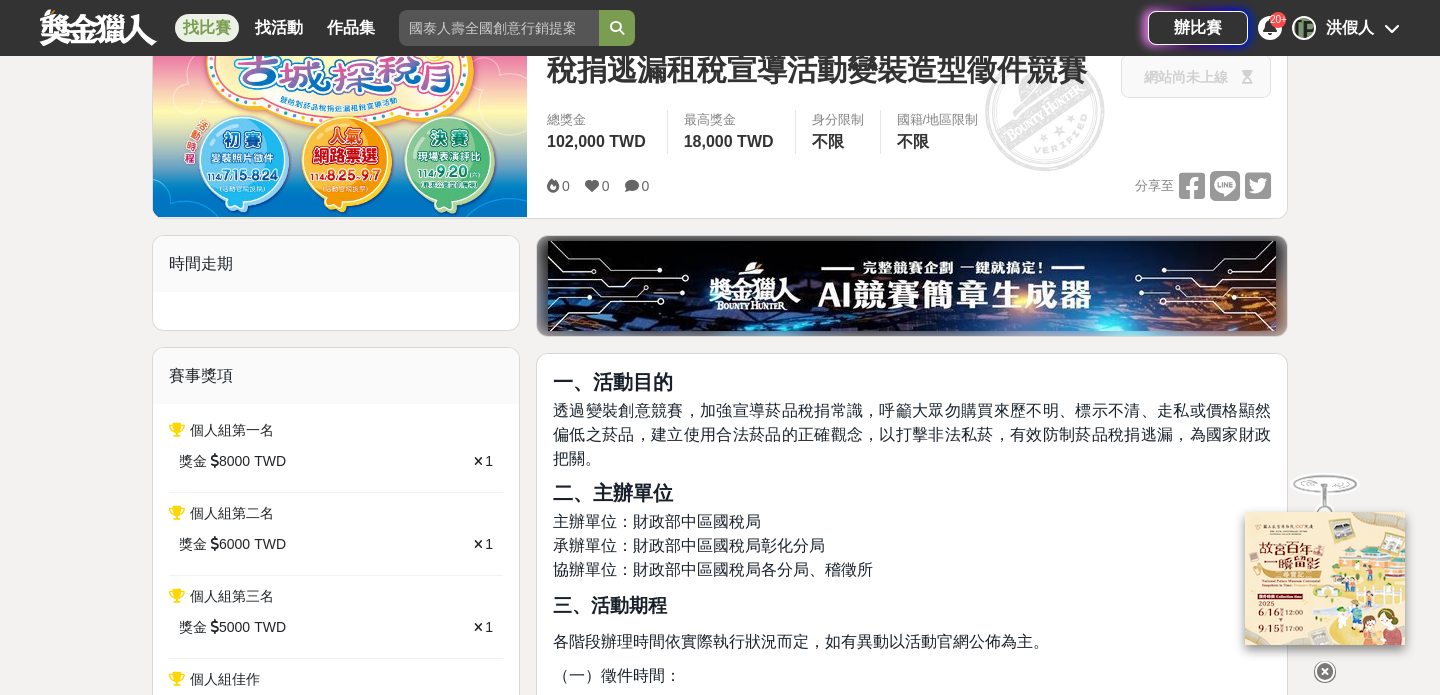 click at bounding box center [1325, 672] 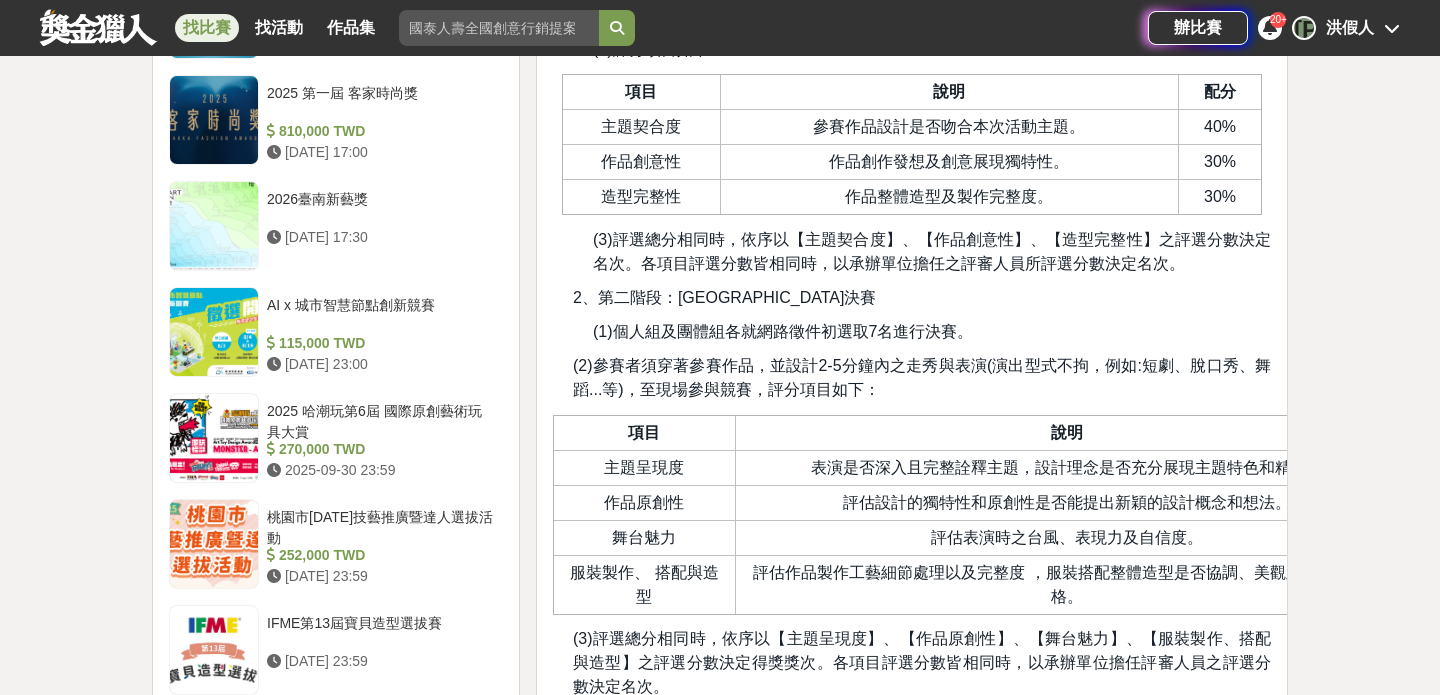 scroll, scrollTop: 3325, scrollLeft: 0, axis: vertical 